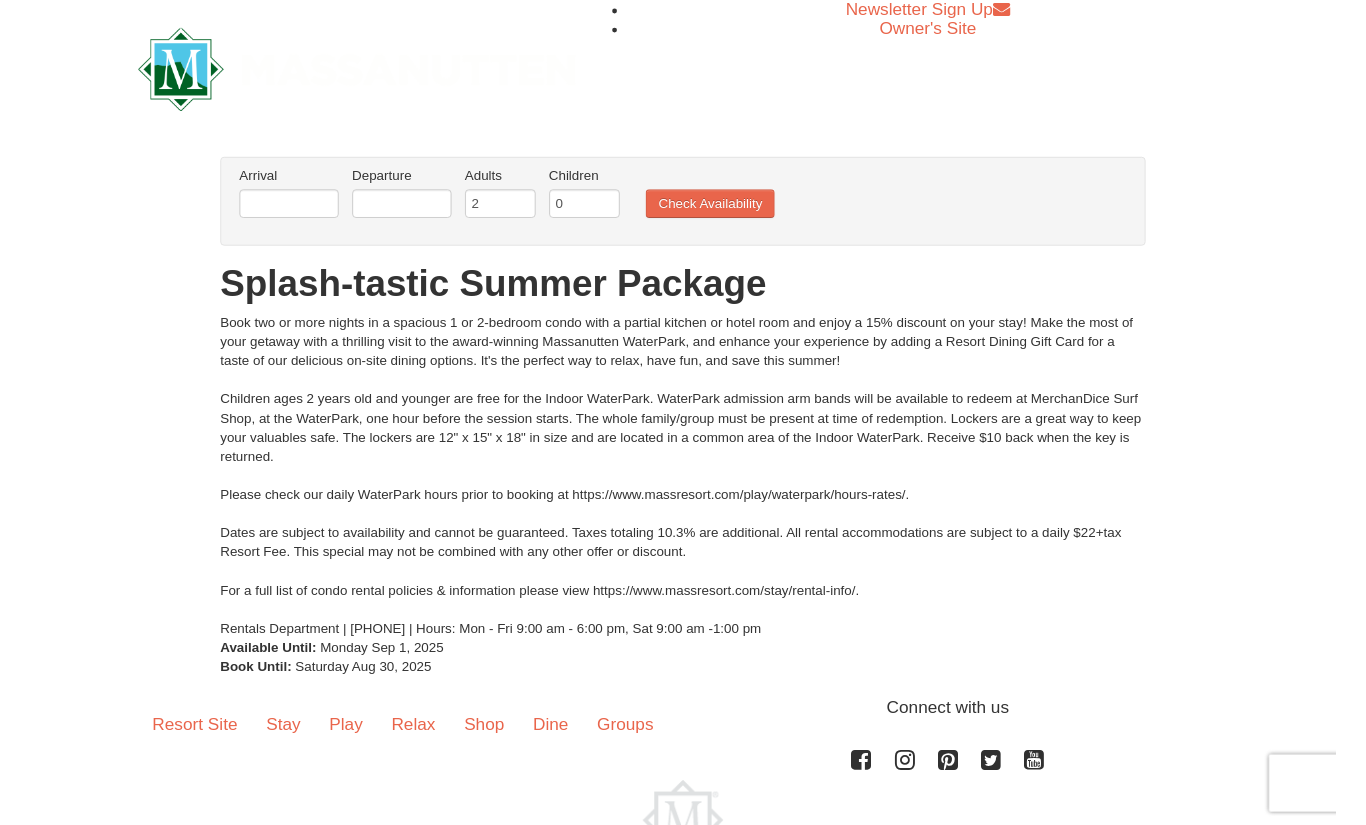 scroll, scrollTop: 0, scrollLeft: 0, axis: both 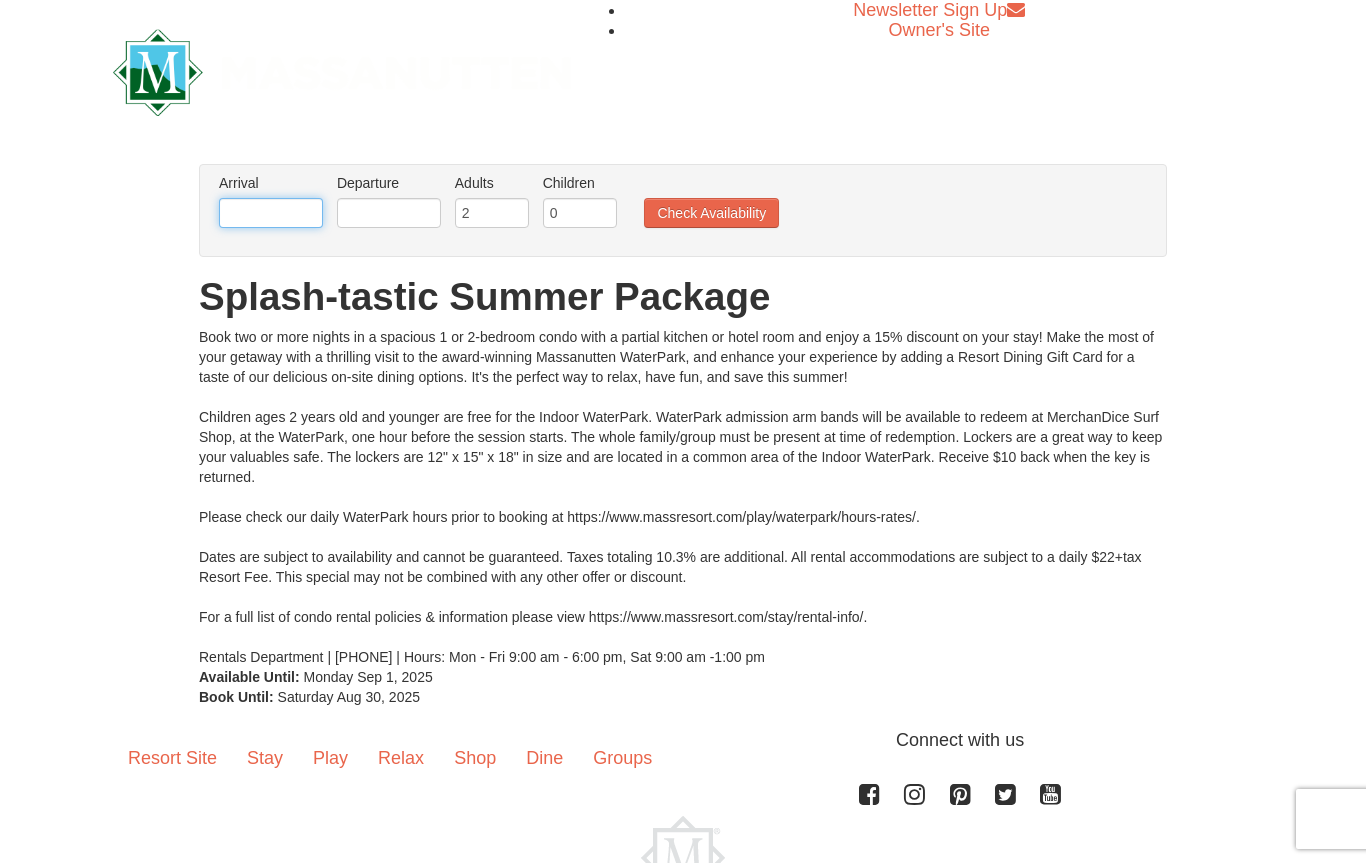 click at bounding box center [271, 213] 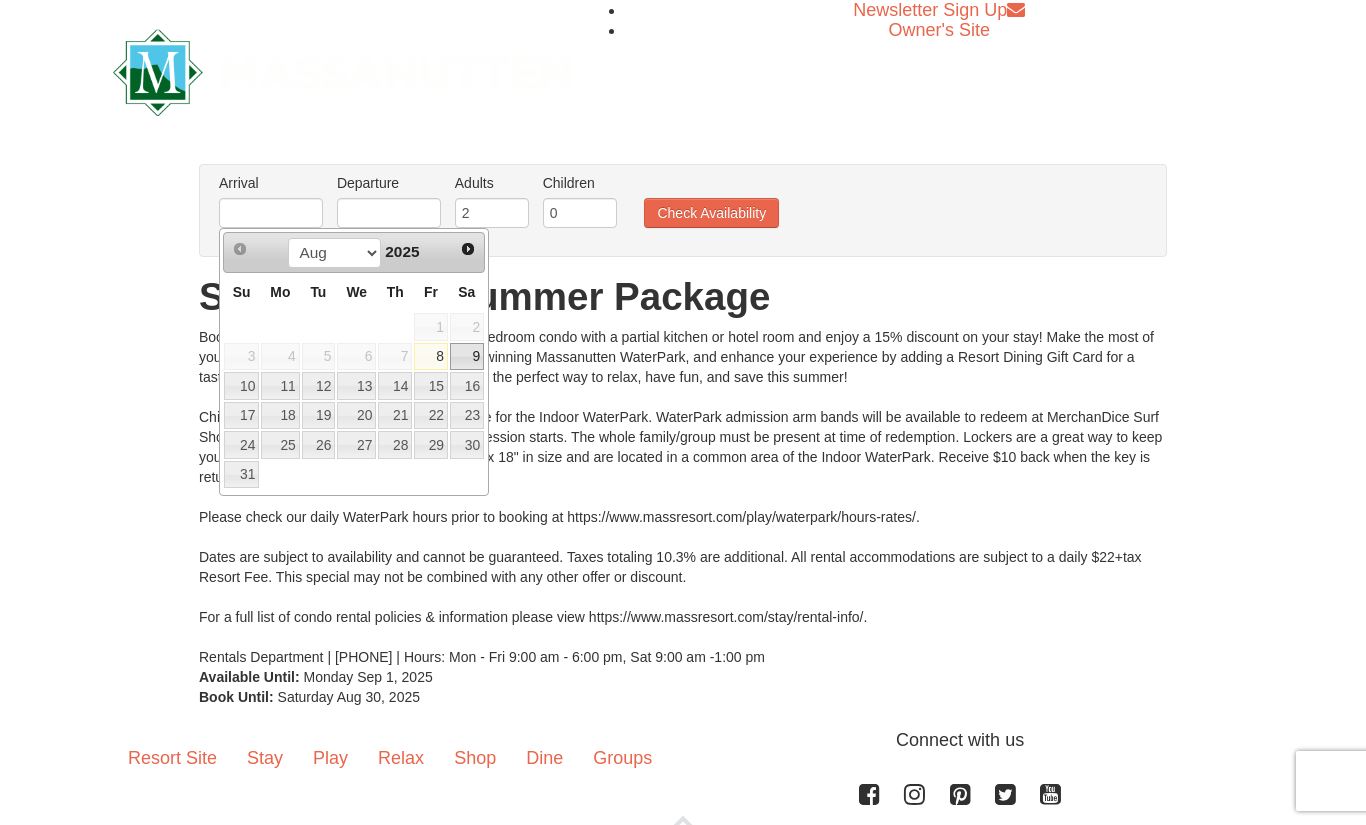 click on "9" at bounding box center [467, 357] 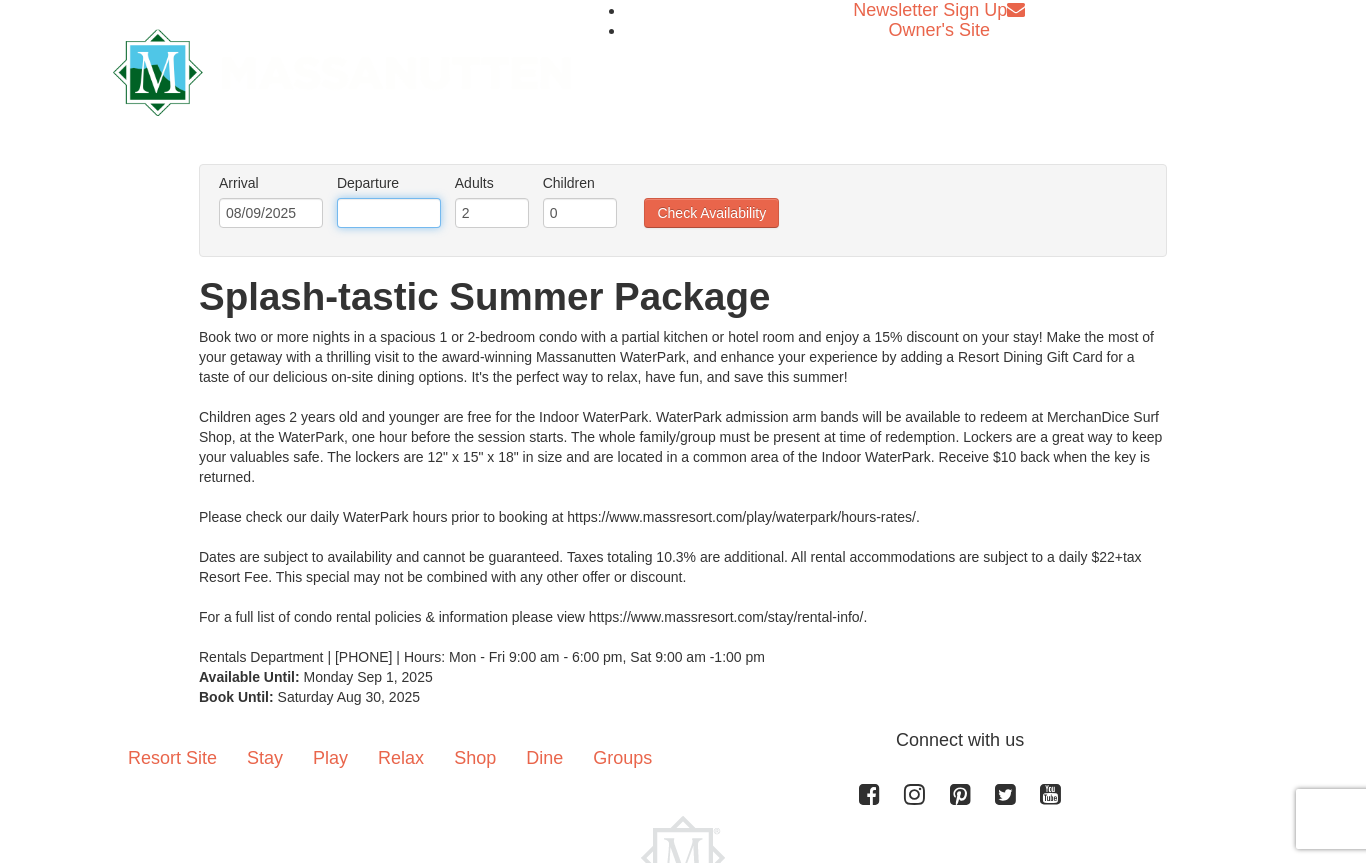 click at bounding box center [389, 213] 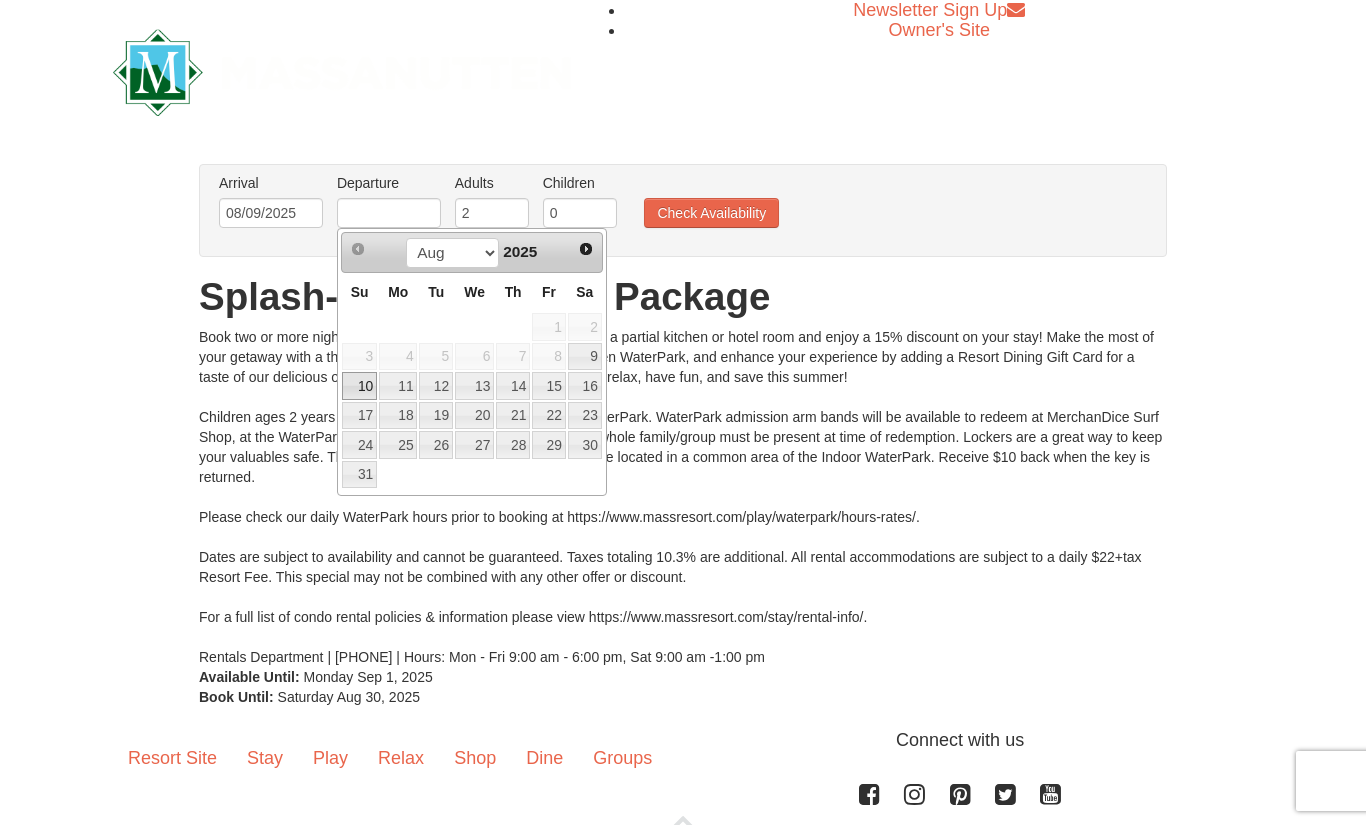 click on "10" at bounding box center (359, 386) 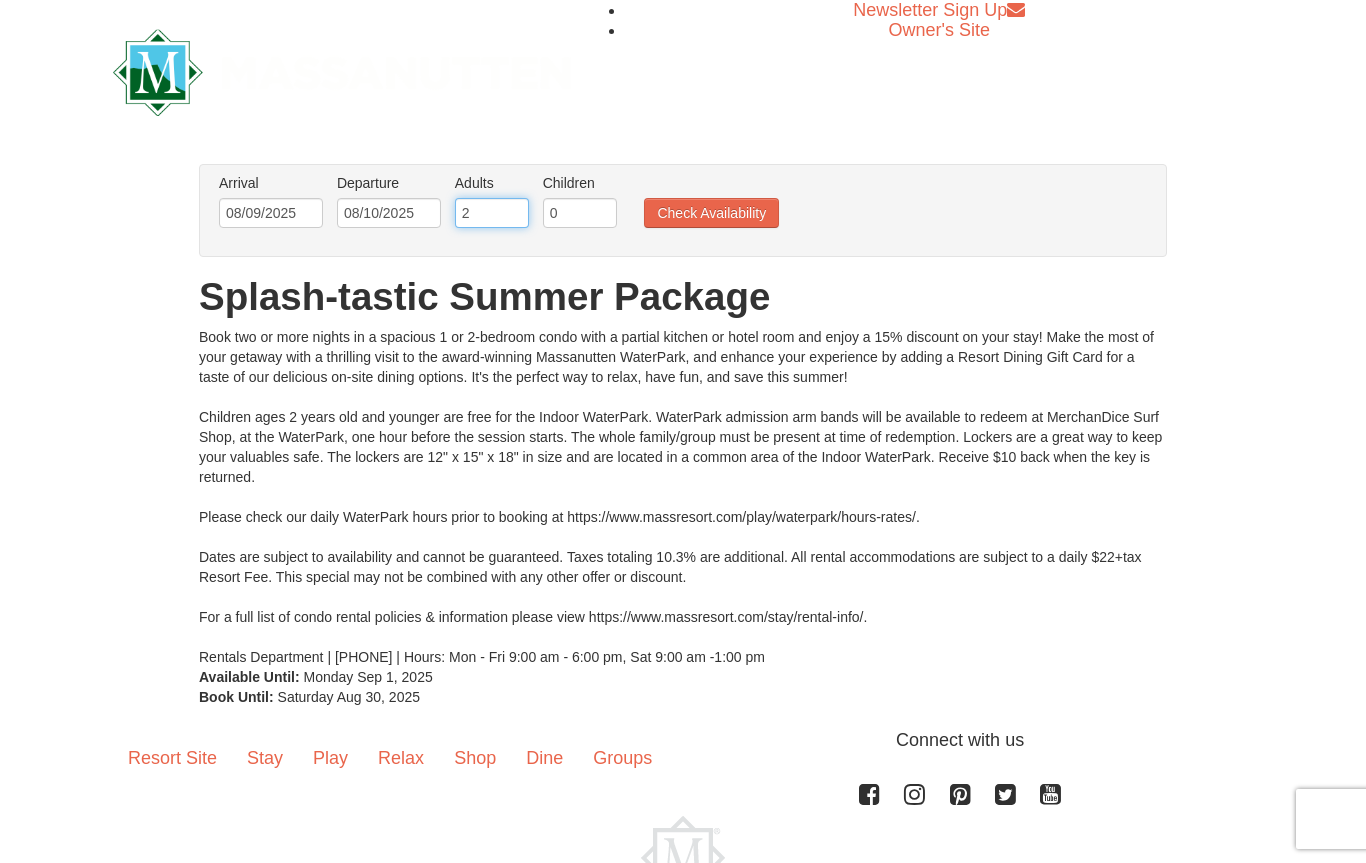 click on "2" at bounding box center [492, 213] 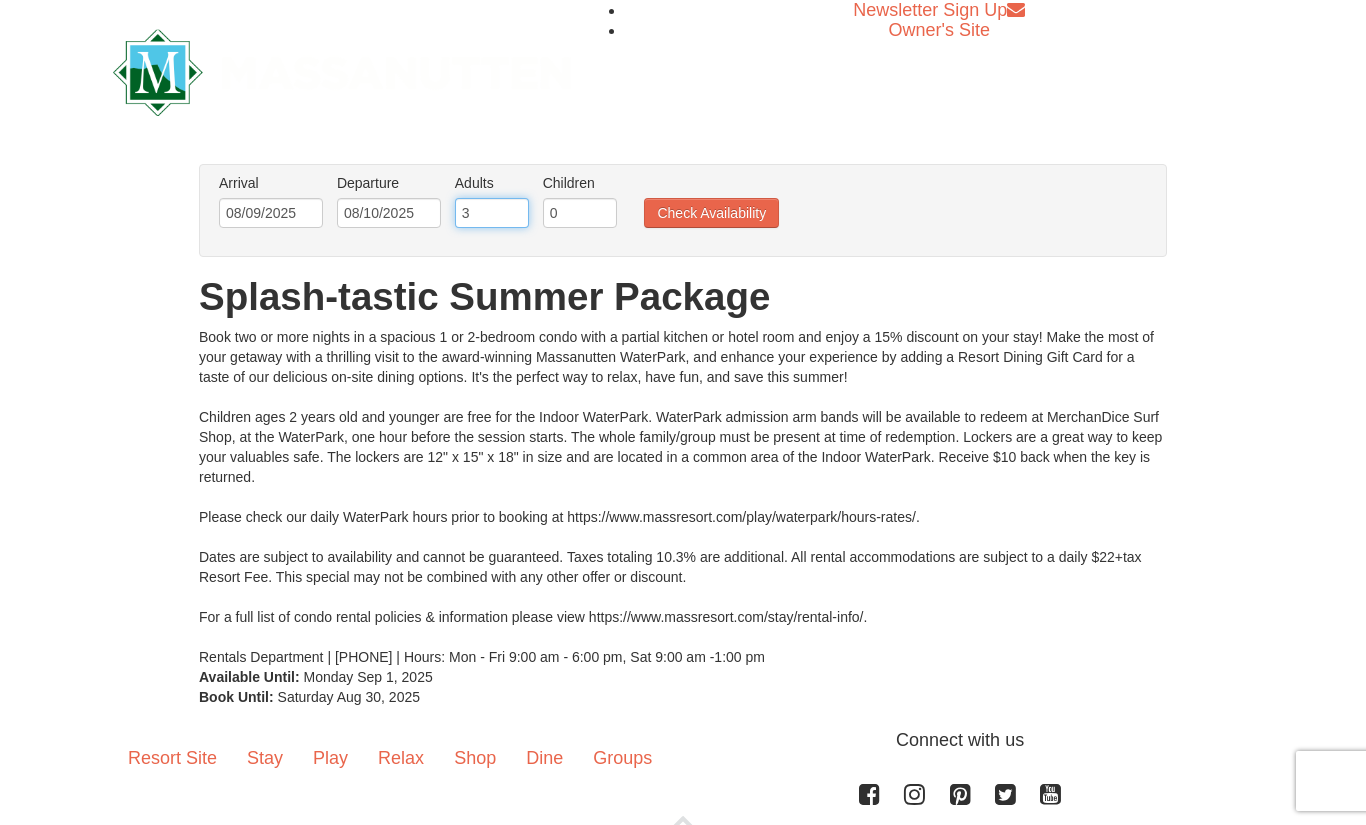 type on "3" 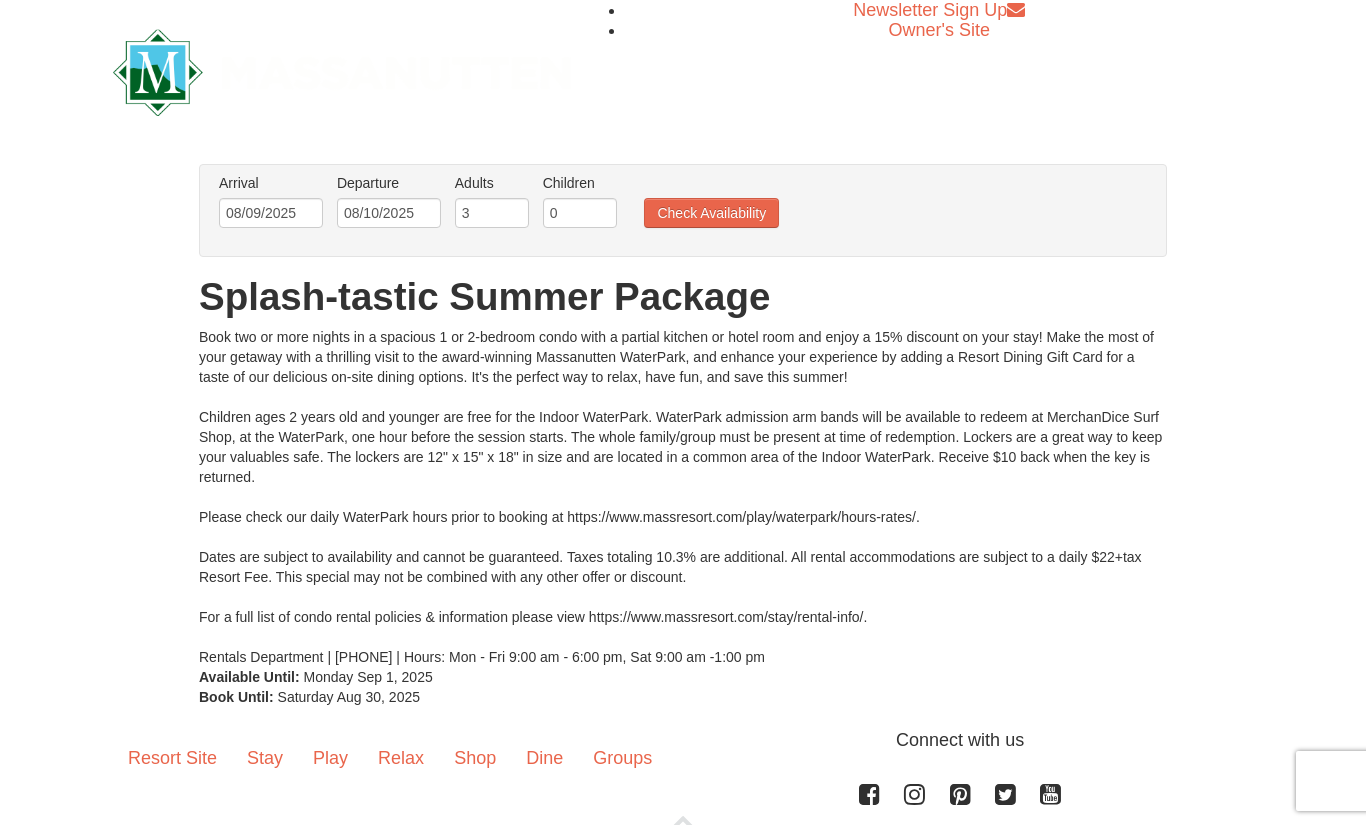 click on "Children Please format dates MM/DD/YYYY" at bounding box center [580, 183] 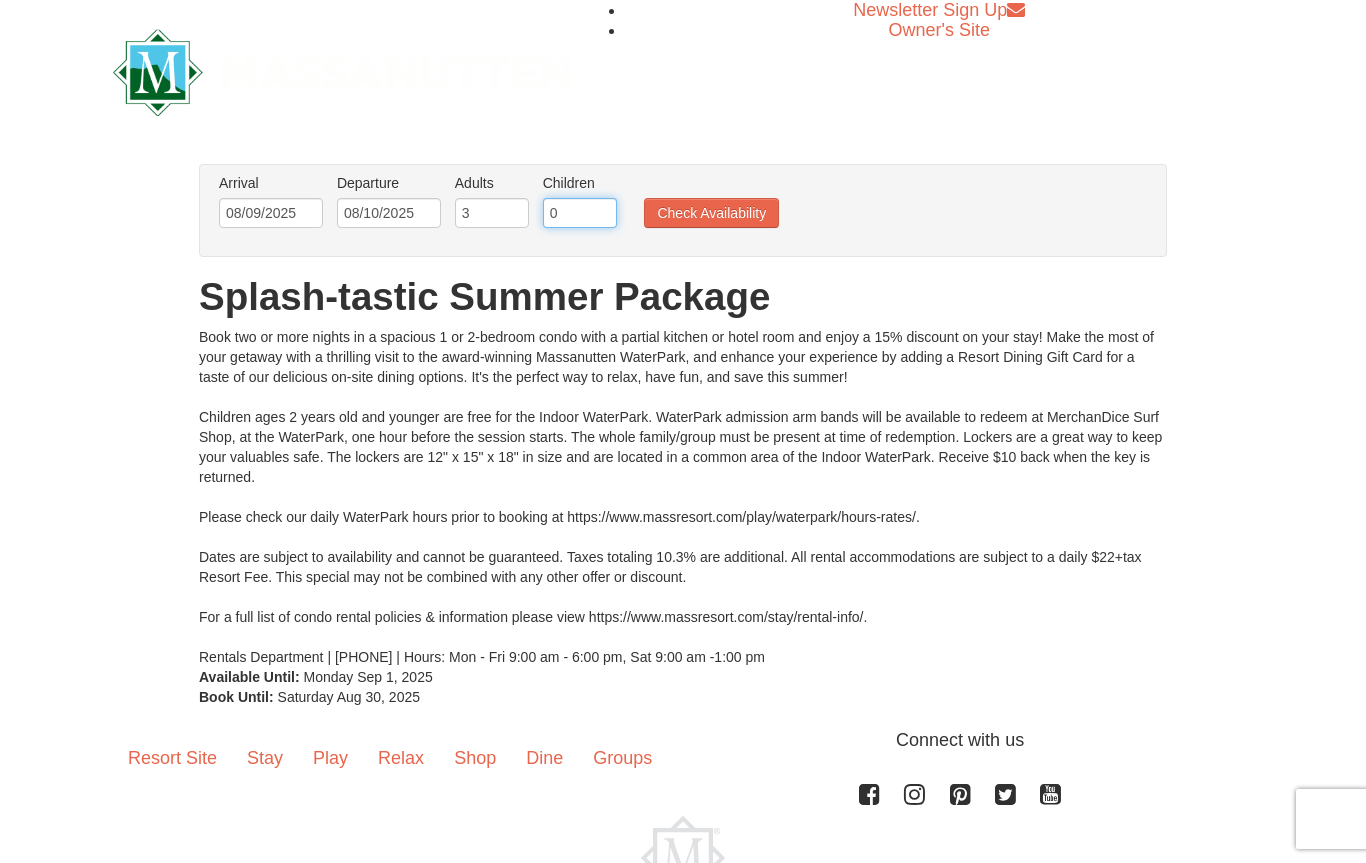 click on "0" at bounding box center [580, 213] 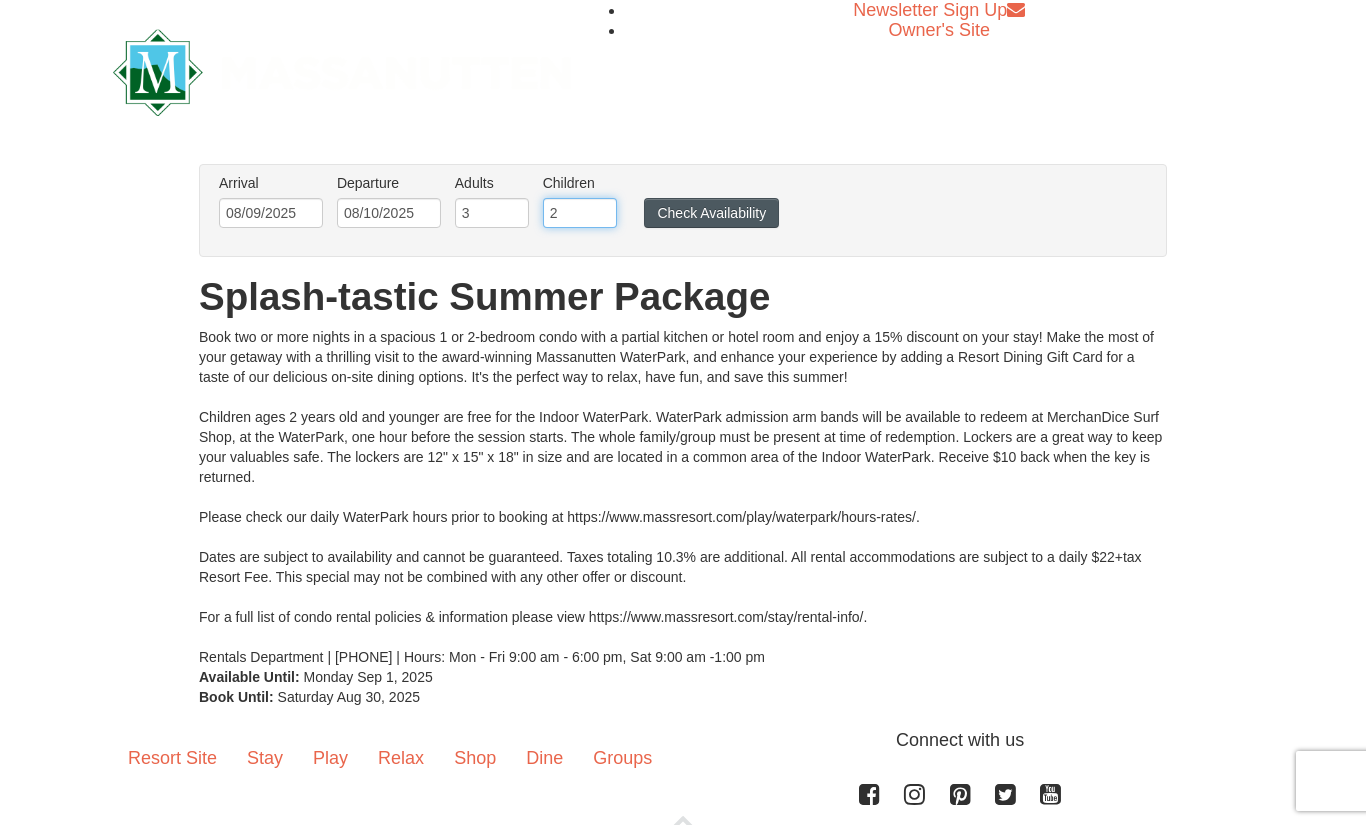 type on "2" 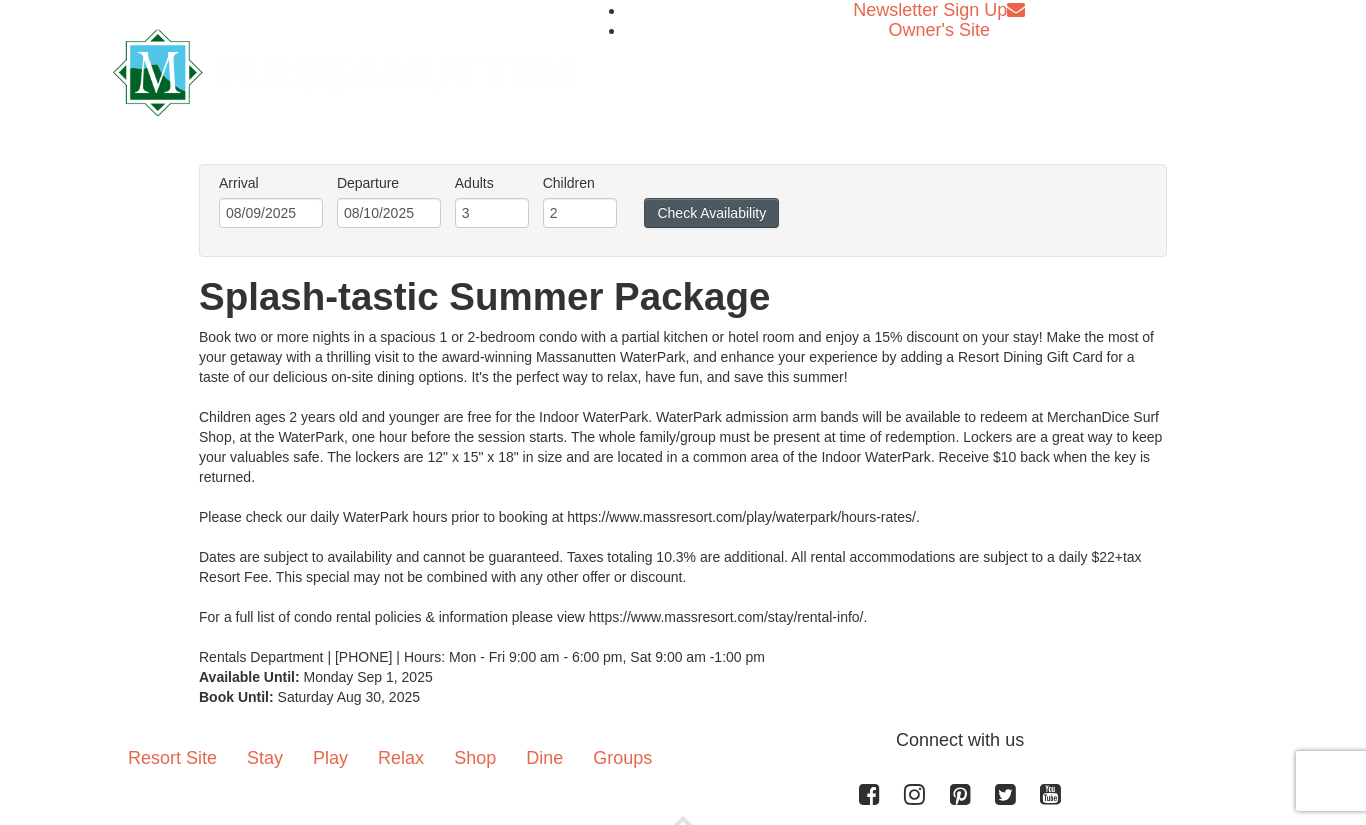 click on "Check Availability" at bounding box center (711, 213) 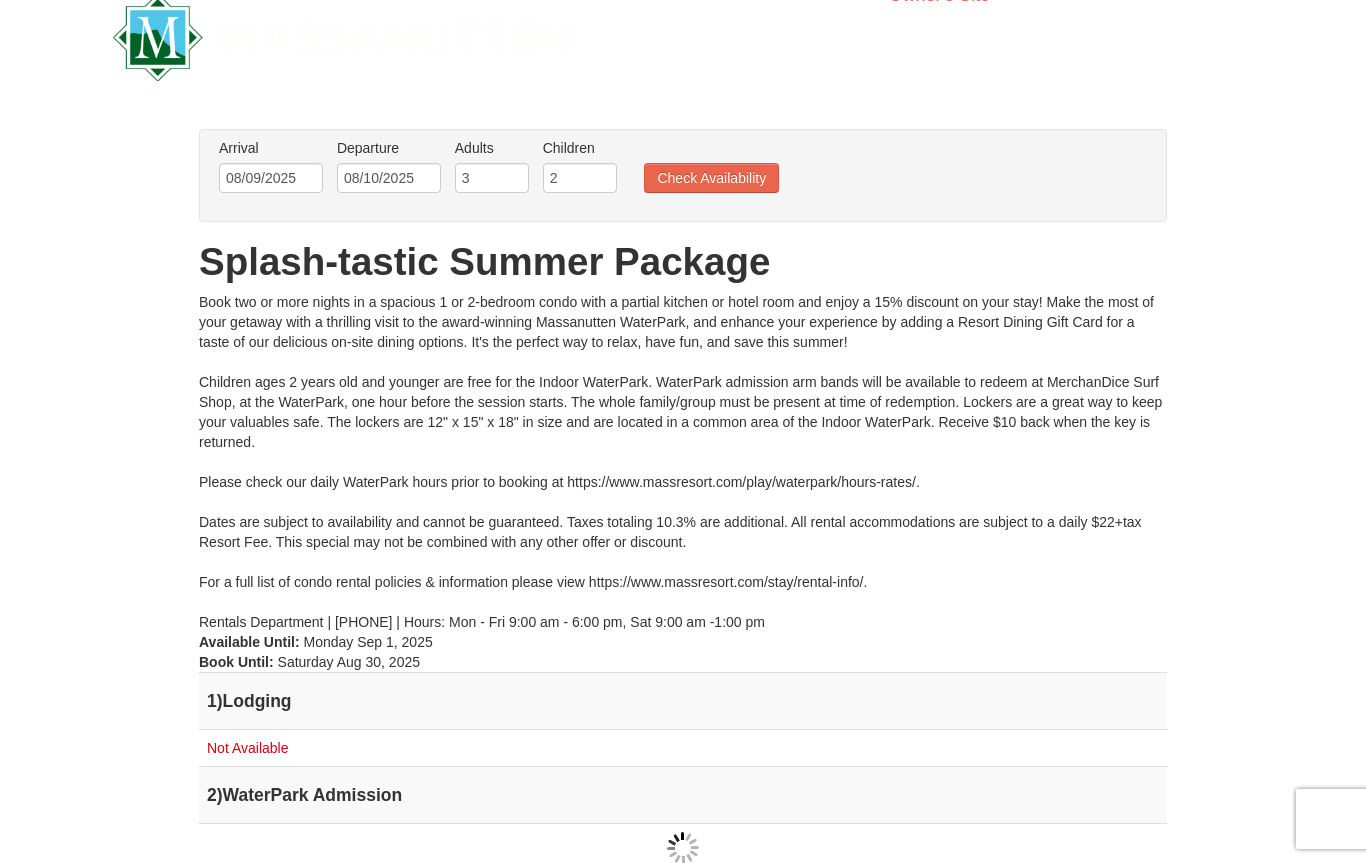 scroll, scrollTop: 0, scrollLeft: 0, axis: both 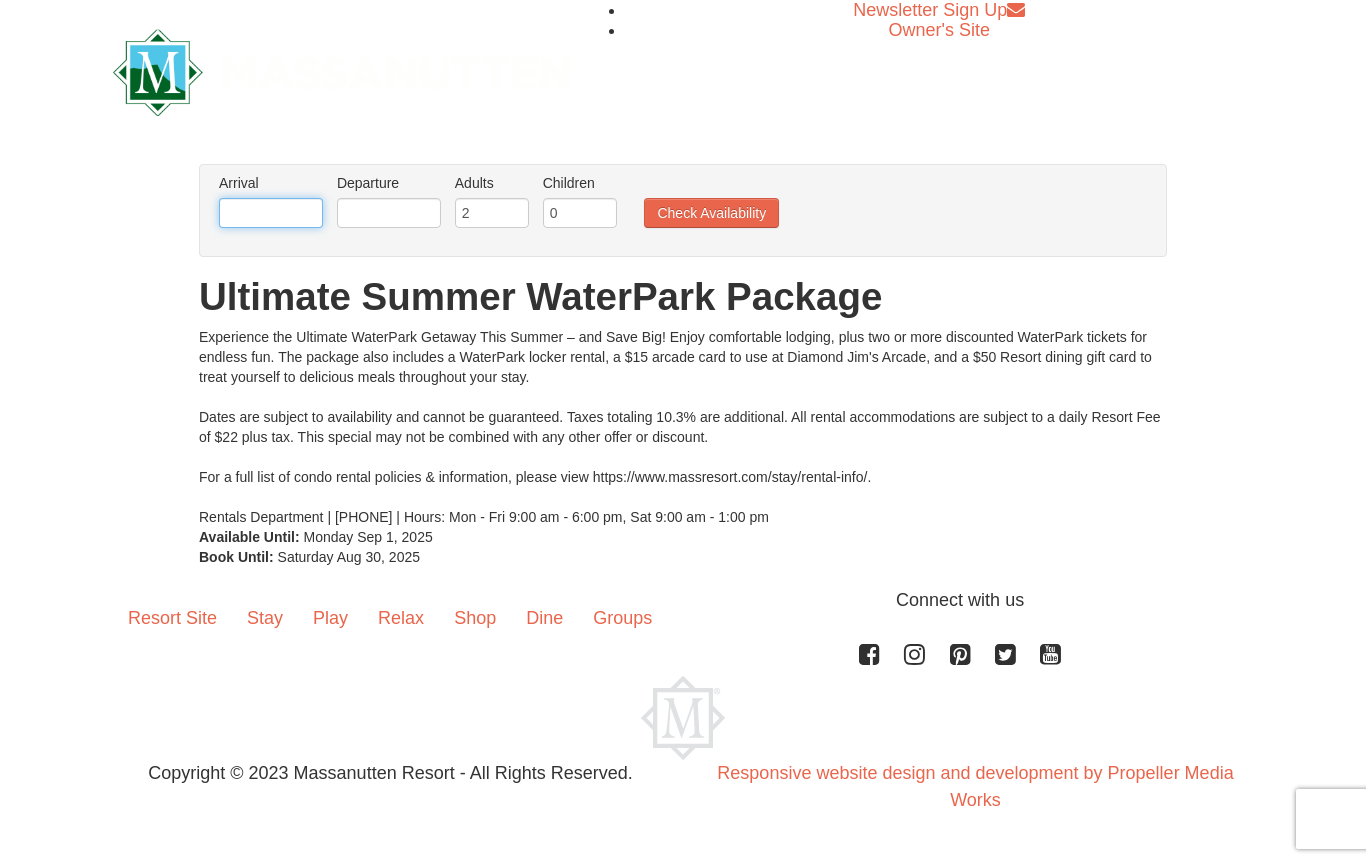 click at bounding box center (271, 213) 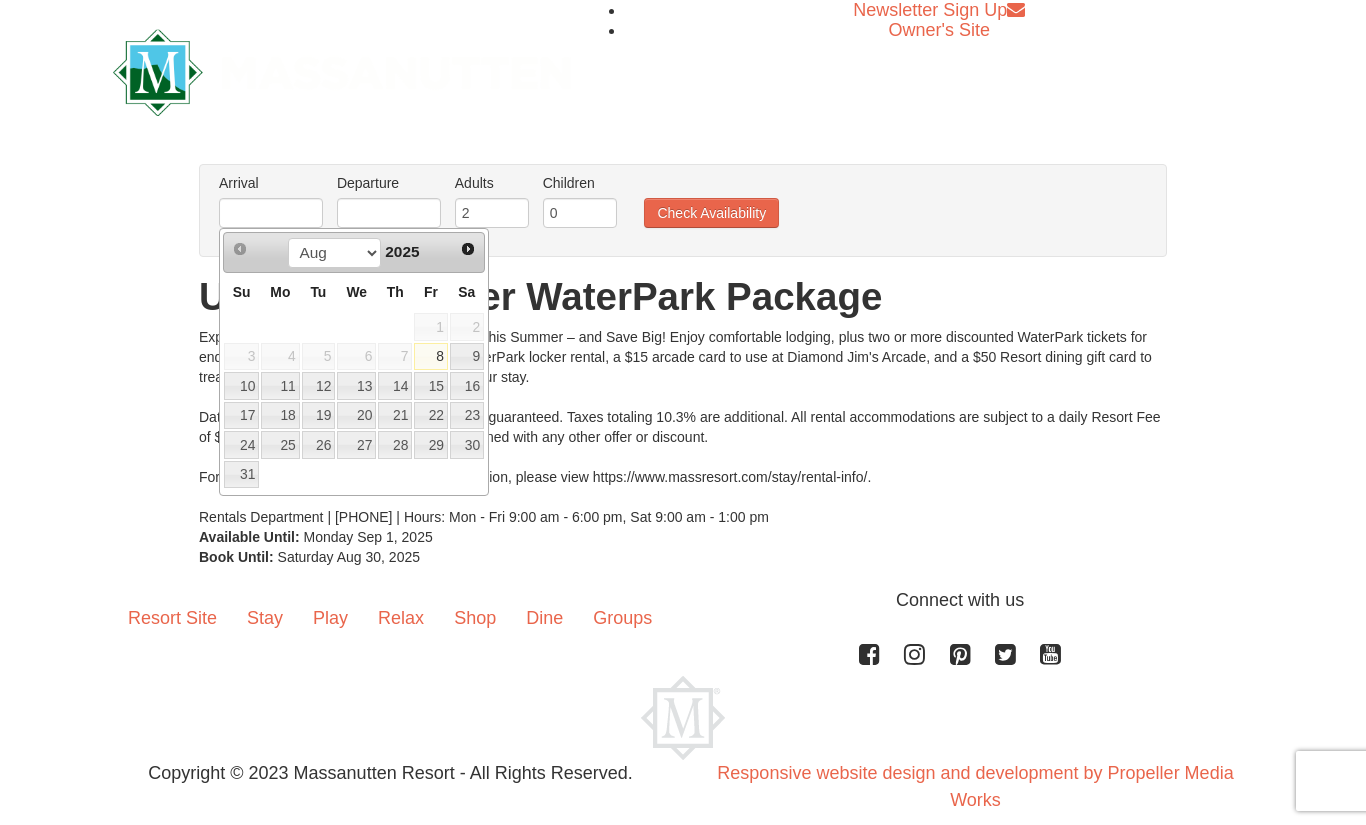 click on "8" at bounding box center [431, 357] 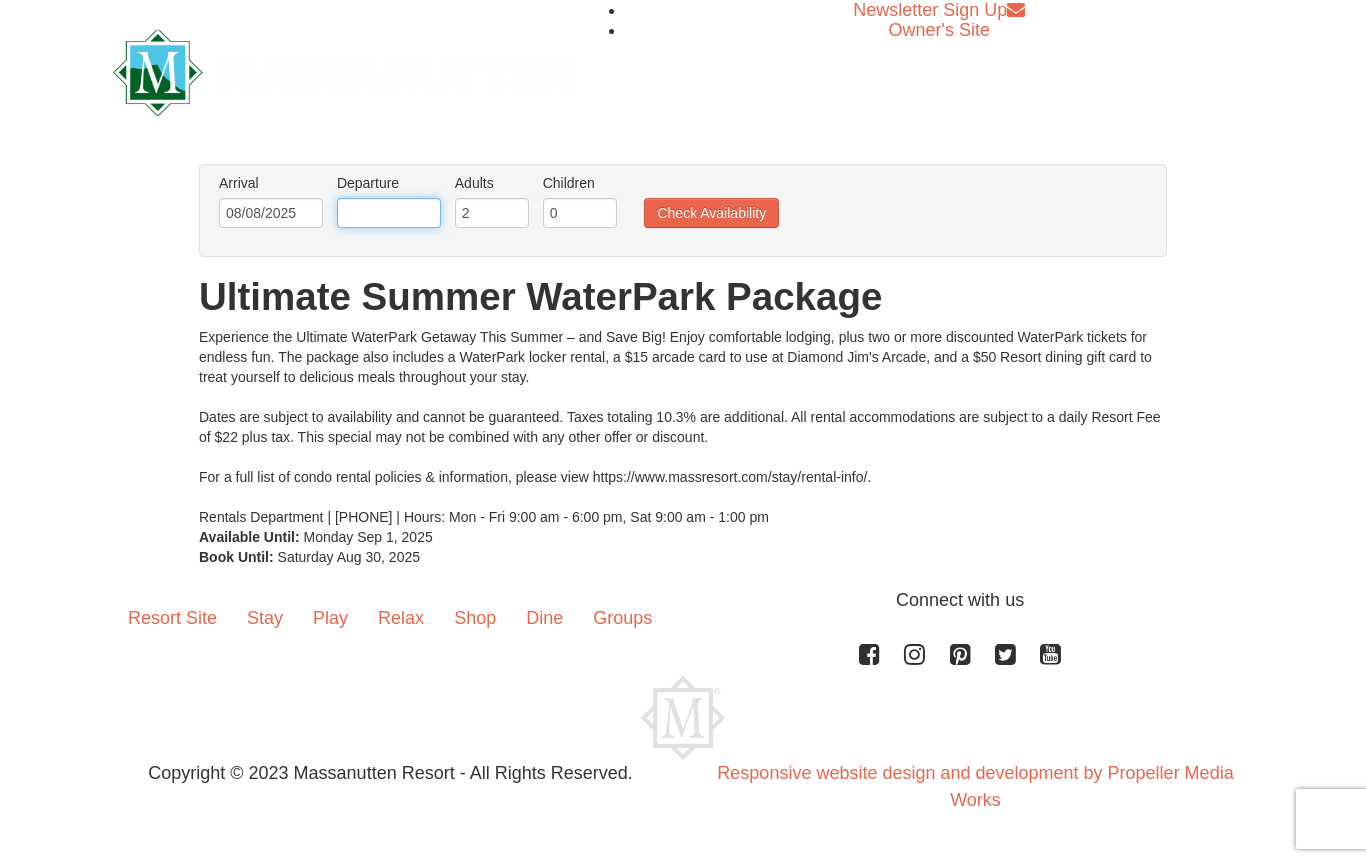 click at bounding box center [389, 213] 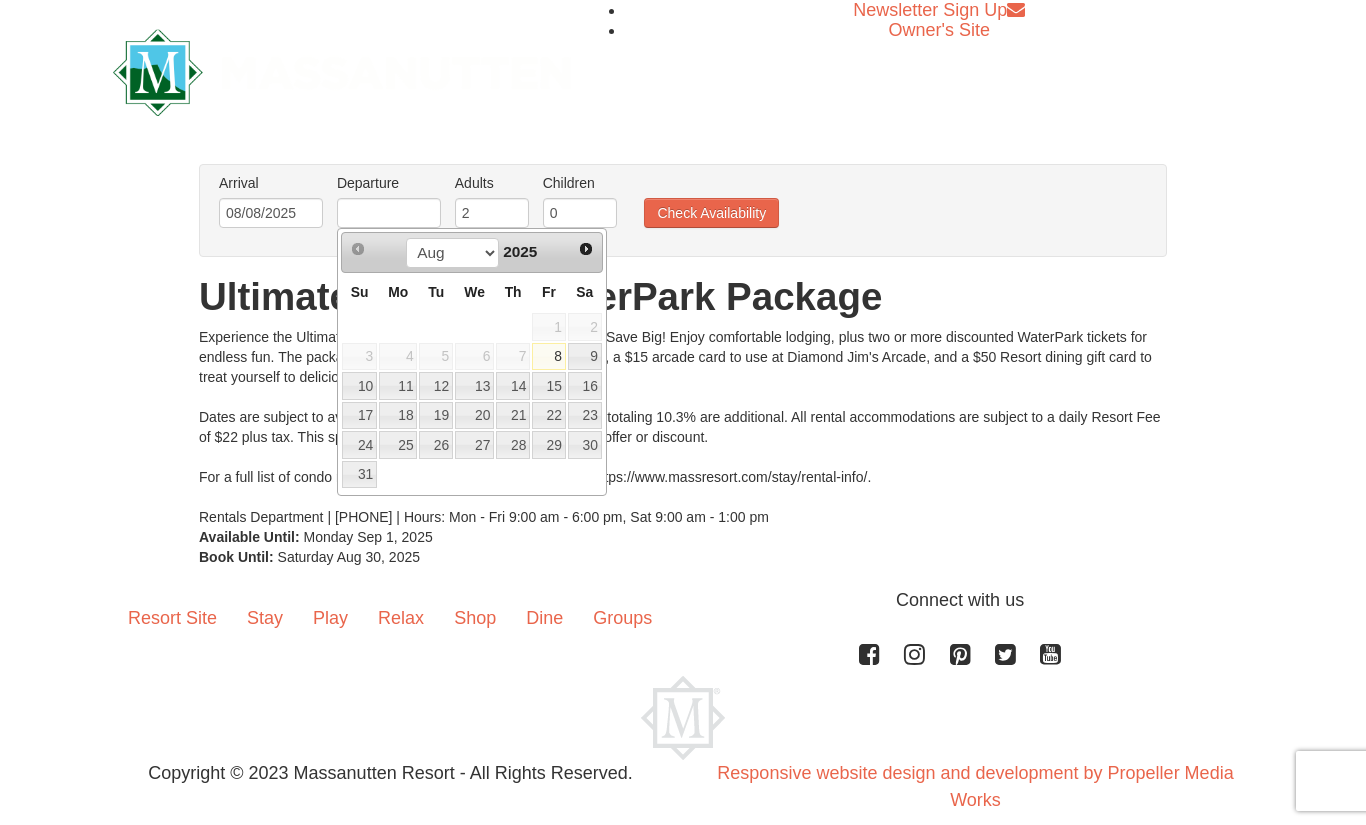 click on "10" at bounding box center (359, 386) 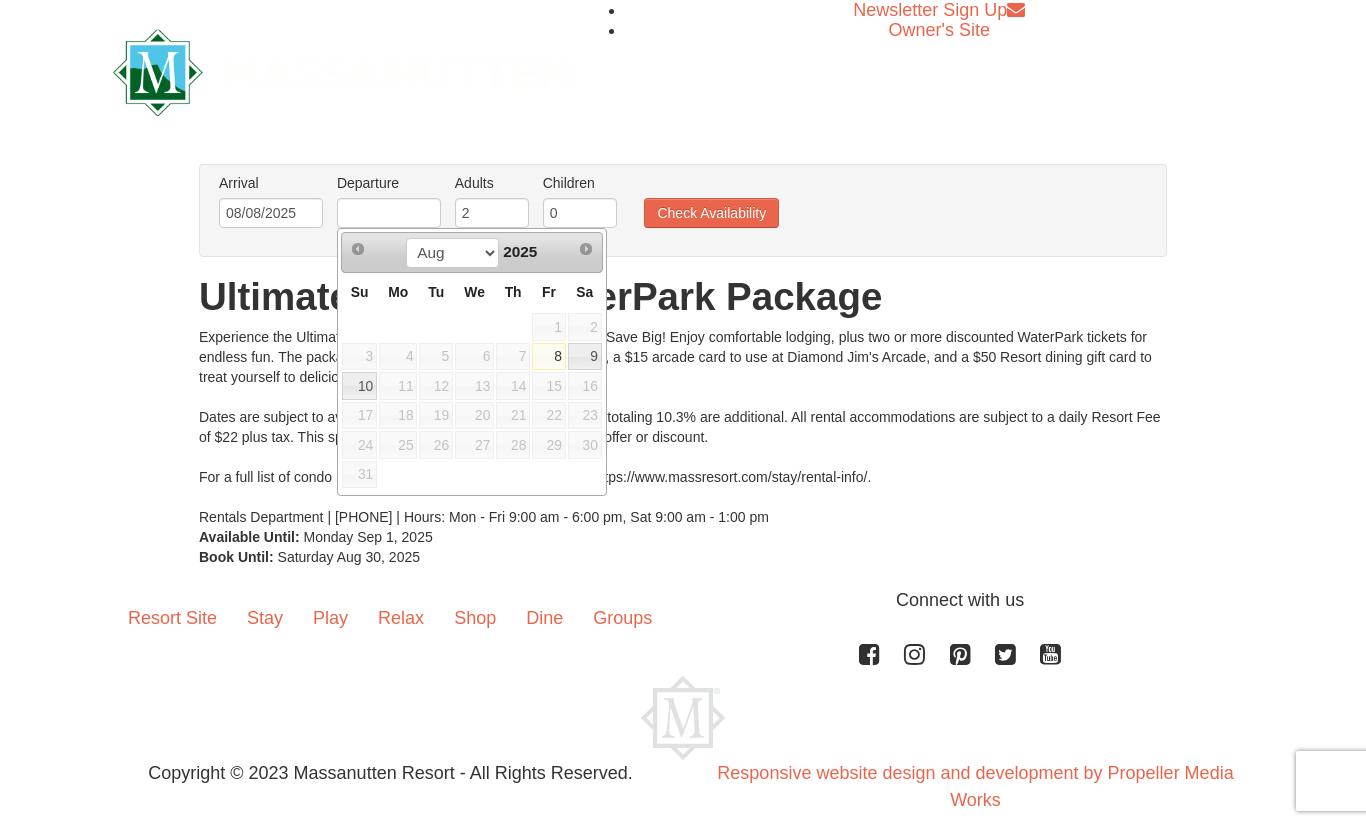 type on "08/10/2025" 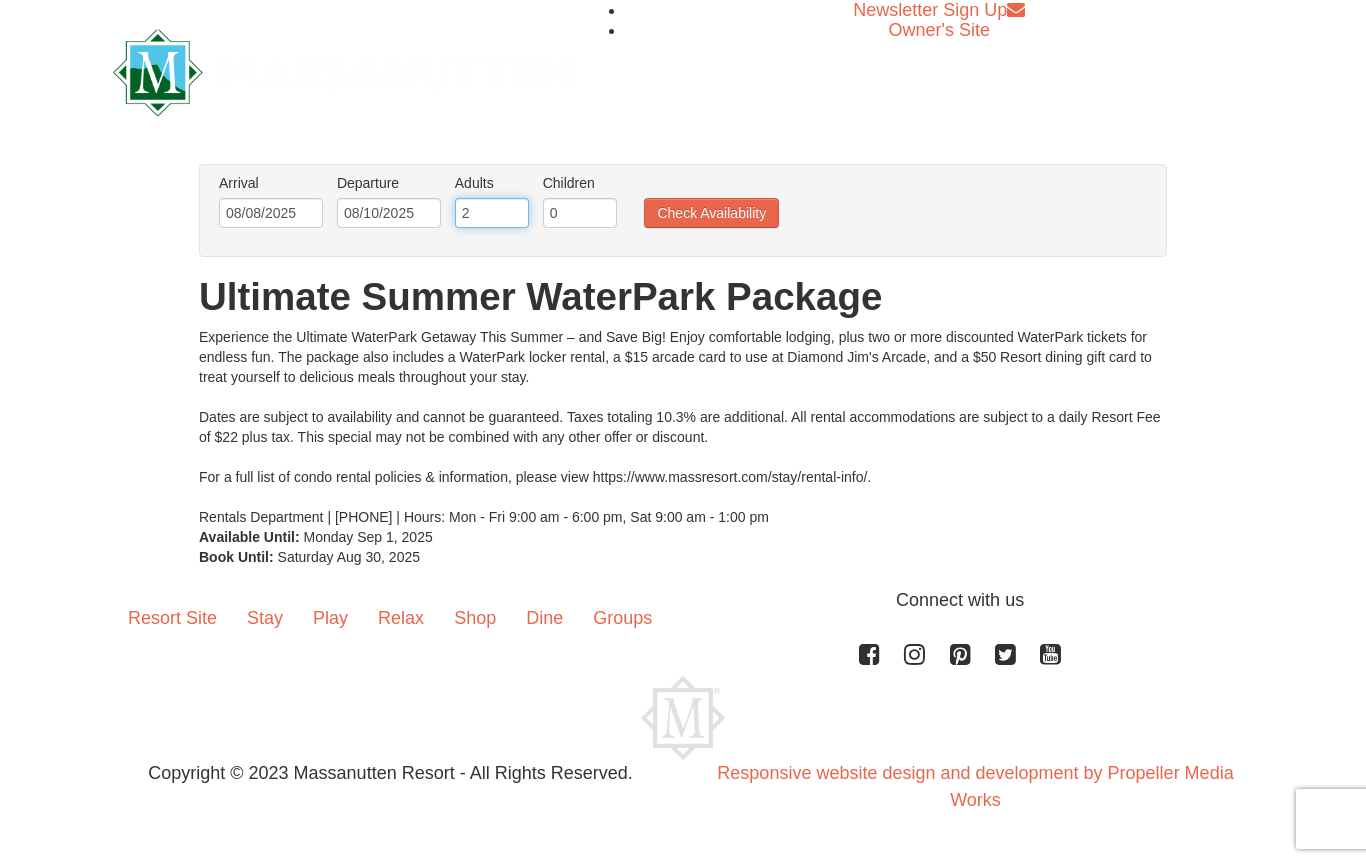 click on "2" at bounding box center (492, 213) 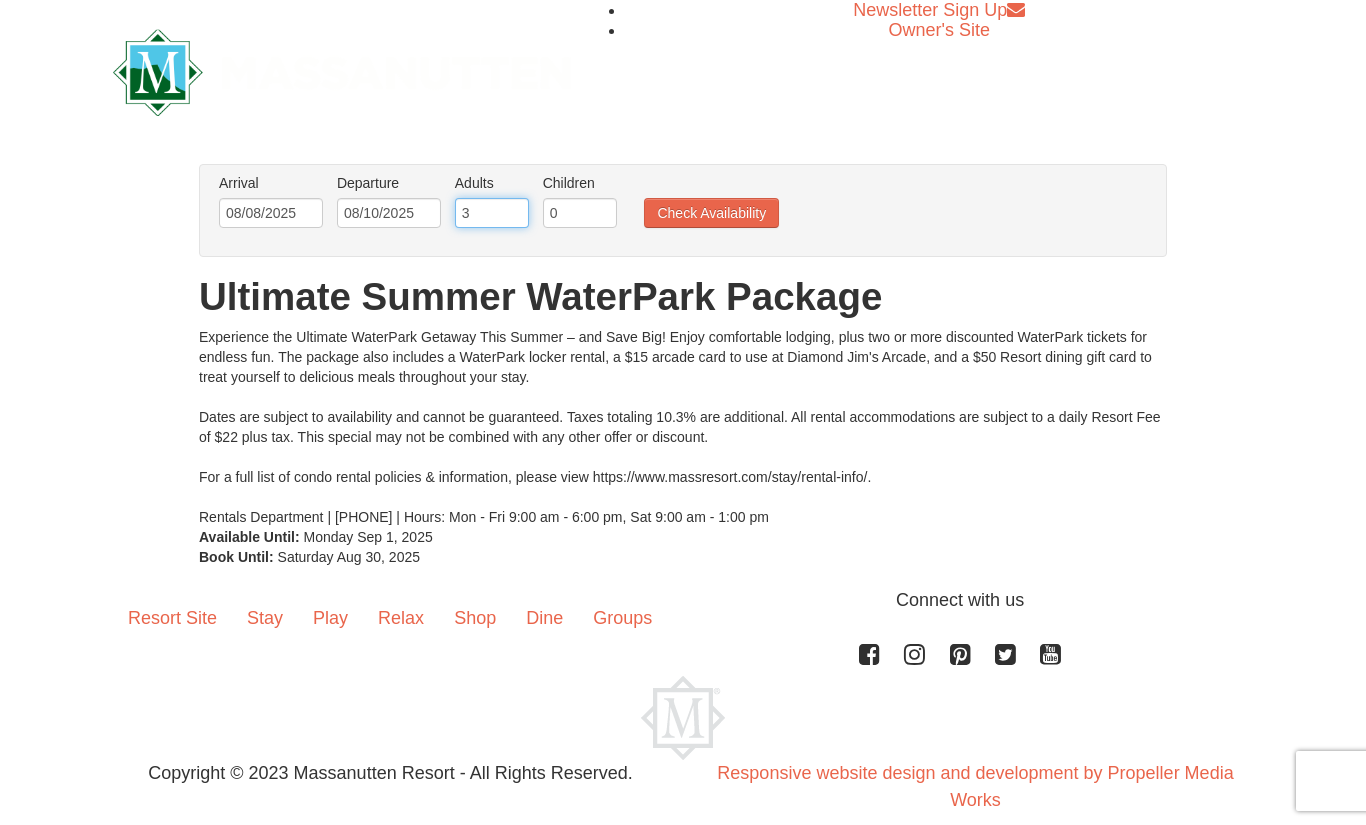 type on "3" 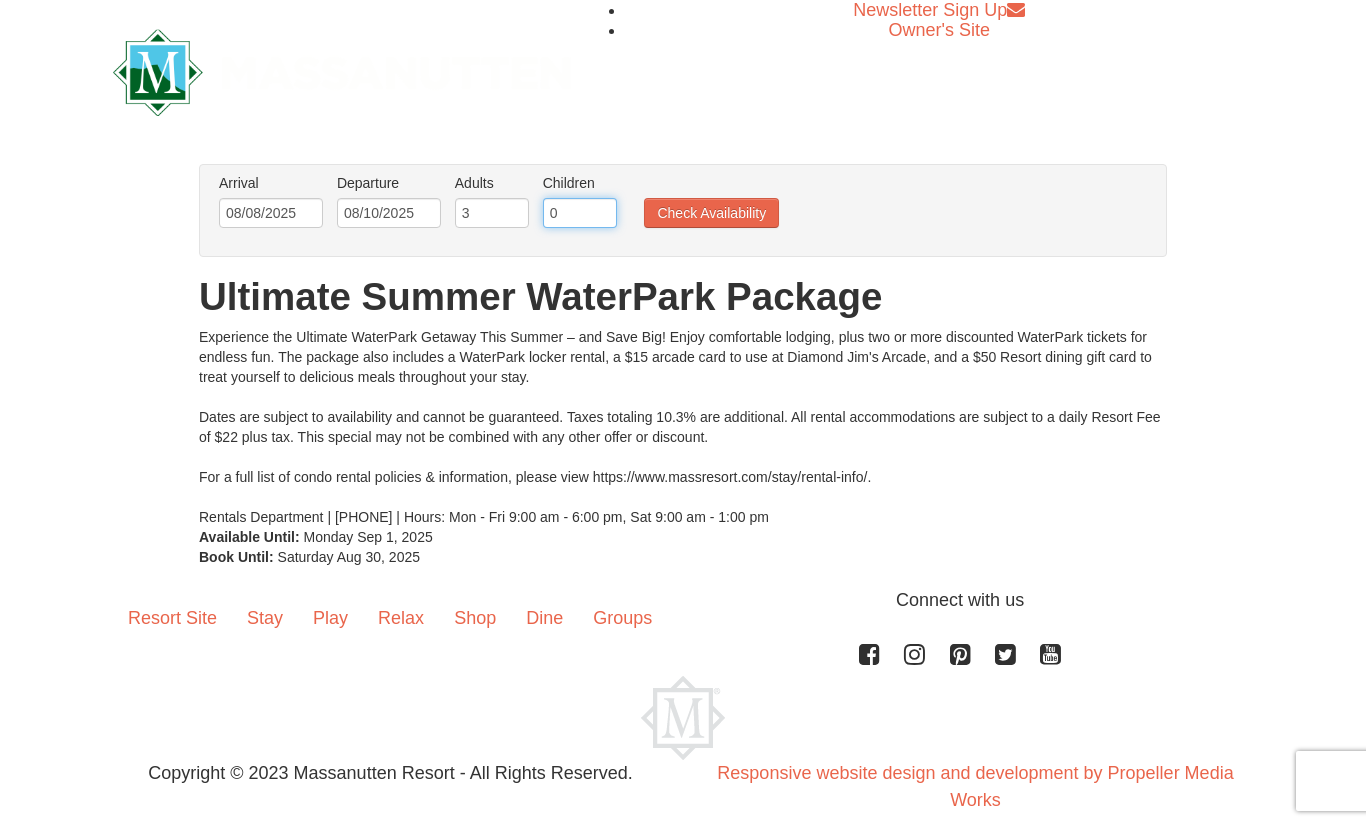 click on "0" at bounding box center (580, 213) 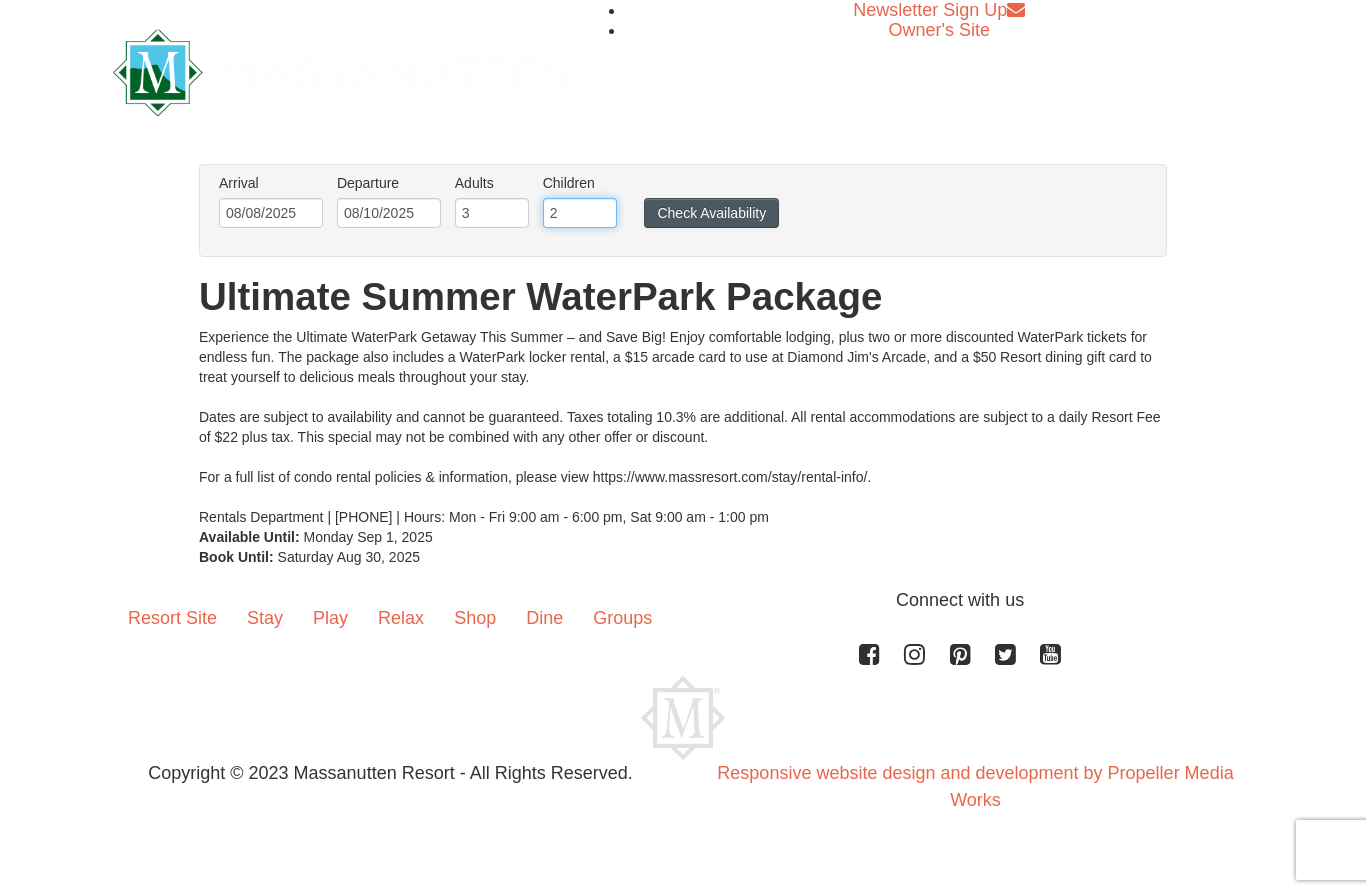 type on "2" 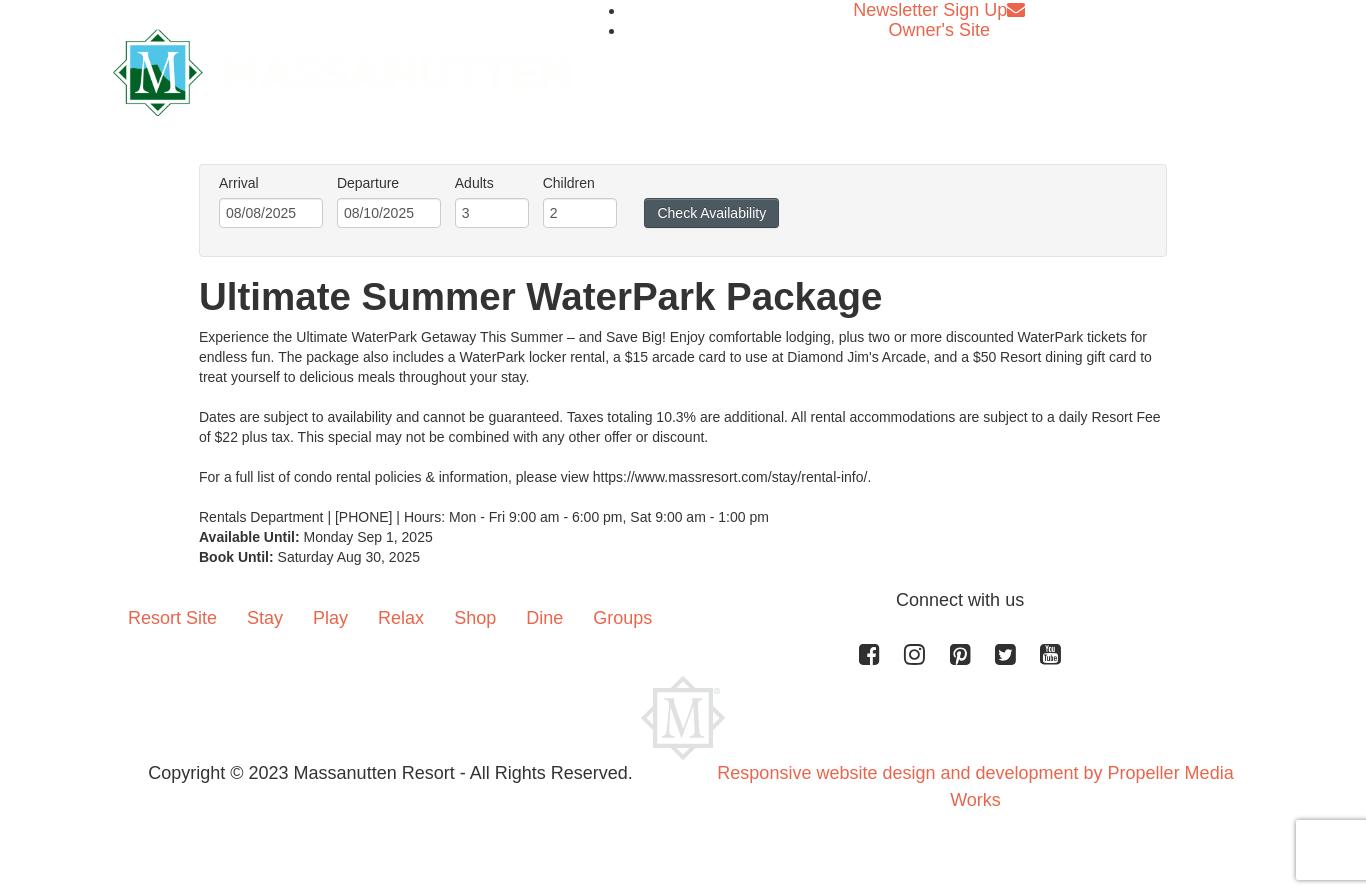 click on "Check Availability" at bounding box center (711, 213) 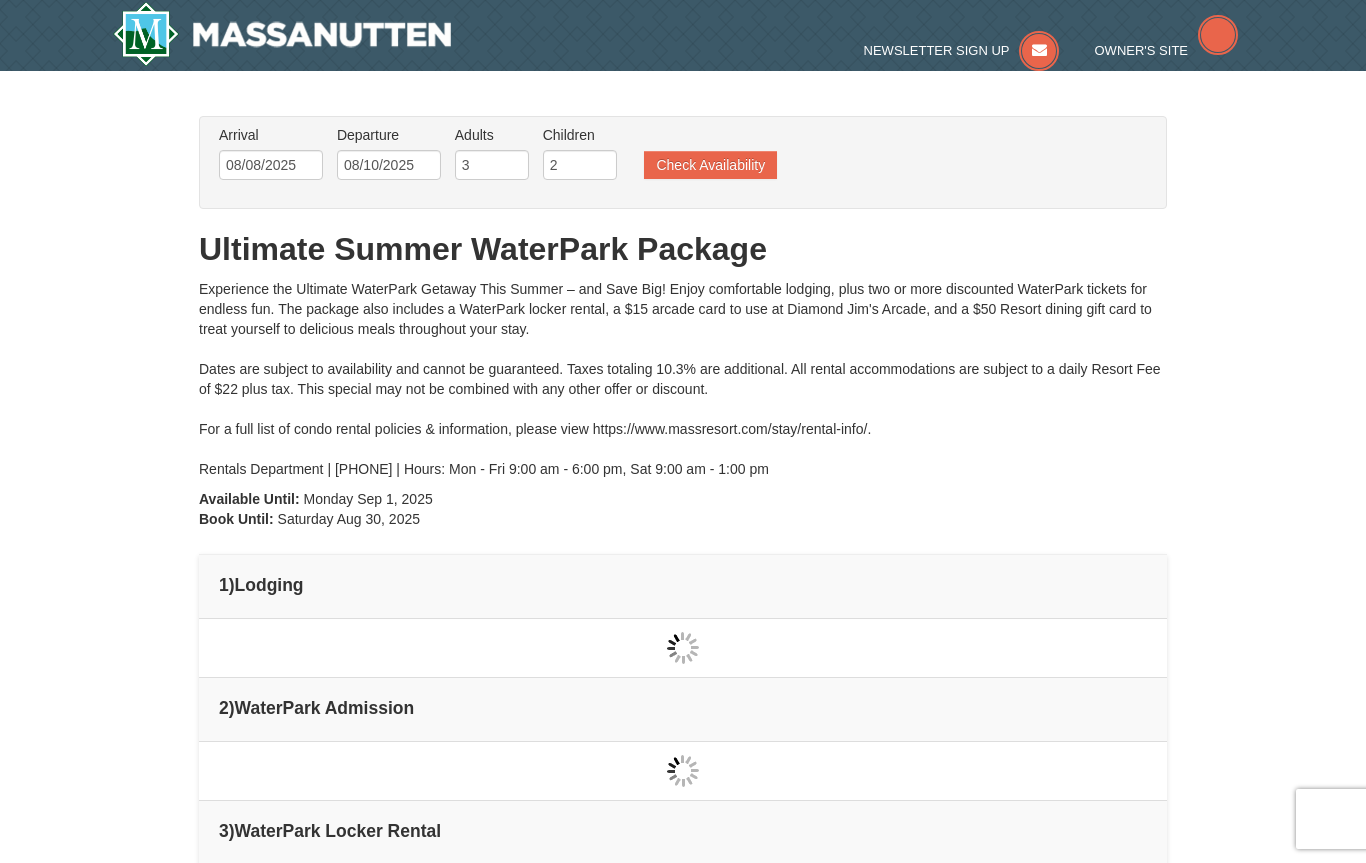 scroll, scrollTop: 0, scrollLeft: 0, axis: both 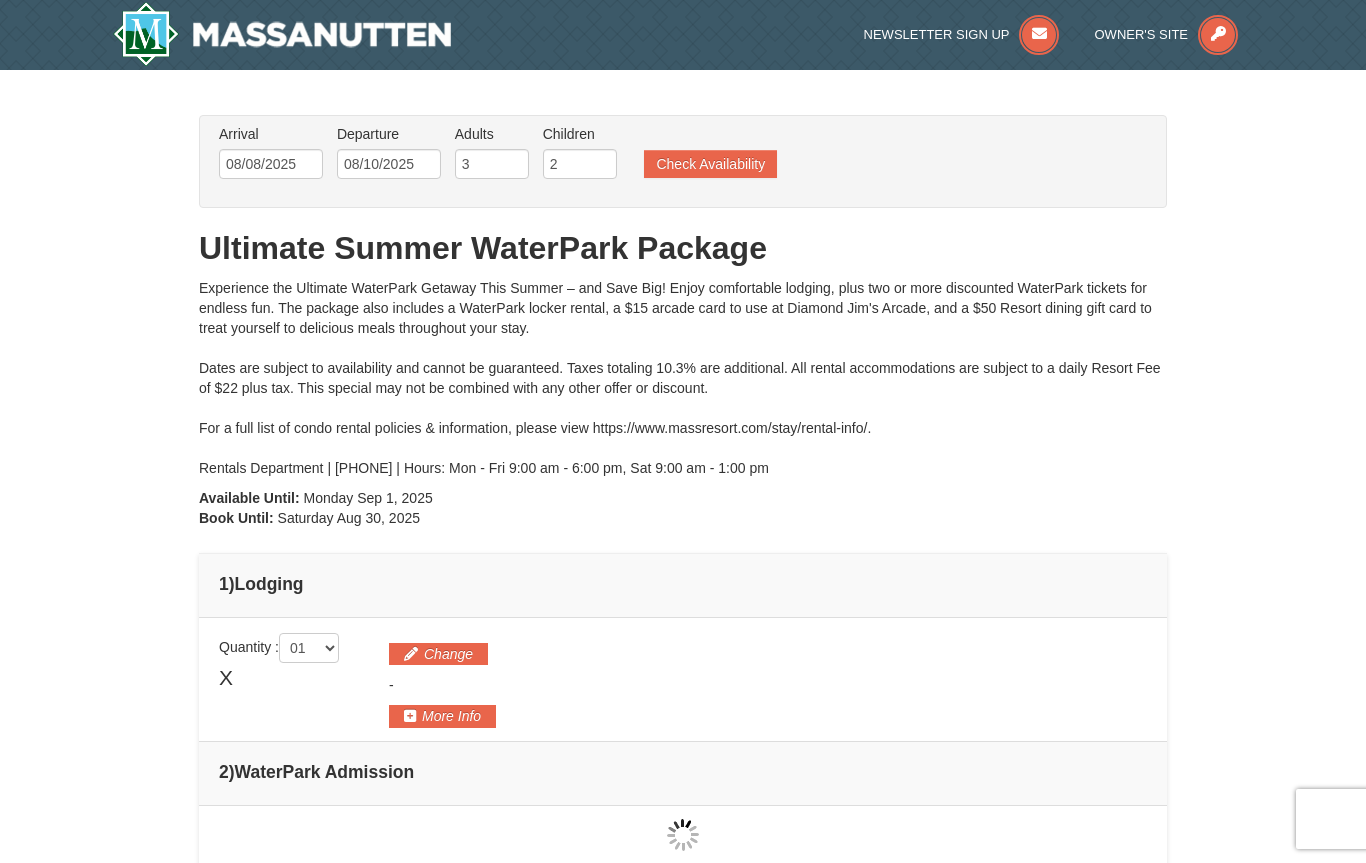 type on "08/09/2025" 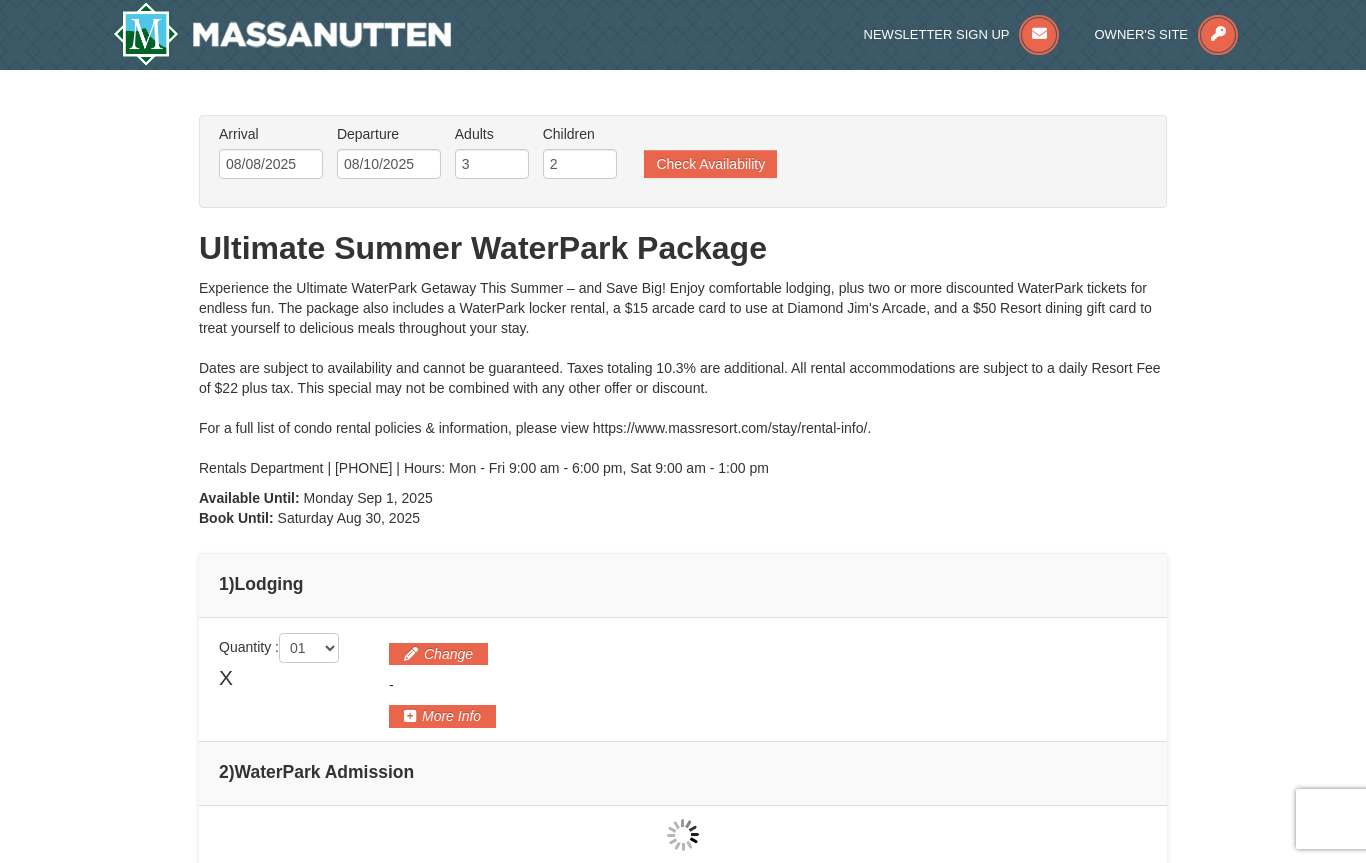 type on "08/09/2025" 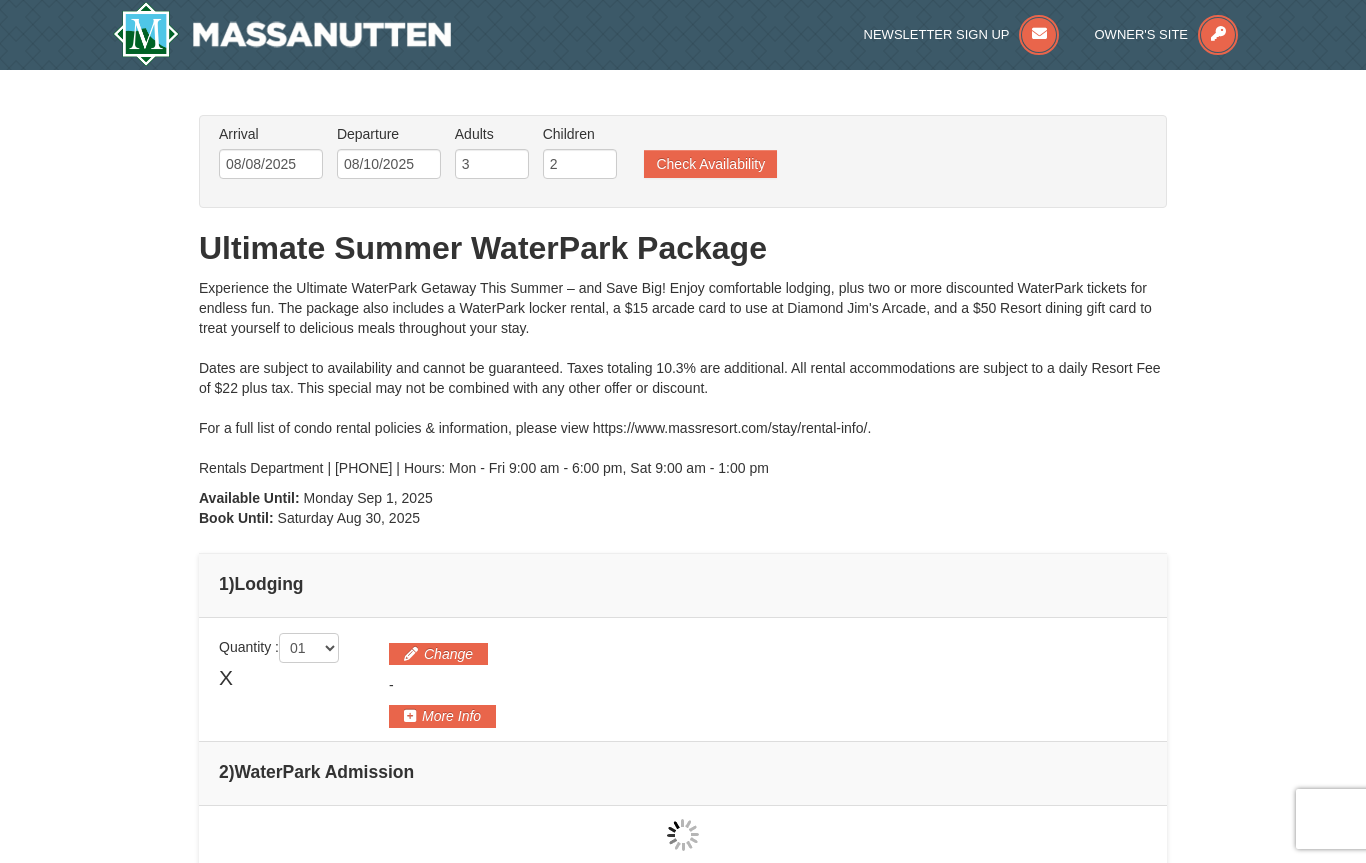 type on "08/08/2025" 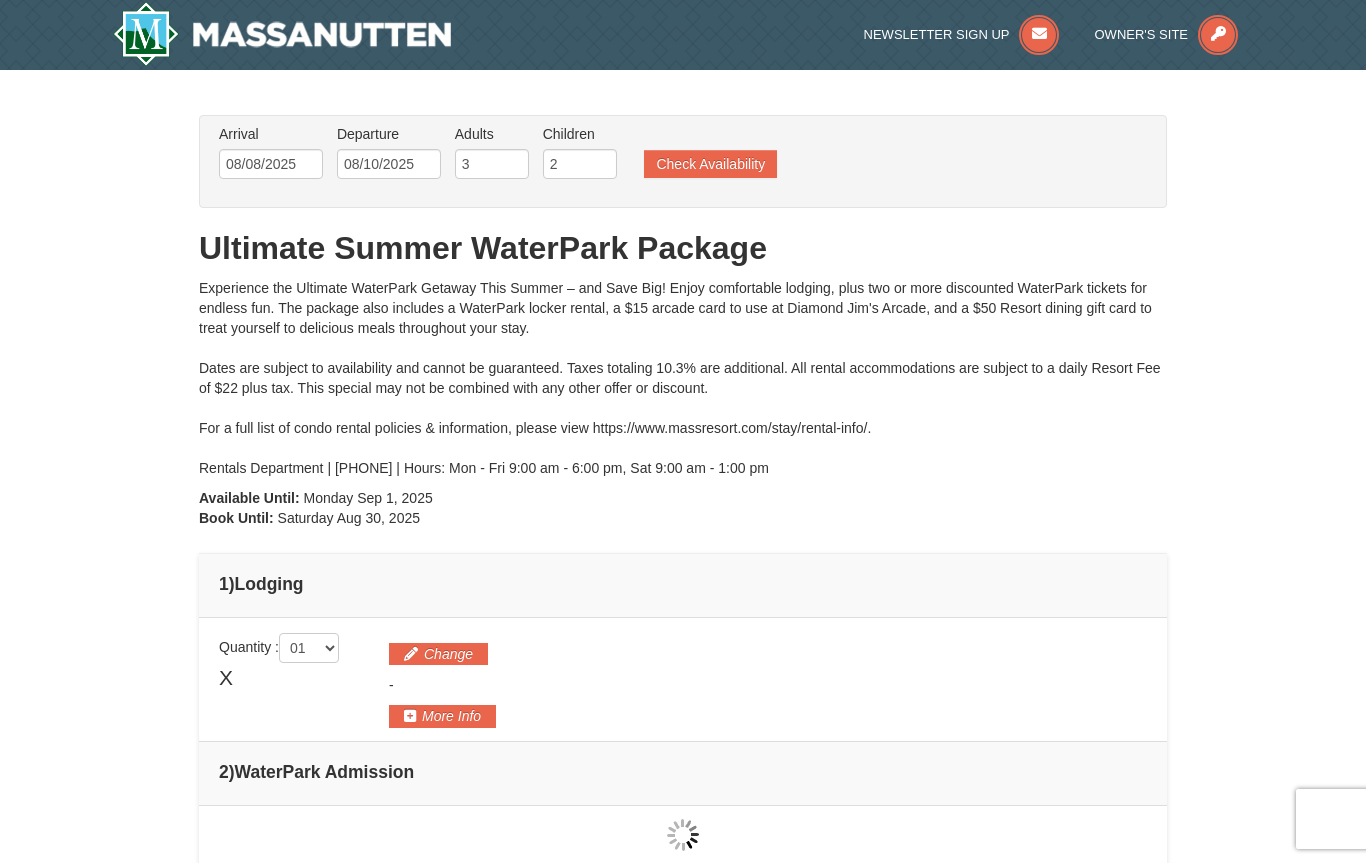 type on "08/08/2025" 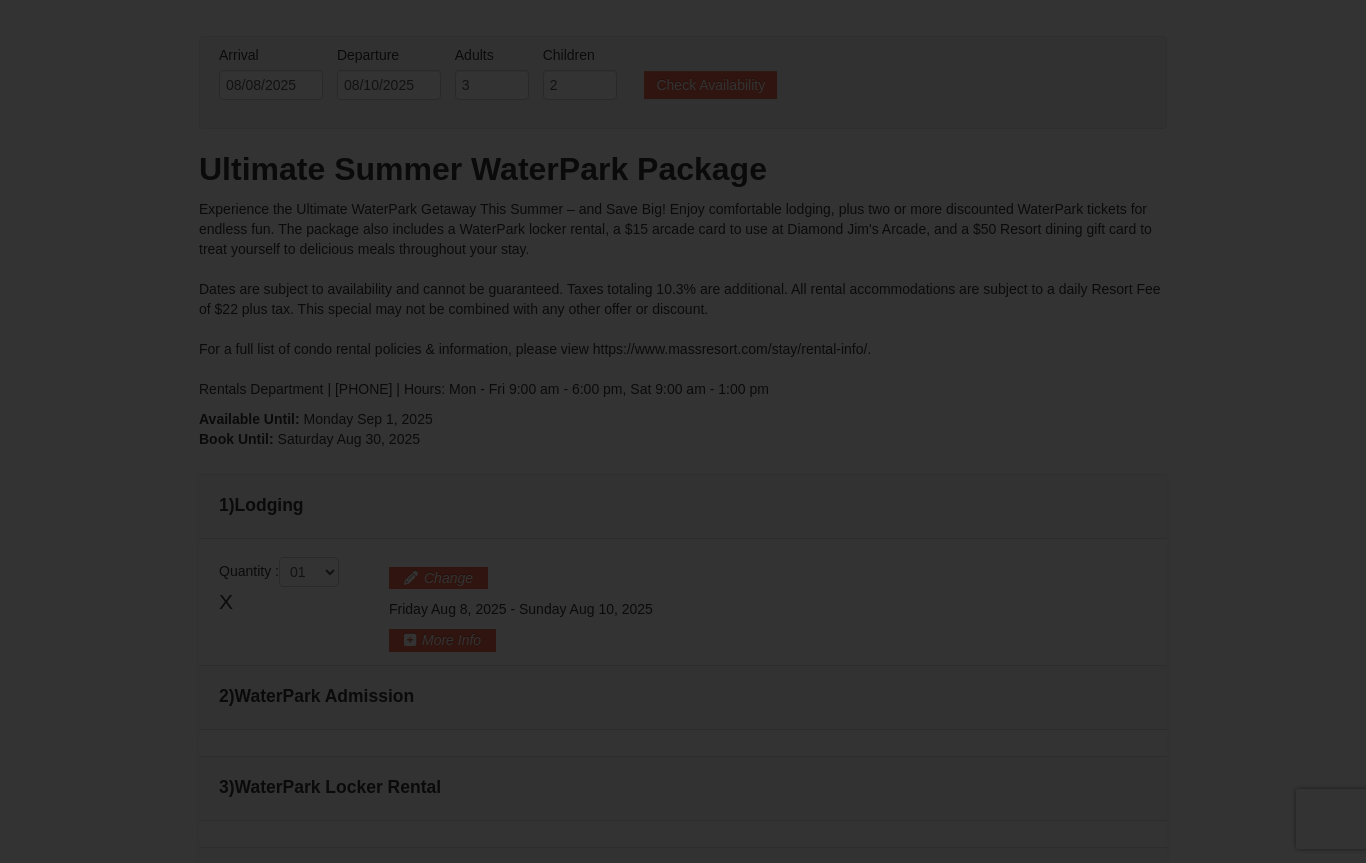 type on "08/10/2025" 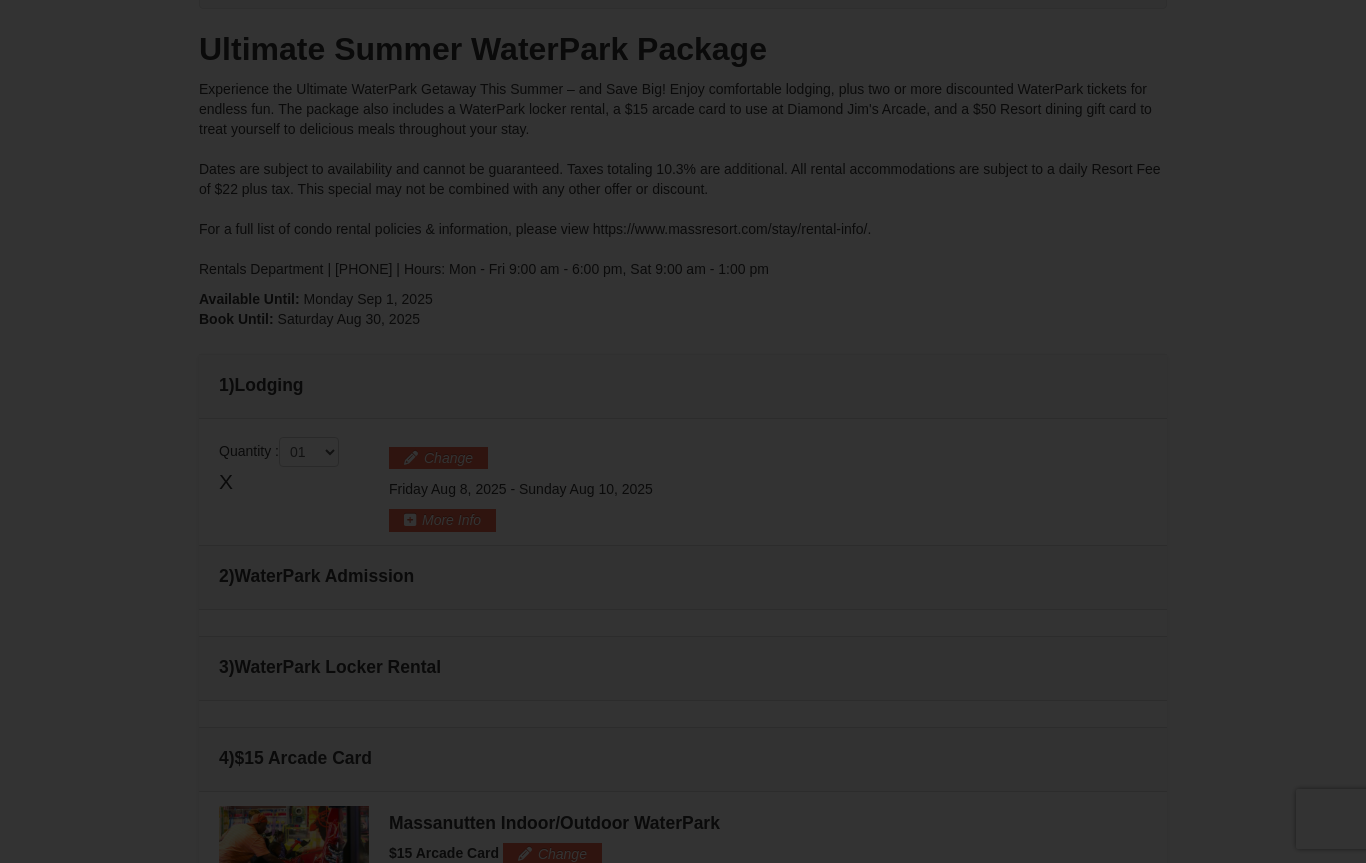 type on "08/10/2025" 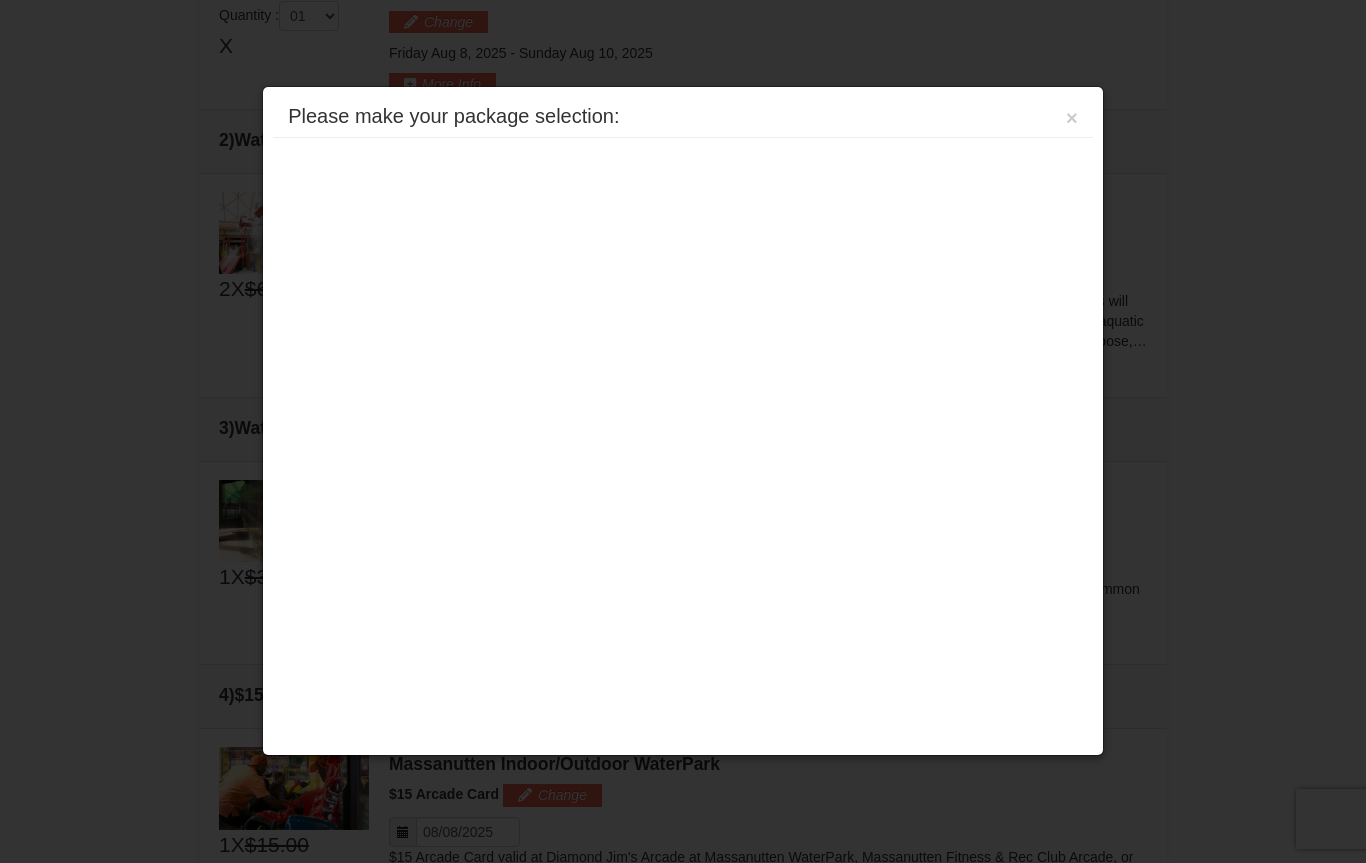 scroll, scrollTop: 636, scrollLeft: 0, axis: vertical 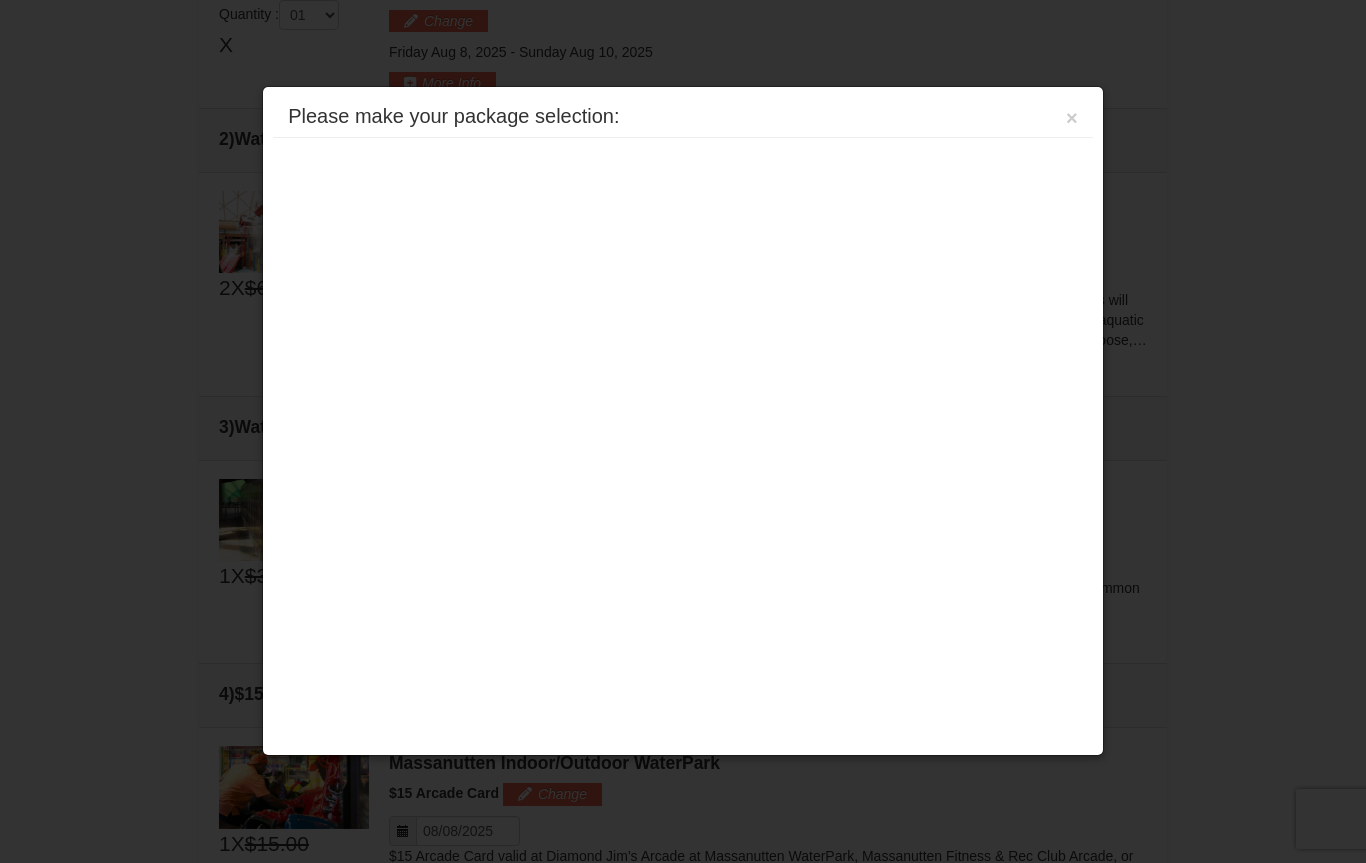 click on "×" at bounding box center [1072, 118] 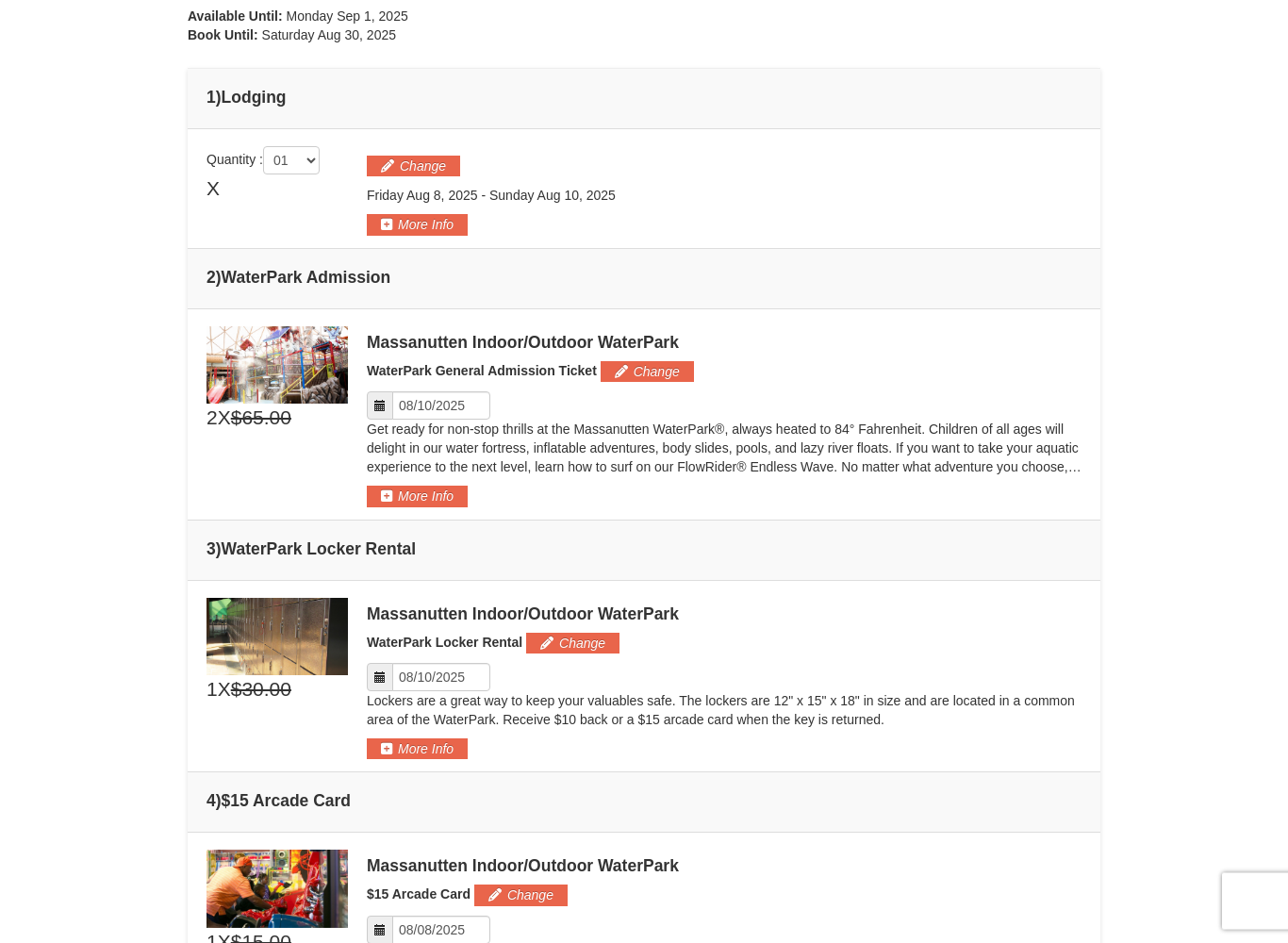 scroll, scrollTop: 454, scrollLeft: 0, axis: vertical 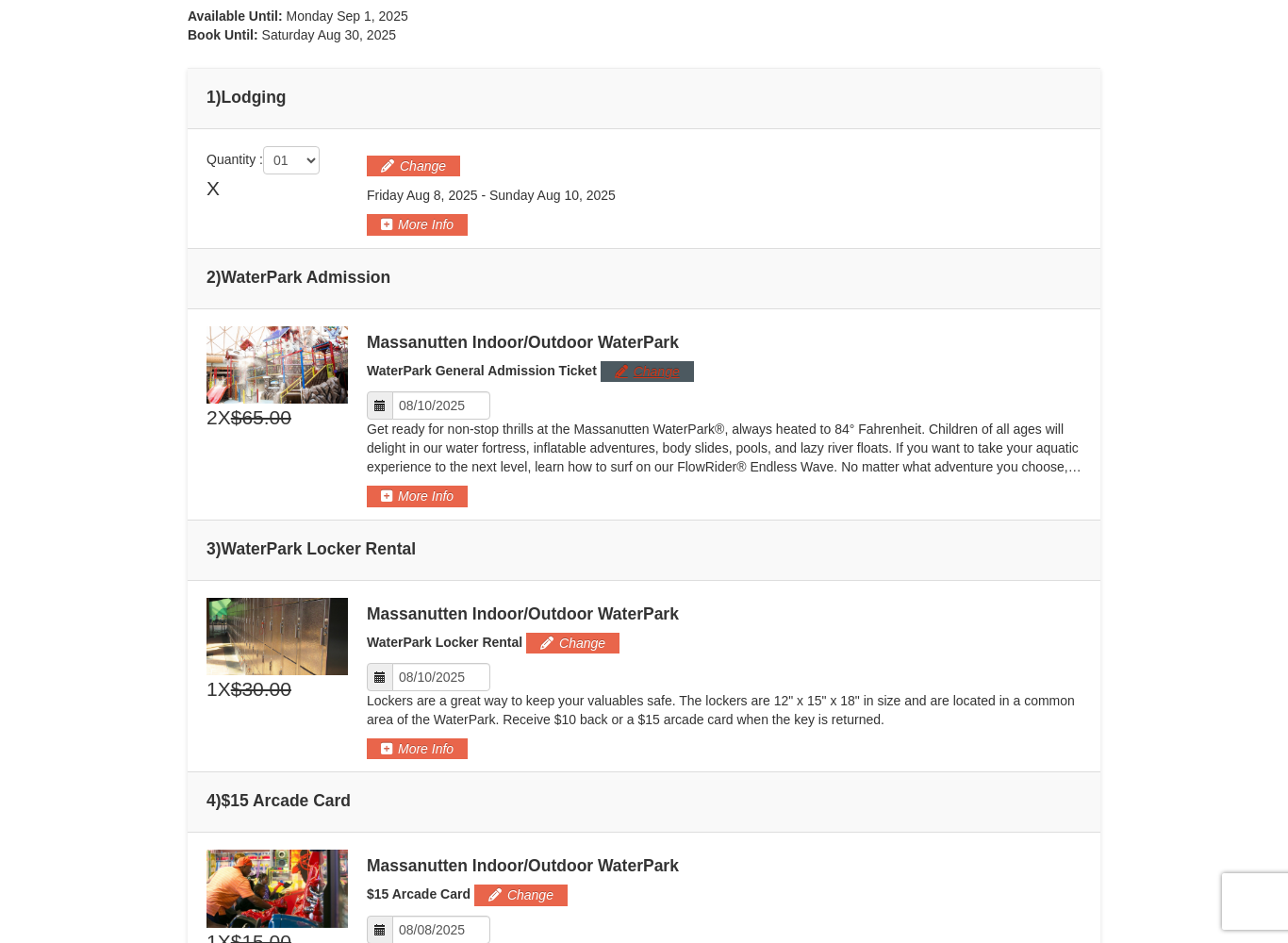click on "Change" at bounding box center [647, 372] 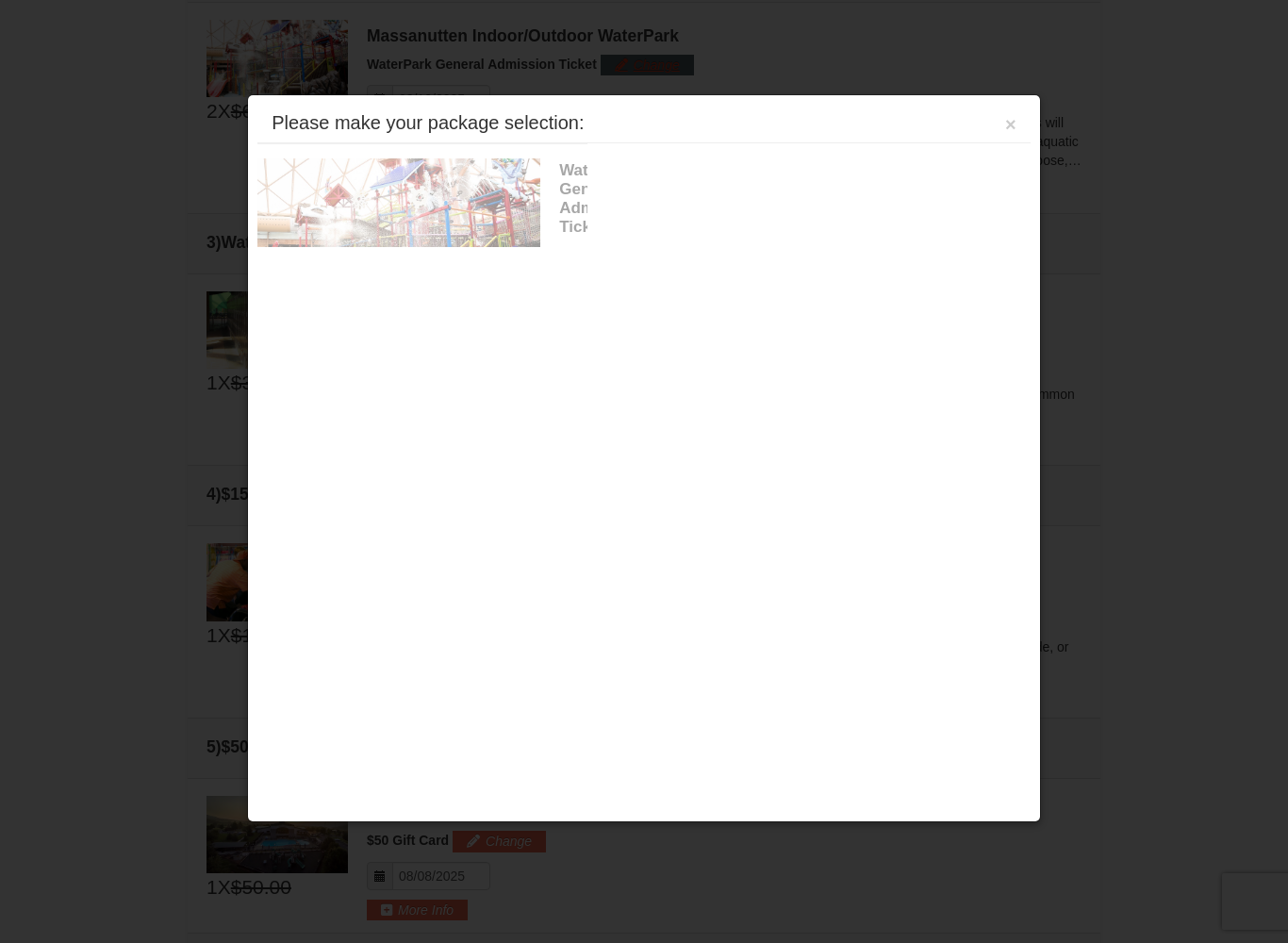 scroll, scrollTop: 779, scrollLeft: 0, axis: vertical 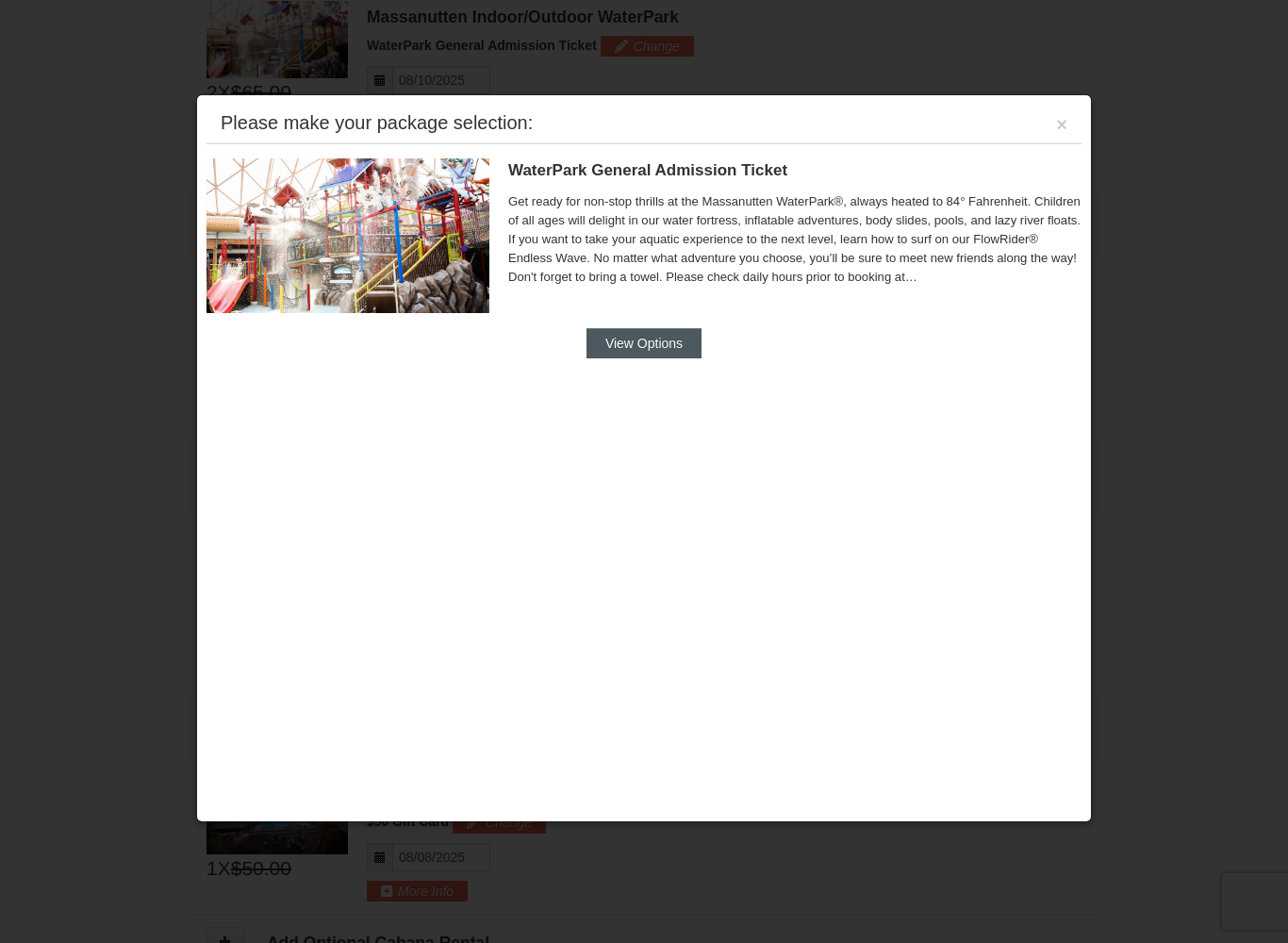 click on "View Options" at bounding box center [644, 343] 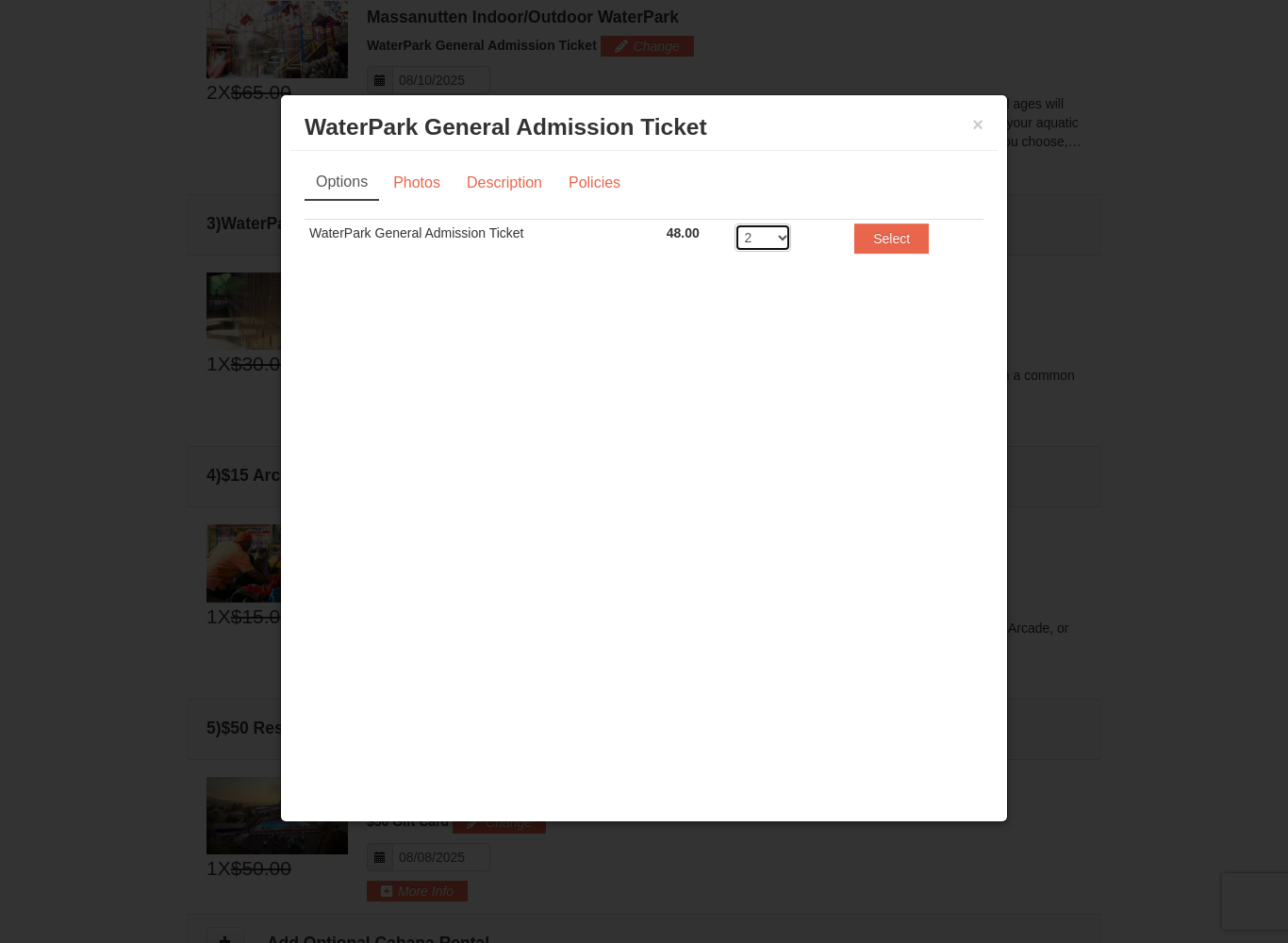 click on "2 3 4 5 6 7 8" at bounding box center [763, 238] 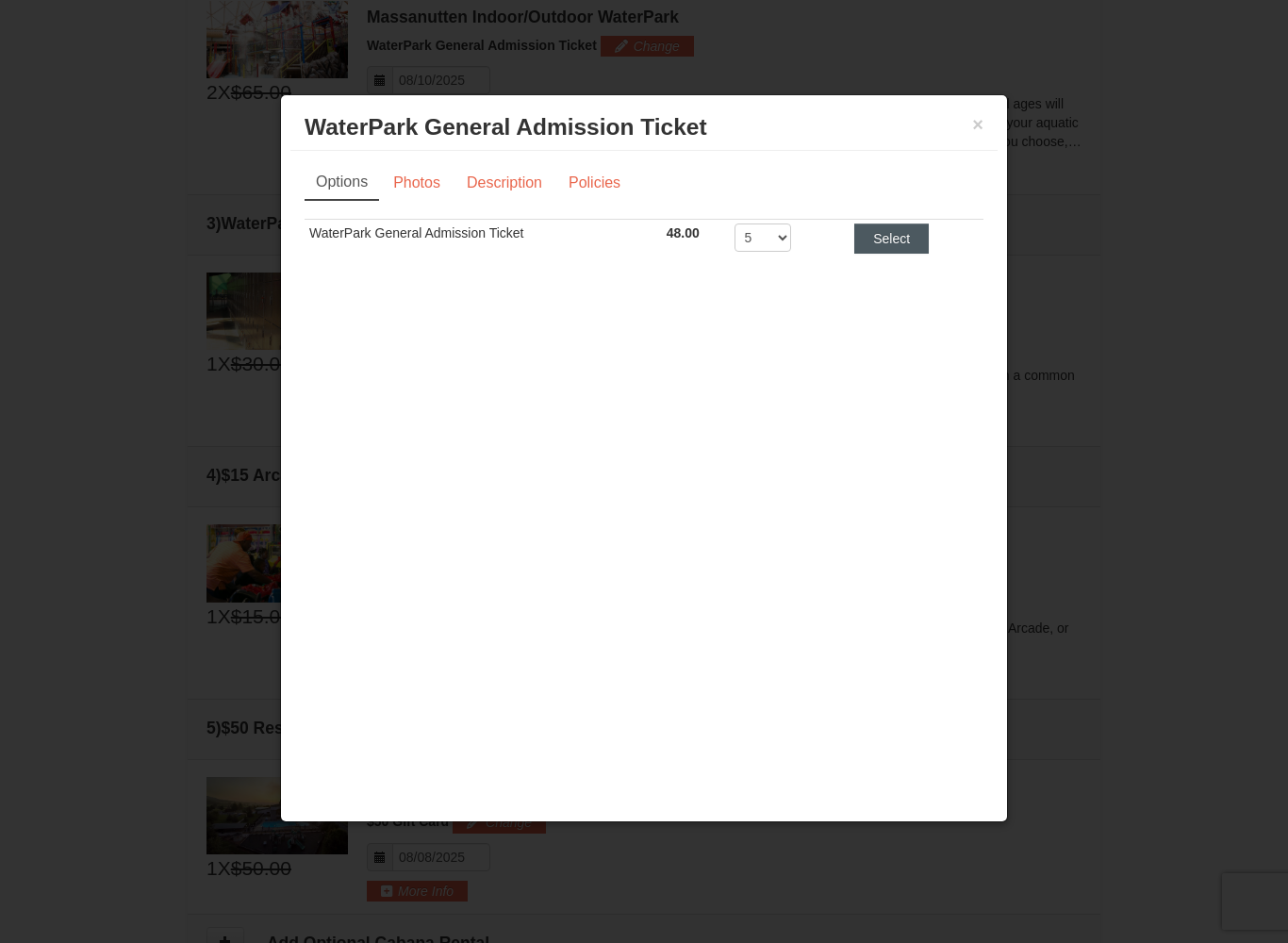 click on "Select" at bounding box center (891, 239) 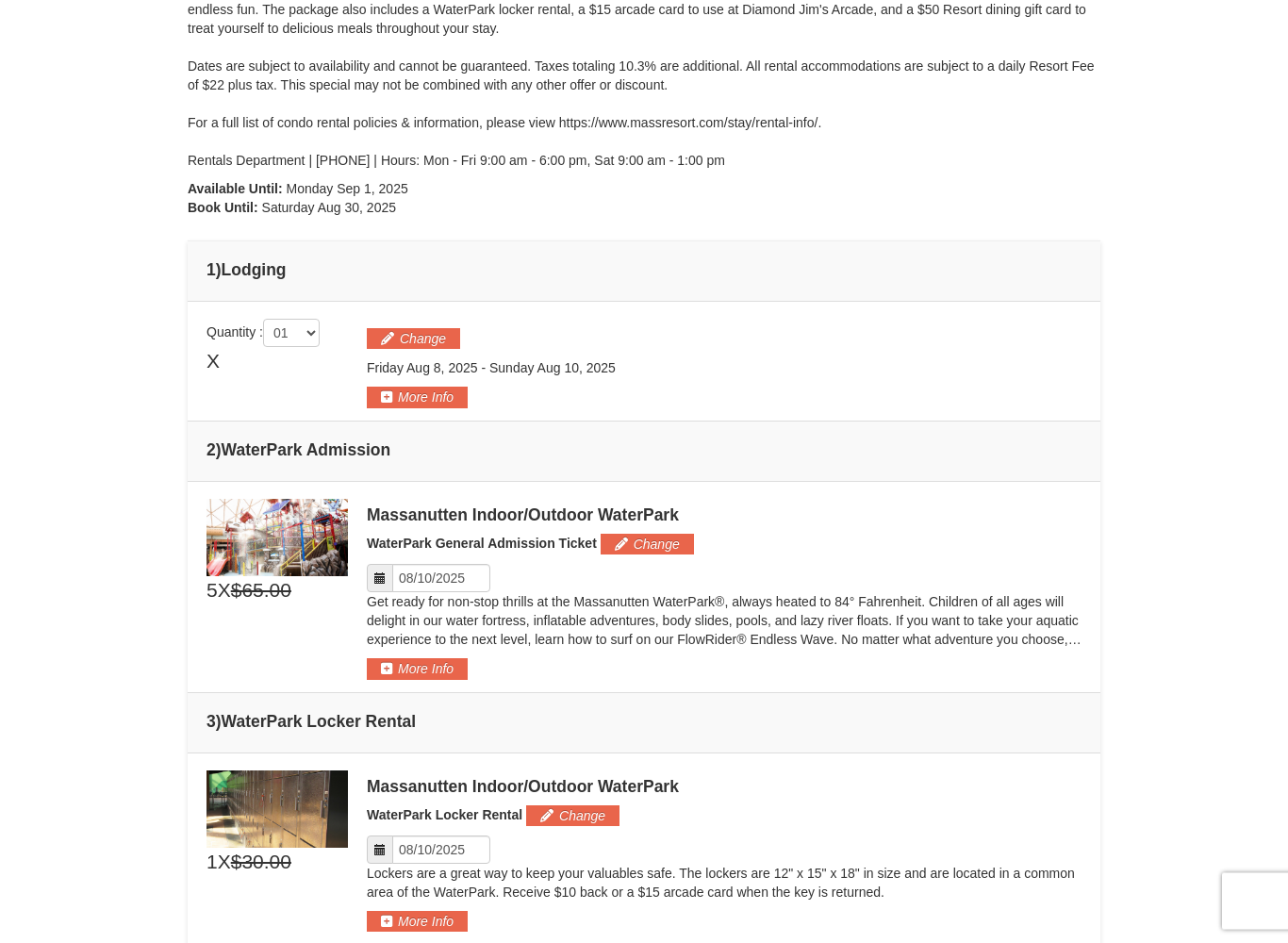 scroll, scrollTop: 281, scrollLeft: 0, axis: vertical 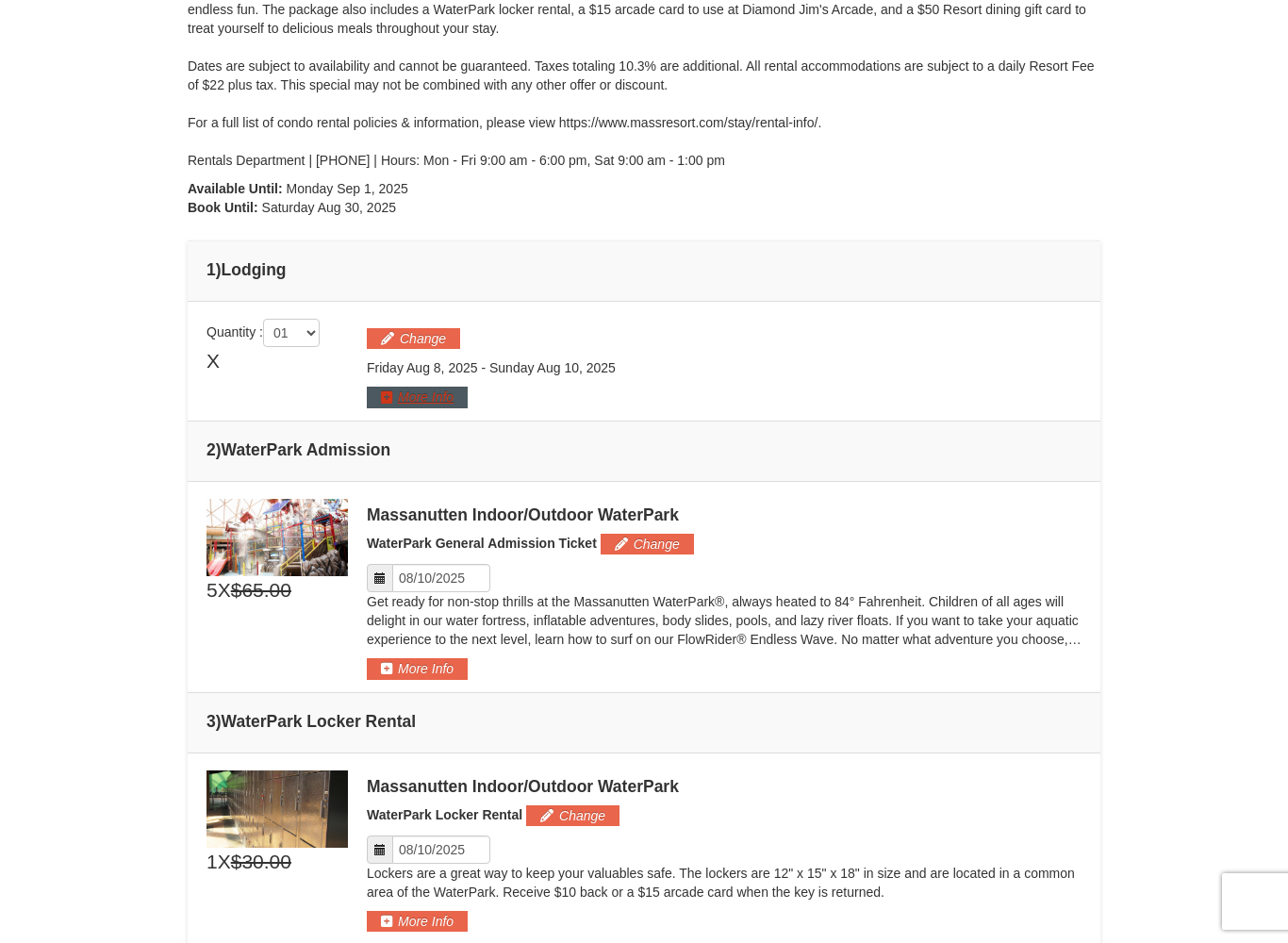 click on "More Info" at bounding box center [417, 397] 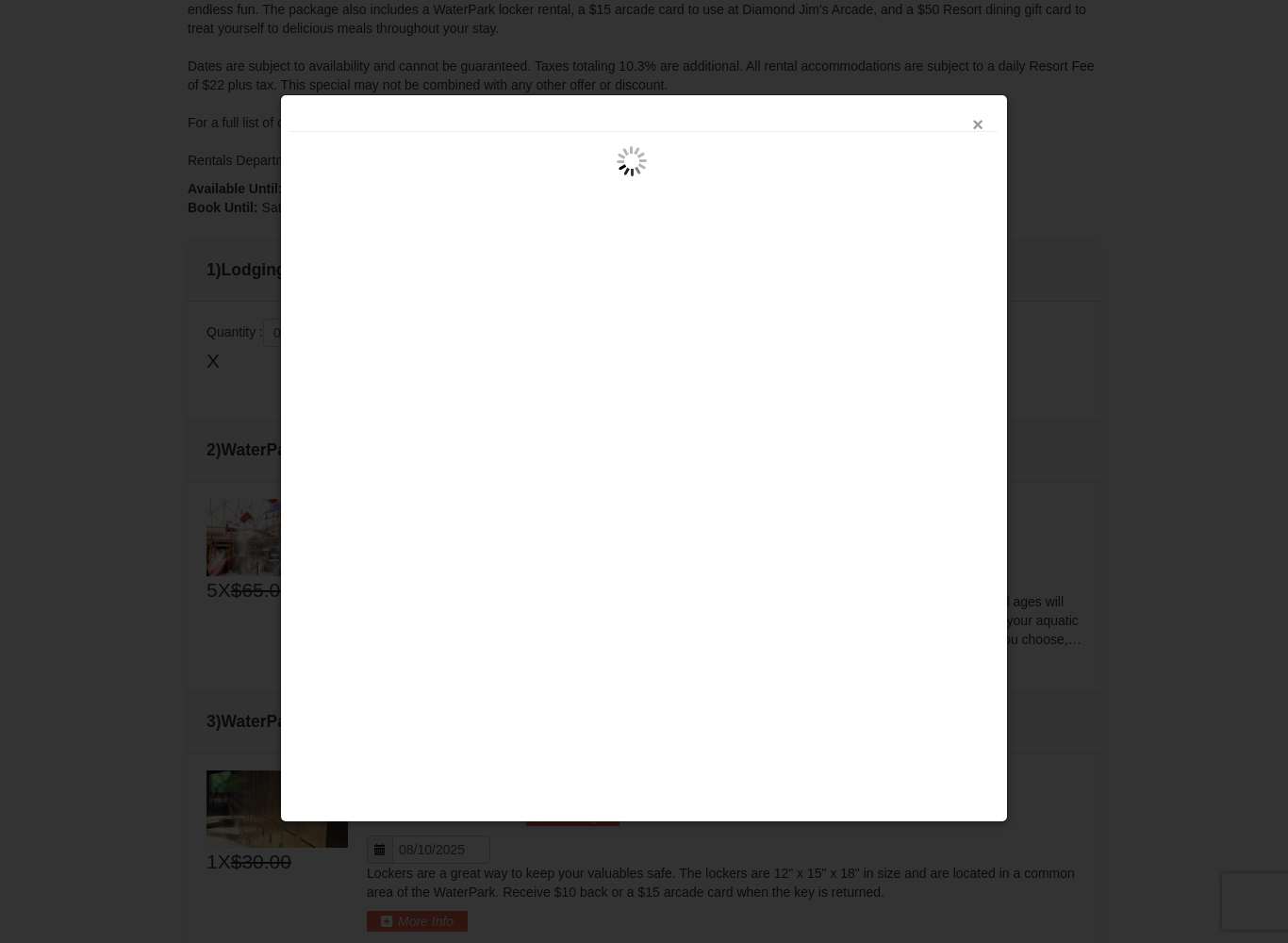 click on "×" at bounding box center (978, 124) 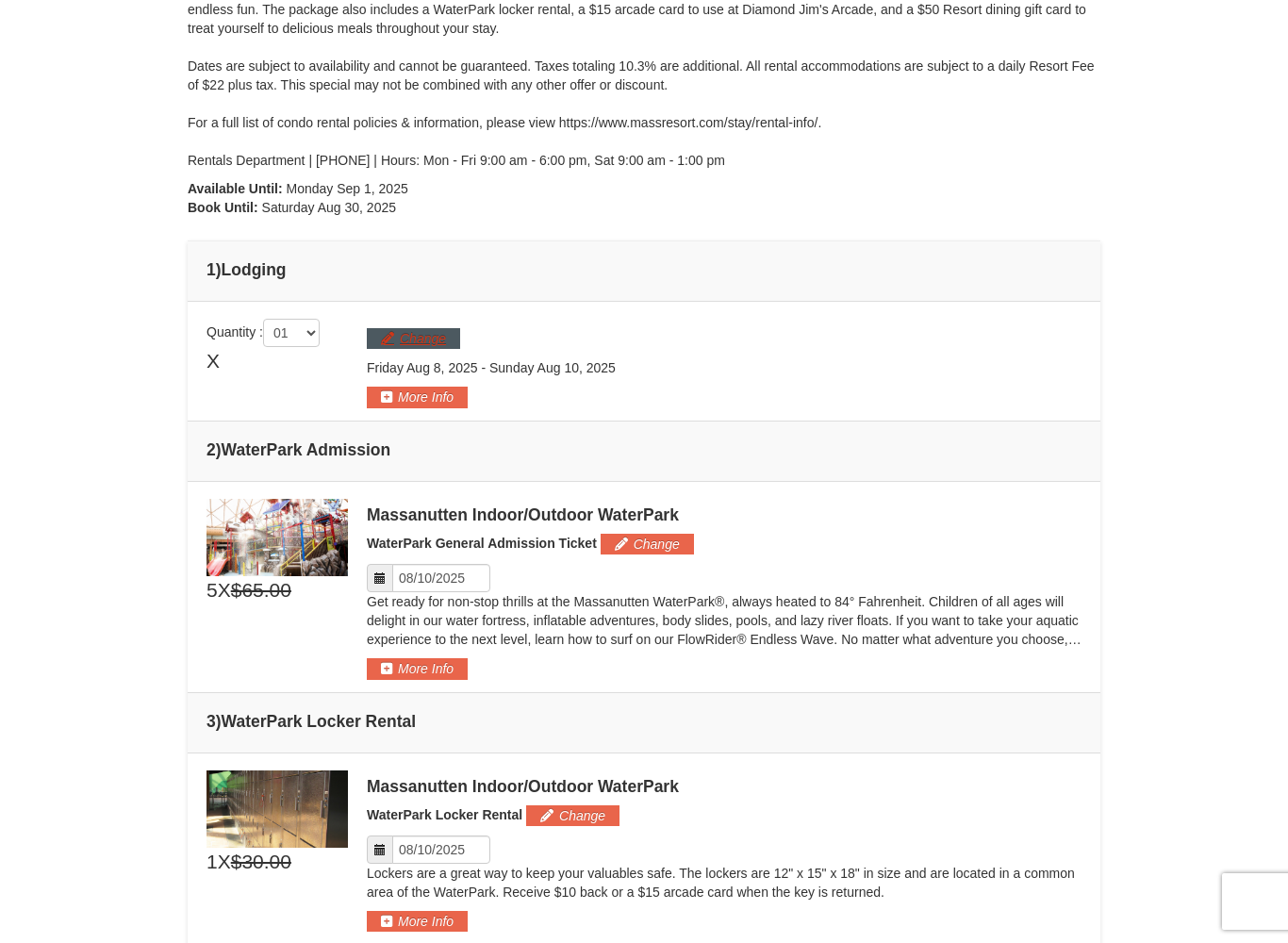 click on "Change" at bounding box center [413, 339] 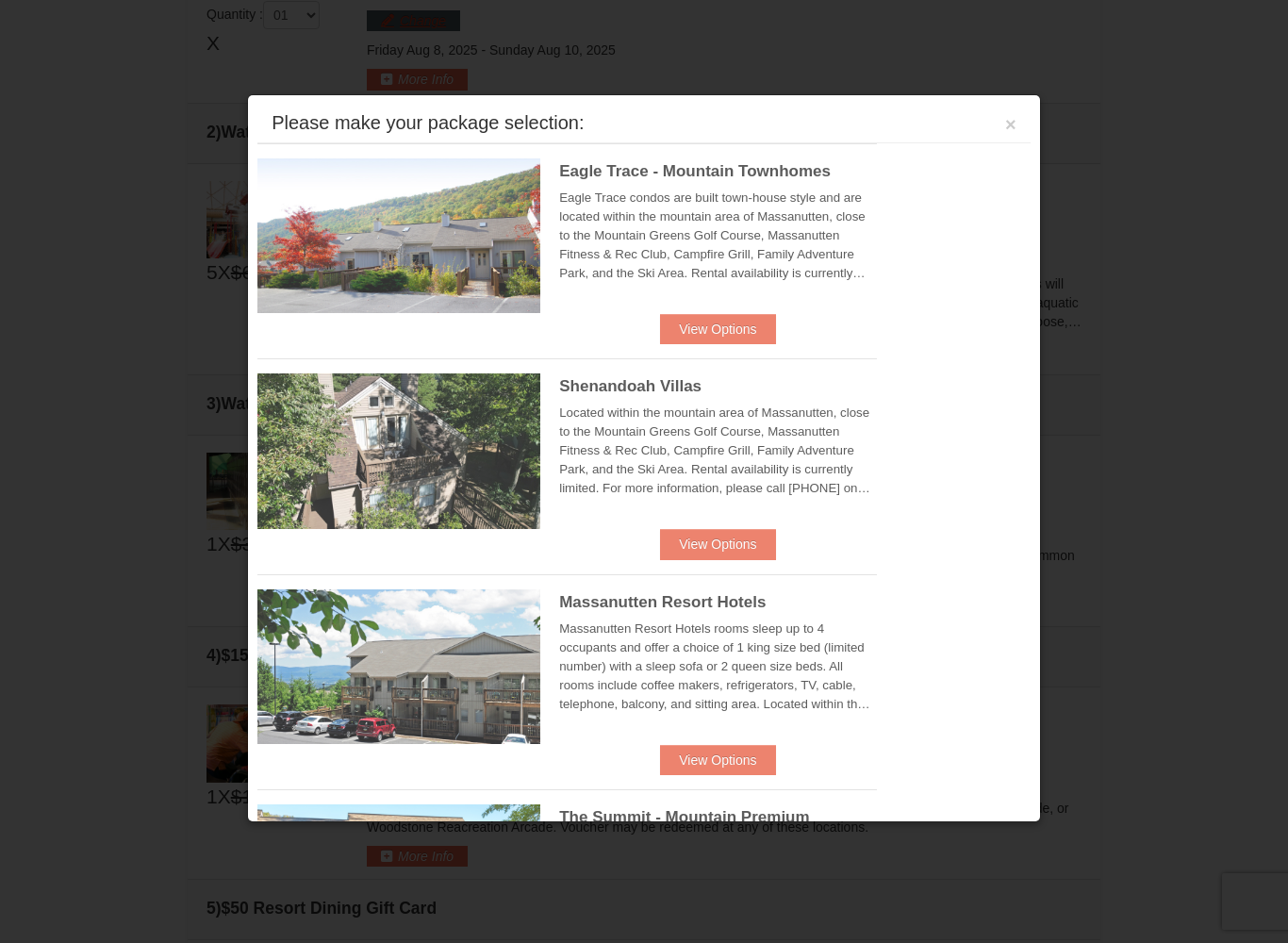 scroll, scrollTop: 600, scrollLeft: 0, axis: vertical 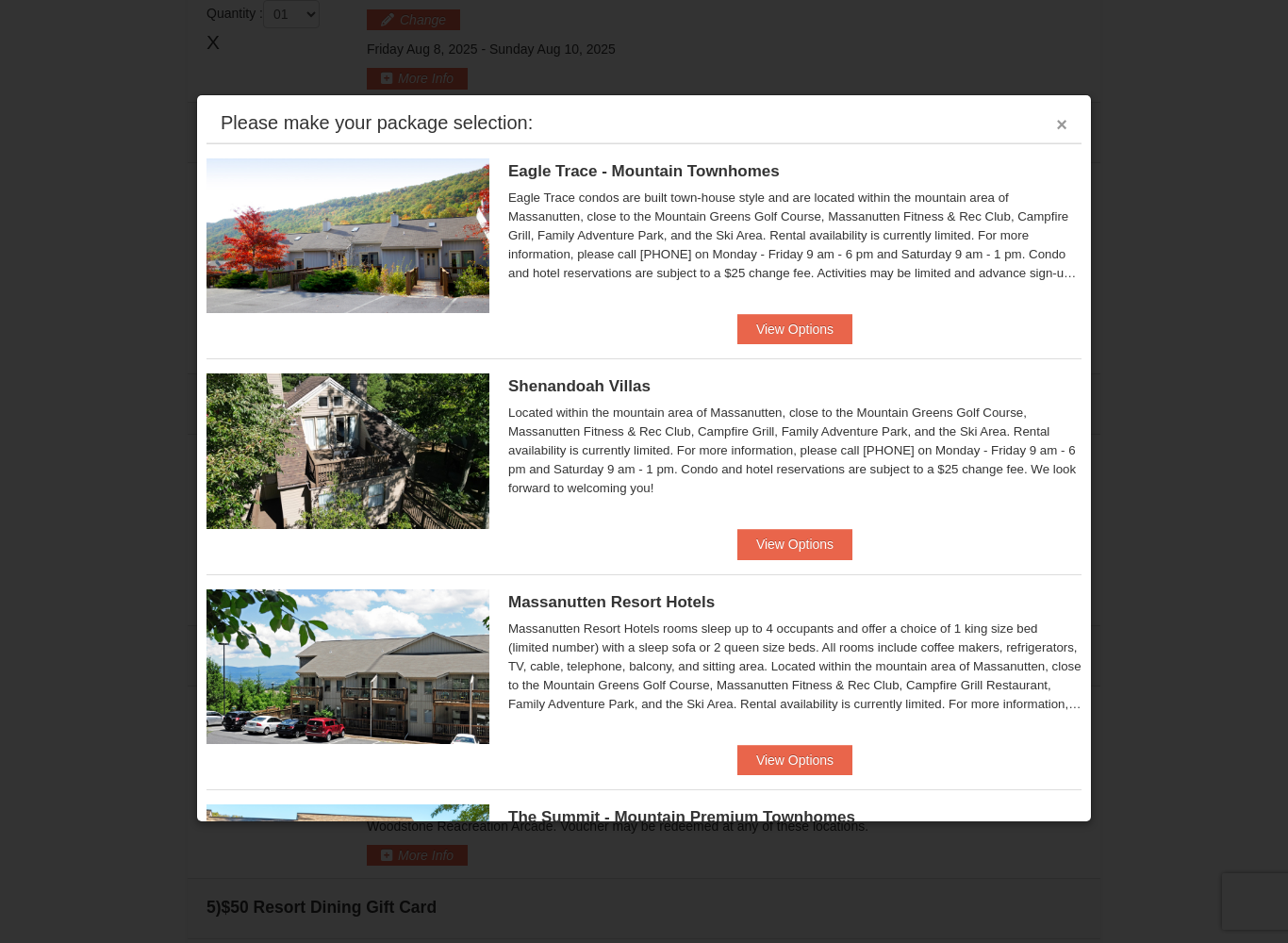 click on "×" at bounding box center [1062, 124] 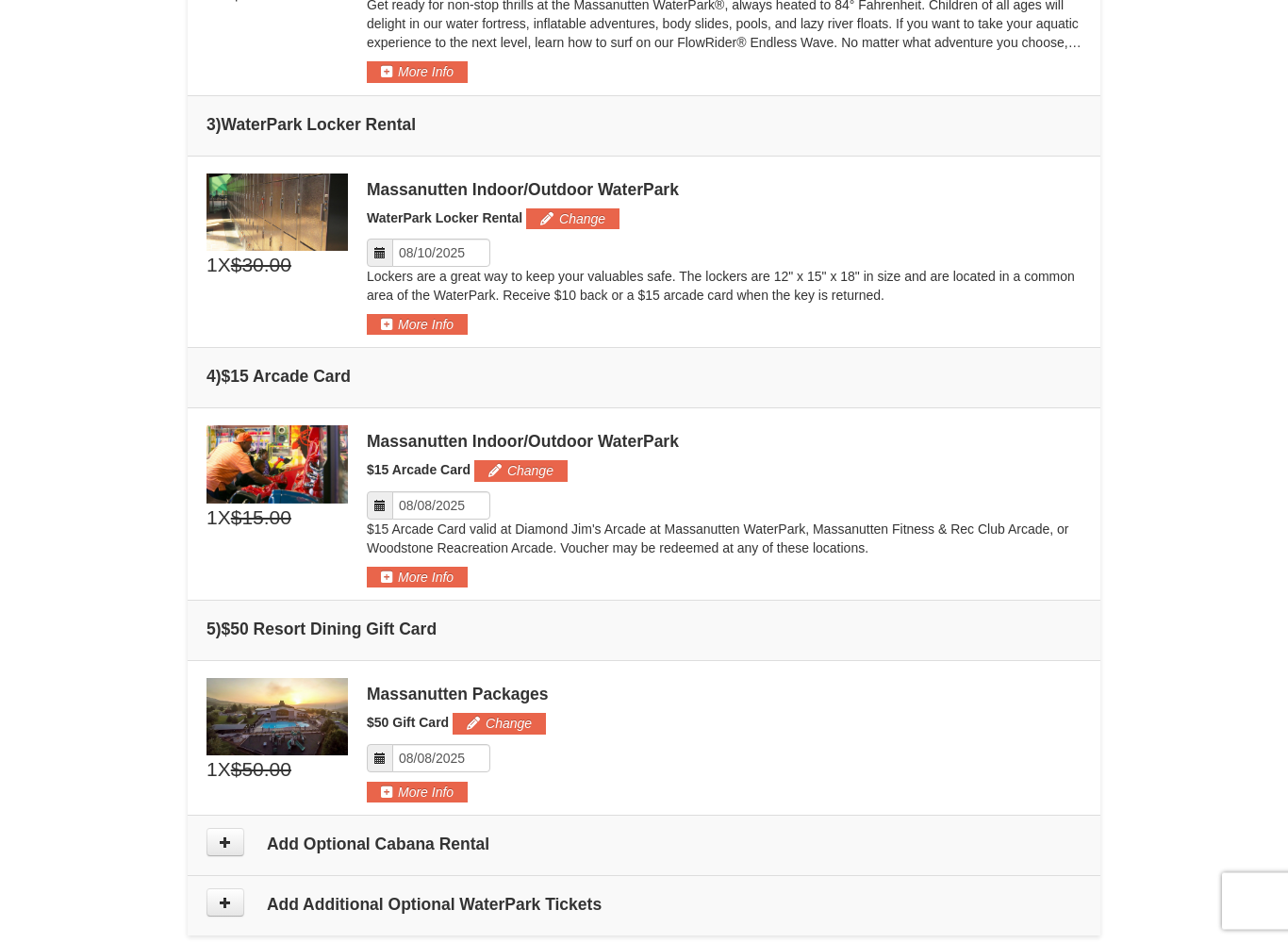 scroll, scrollTop: 880, scrollLeft: 0, axis: vertical 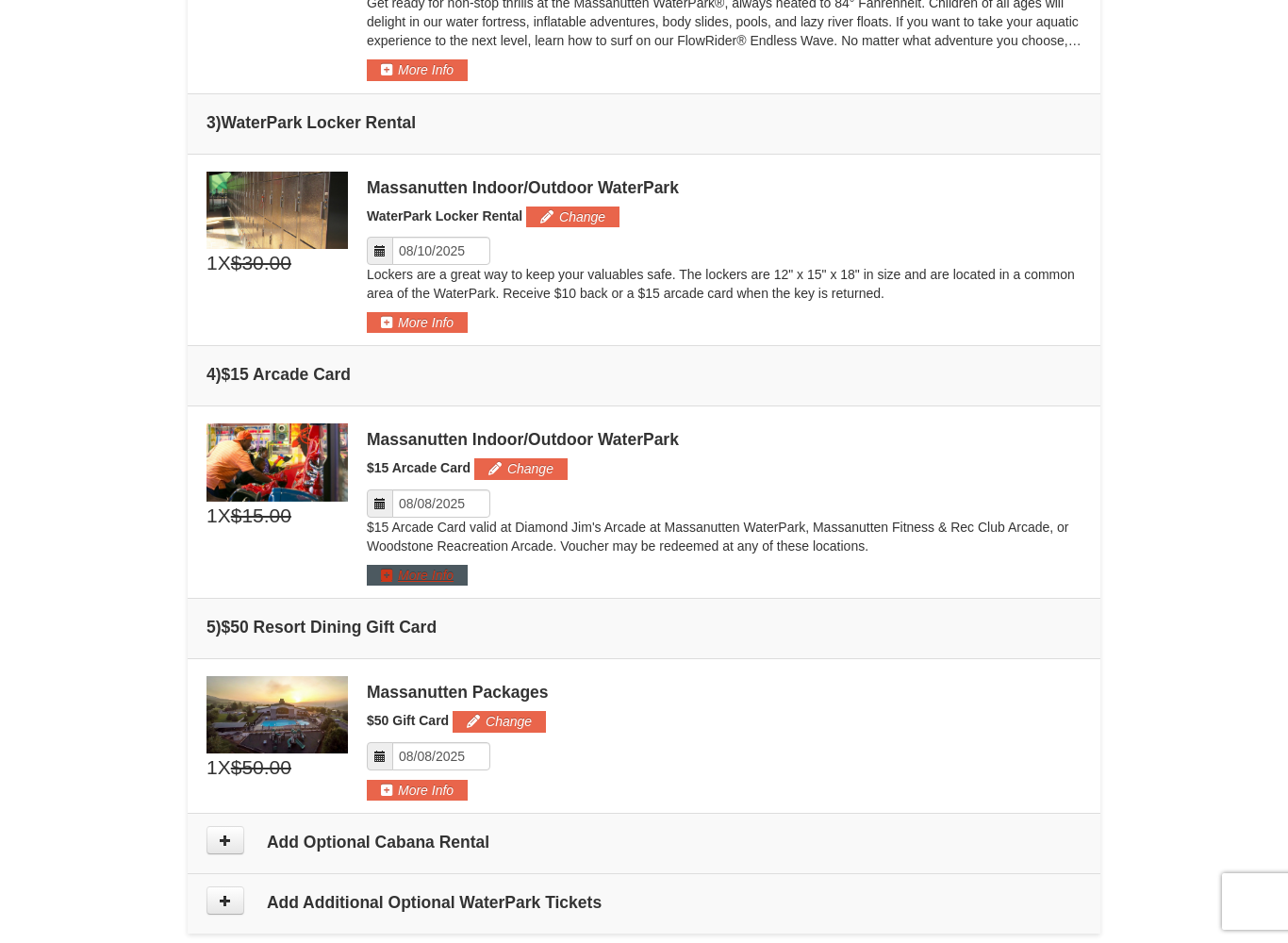 click on "More Info" at bounding box center (417, 575) 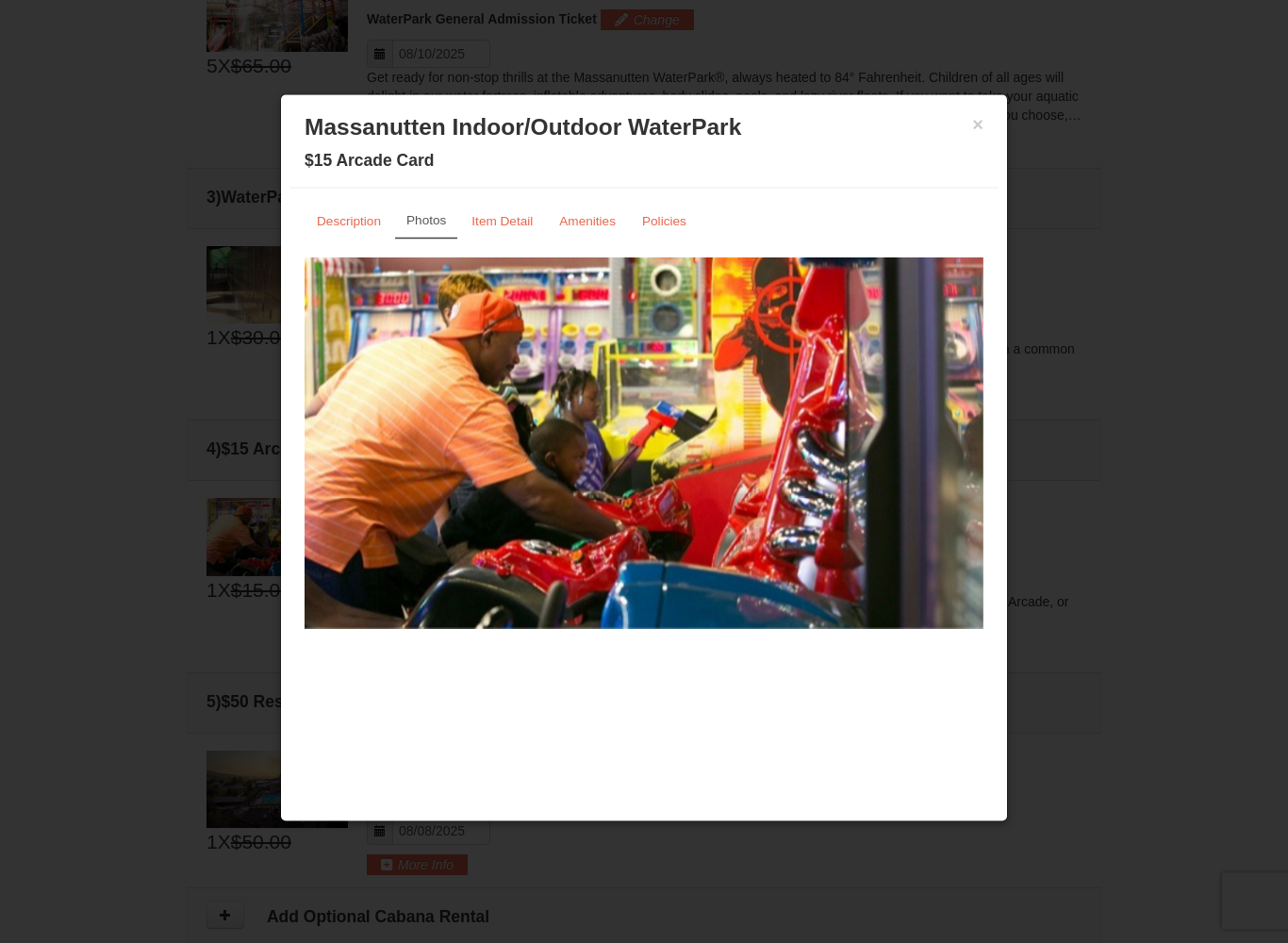scroll, scrollTop: 807, scrollLeft: 0, axis: vertical 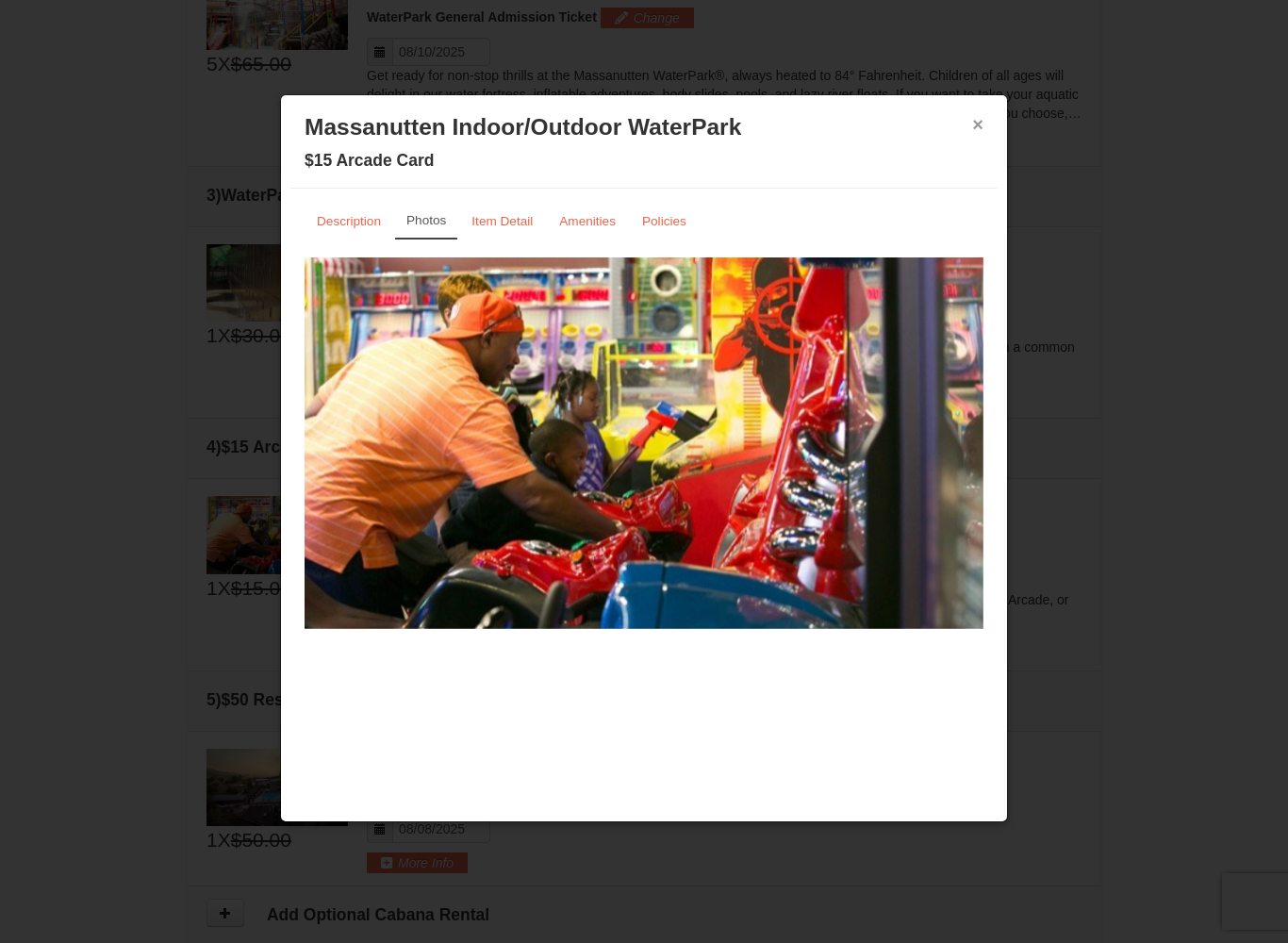 click on "×" at bounding box center [978, 124] 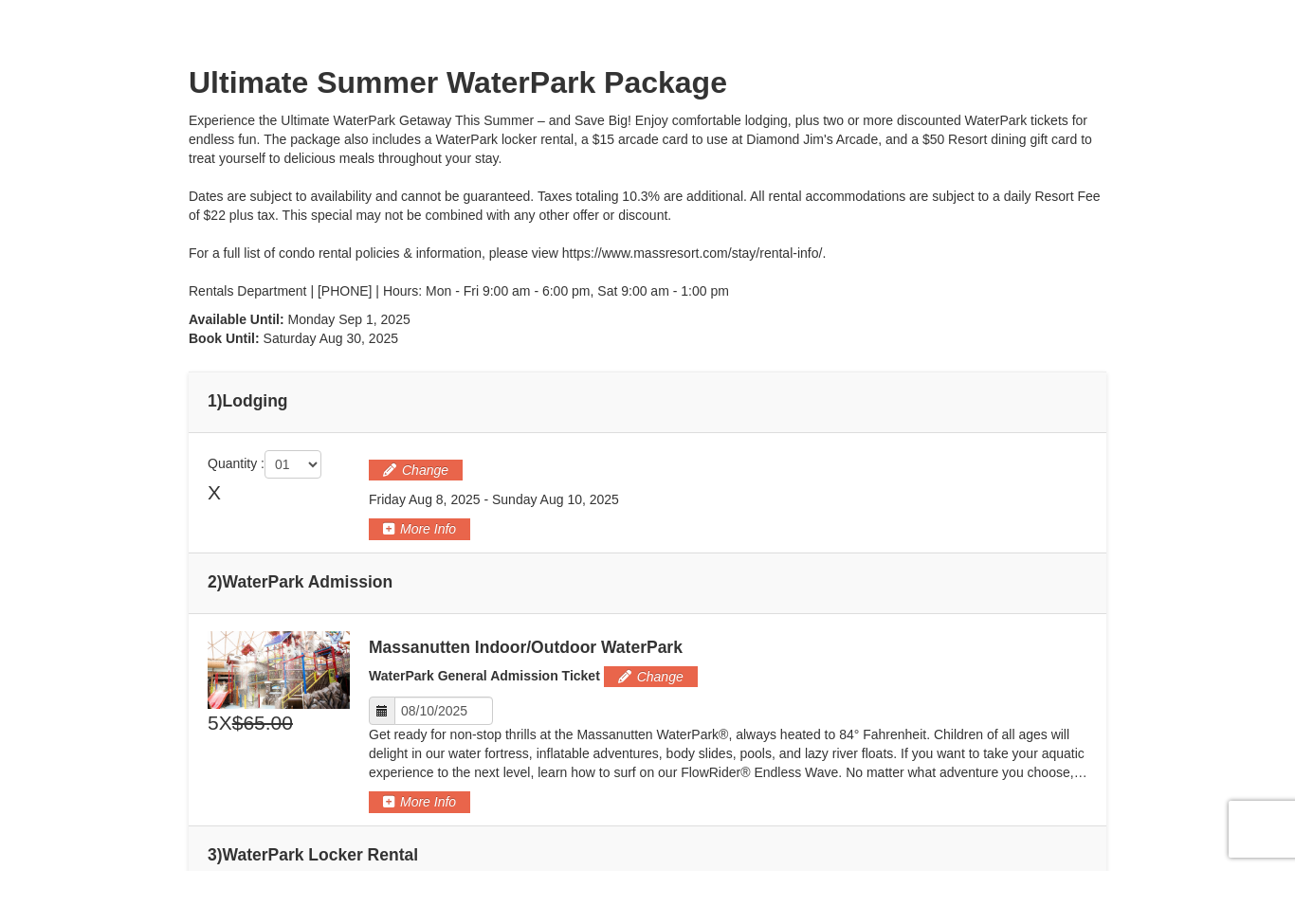 scroll, scrollTop: 204, scrollLeft: 0, axis: vertical 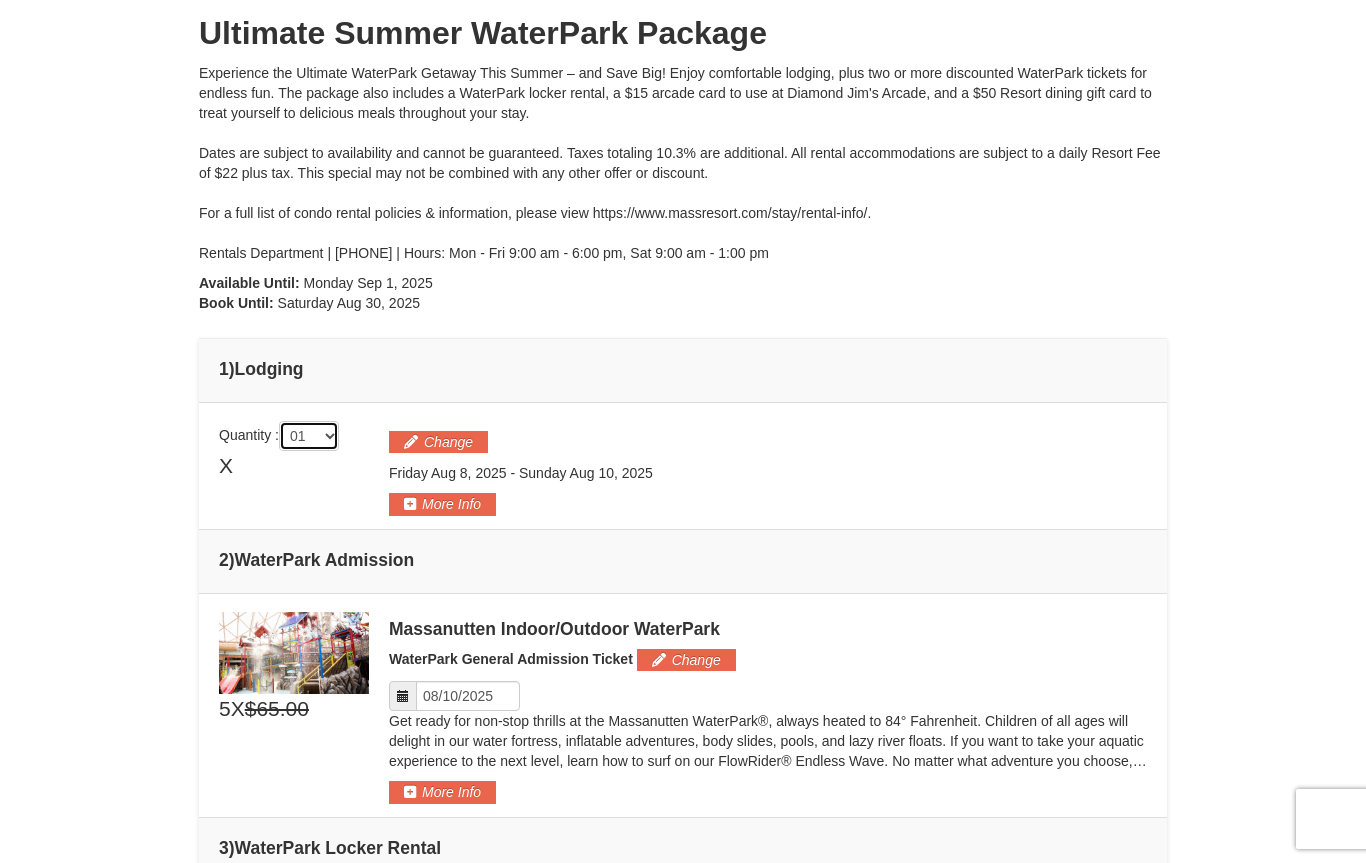 click on "01
02
03
04
05" at bounding box center [309, 436] 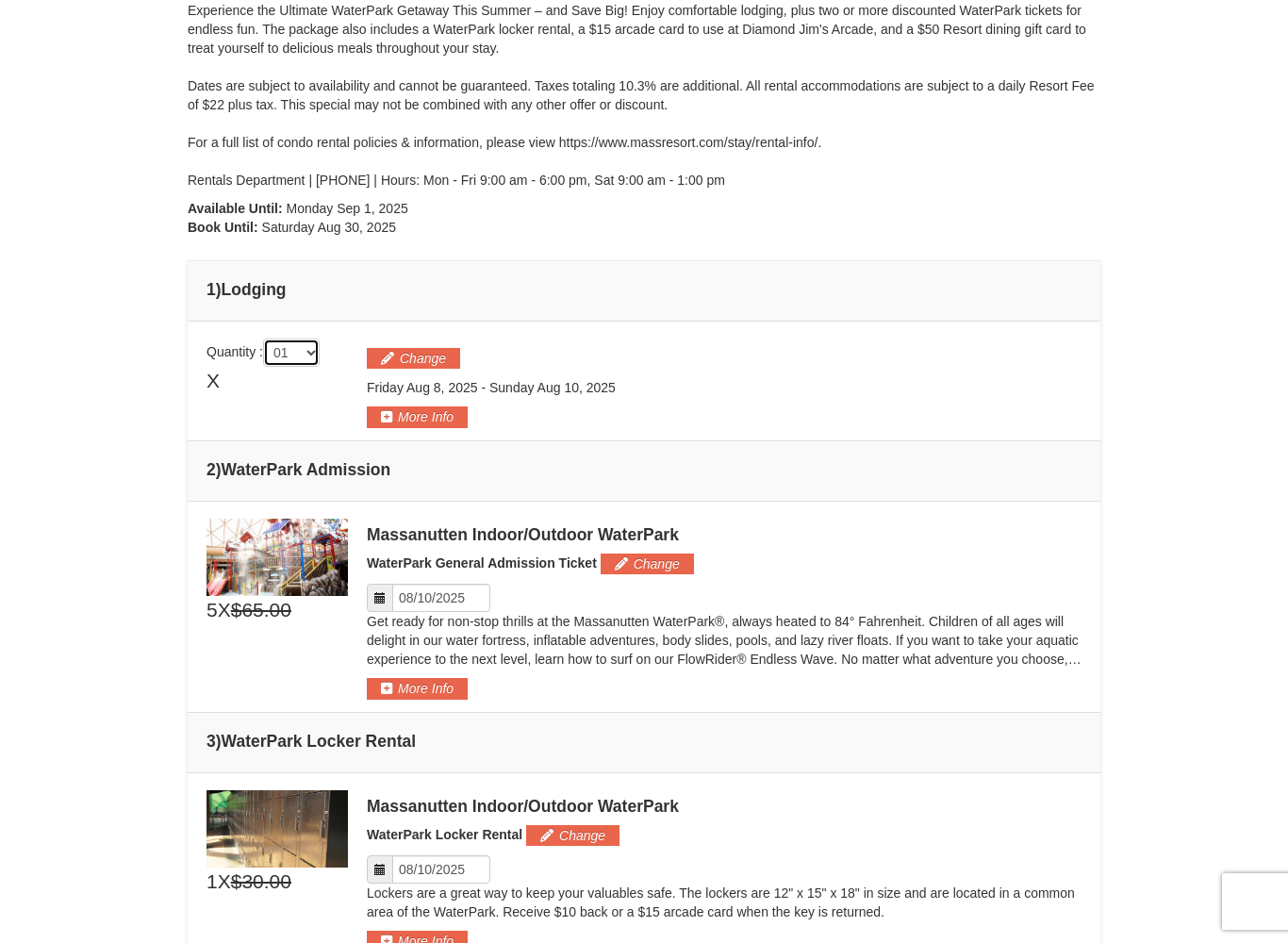 scroll, scrollTop: 275, scrollLeft: 0, axis: vertical 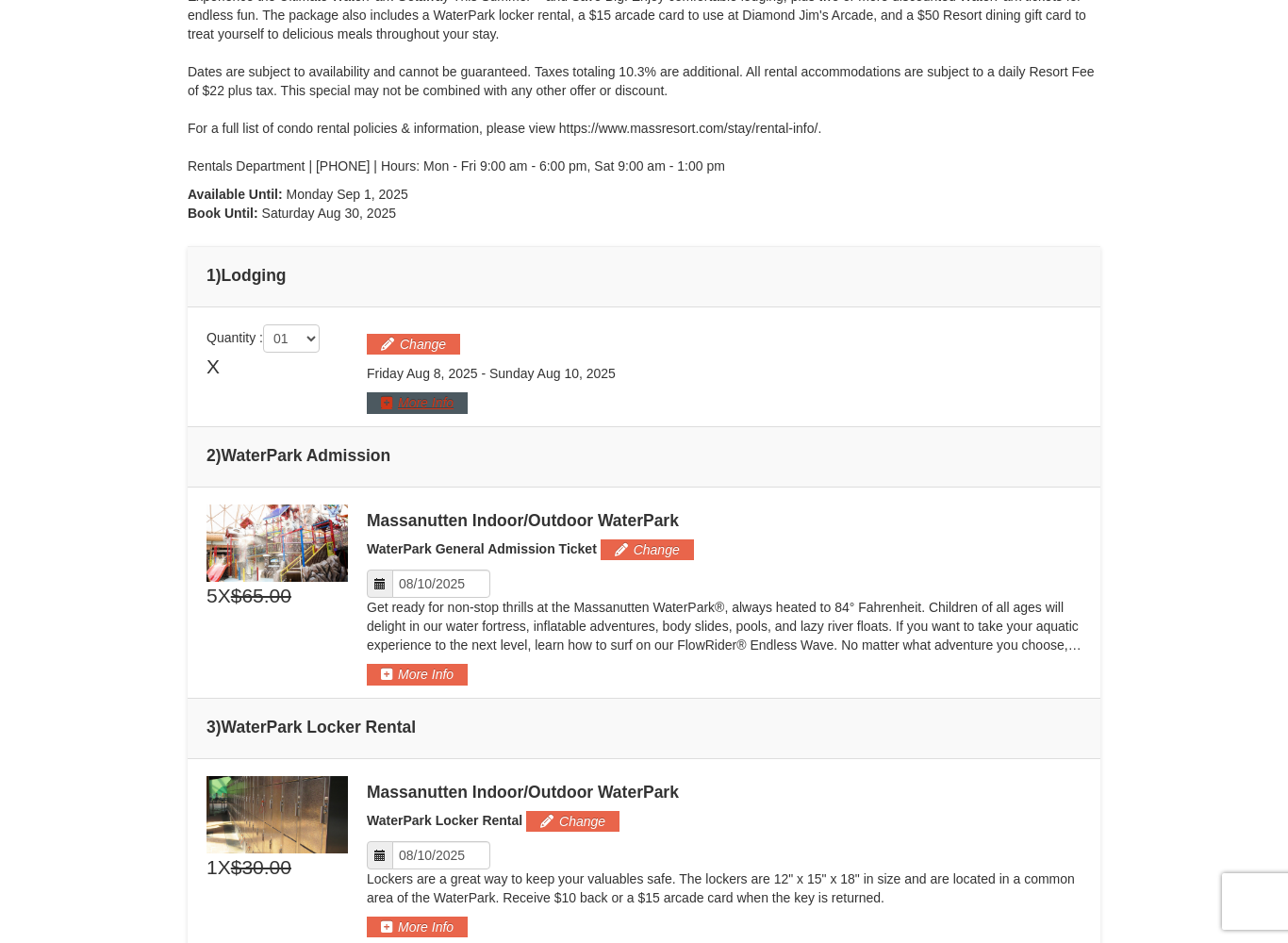 click on "More Info" at bounding box center [417, 403] 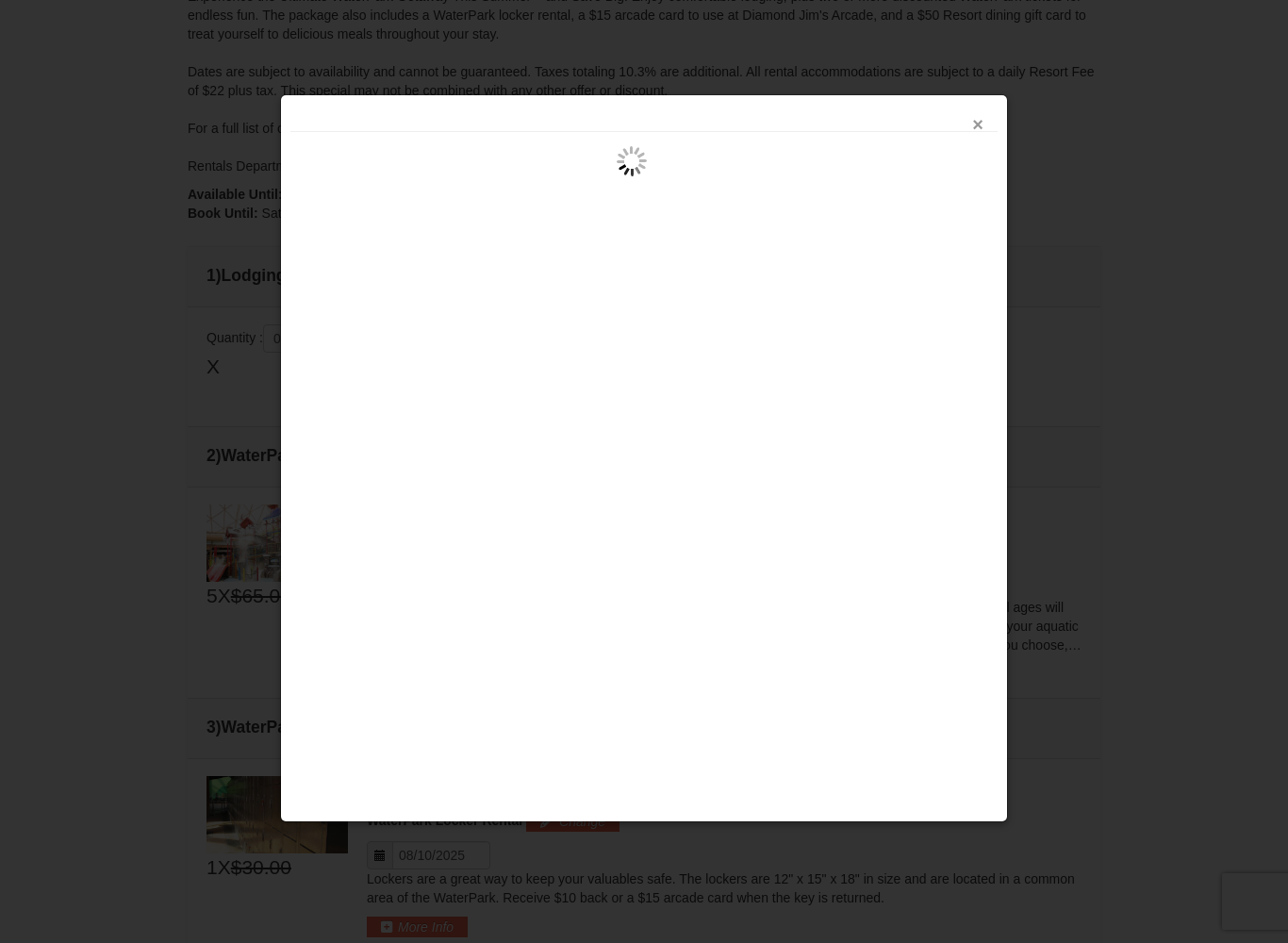 click on "×" at bounding box center [978, 124] 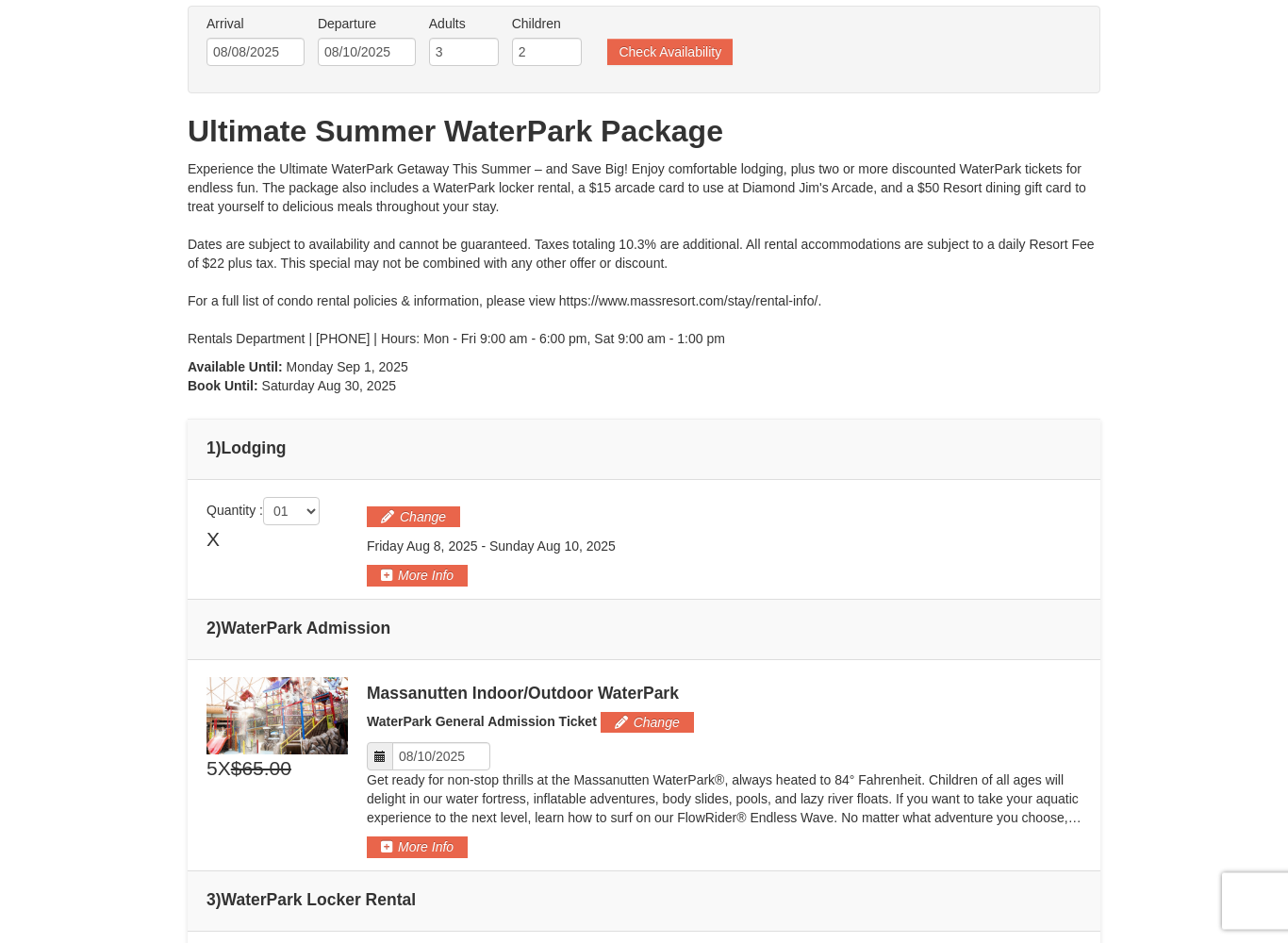 scroll, scrollTop: 95, scrollLeft: 0, axis: vertical 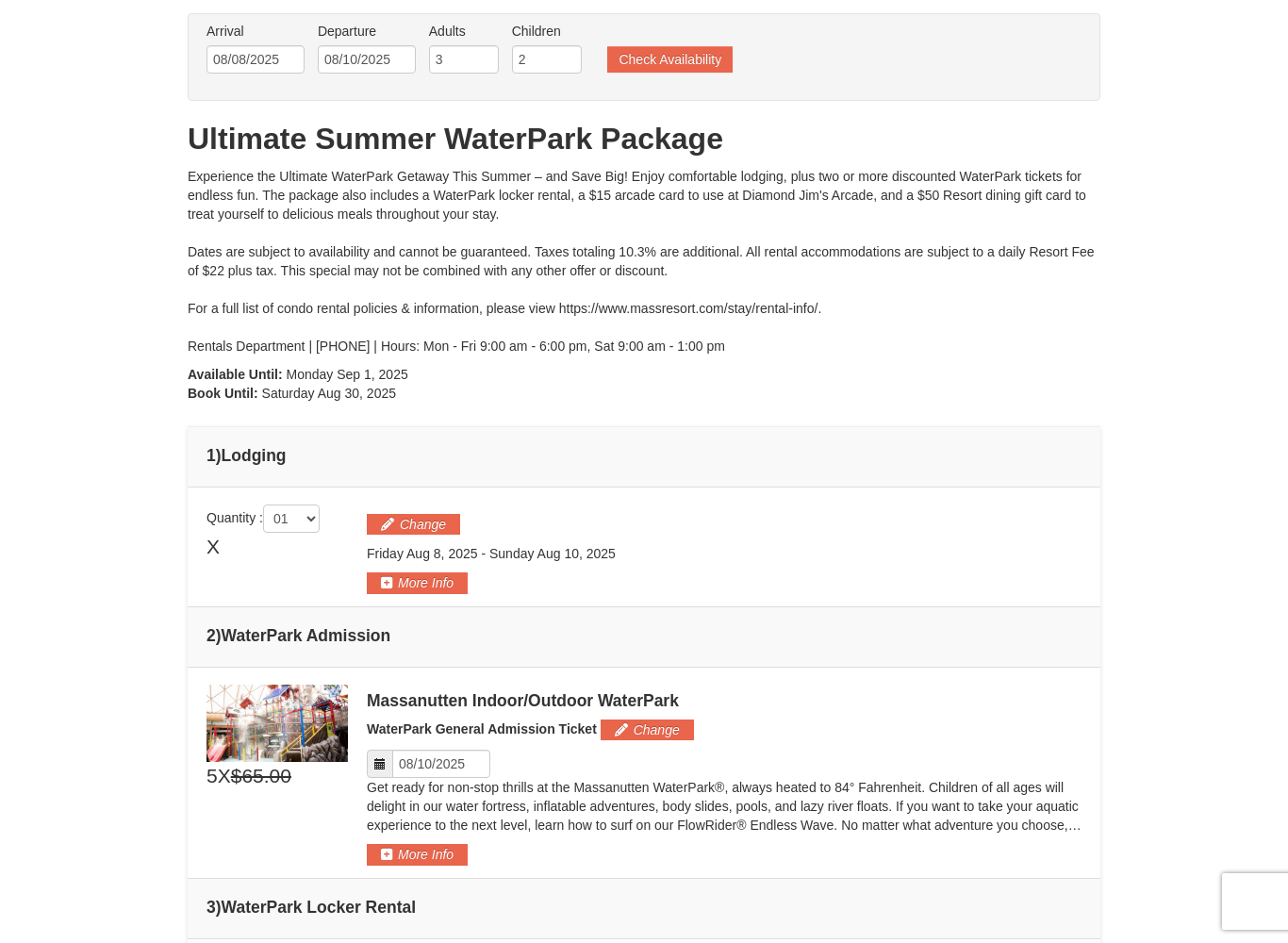 click on "Experience the Ultimate WaterPark Getaway This Summer – and Save Big!  Enjoy comfortable lodging, plus two or more discounted WaterPark tickets for endless fun. The package also includes a WaterPark locker rental, a $15 arcade card to use at Diamond Jim's Arcade, and a $50 Resort dining gift card to treat yourself to delicious meals throughout your stay.  Dates are subject to availability and cannot be guaranteed. Taxes totaling 10.3% are additional. All rental accommodations are subject to a daily Resort Fee of $22 plus tax. This special may not be combined with any other offer or discount.   For a full list of condo rental policies & information, please view https://www.massresort.com/stay/rental-info/. Rentals Department | 540.289.4952 | Hours: Mon - Fri 9:00 am - 6:00 pm, Sat 9:00 am - 1:00 pm" at bounding box center [644, 261] 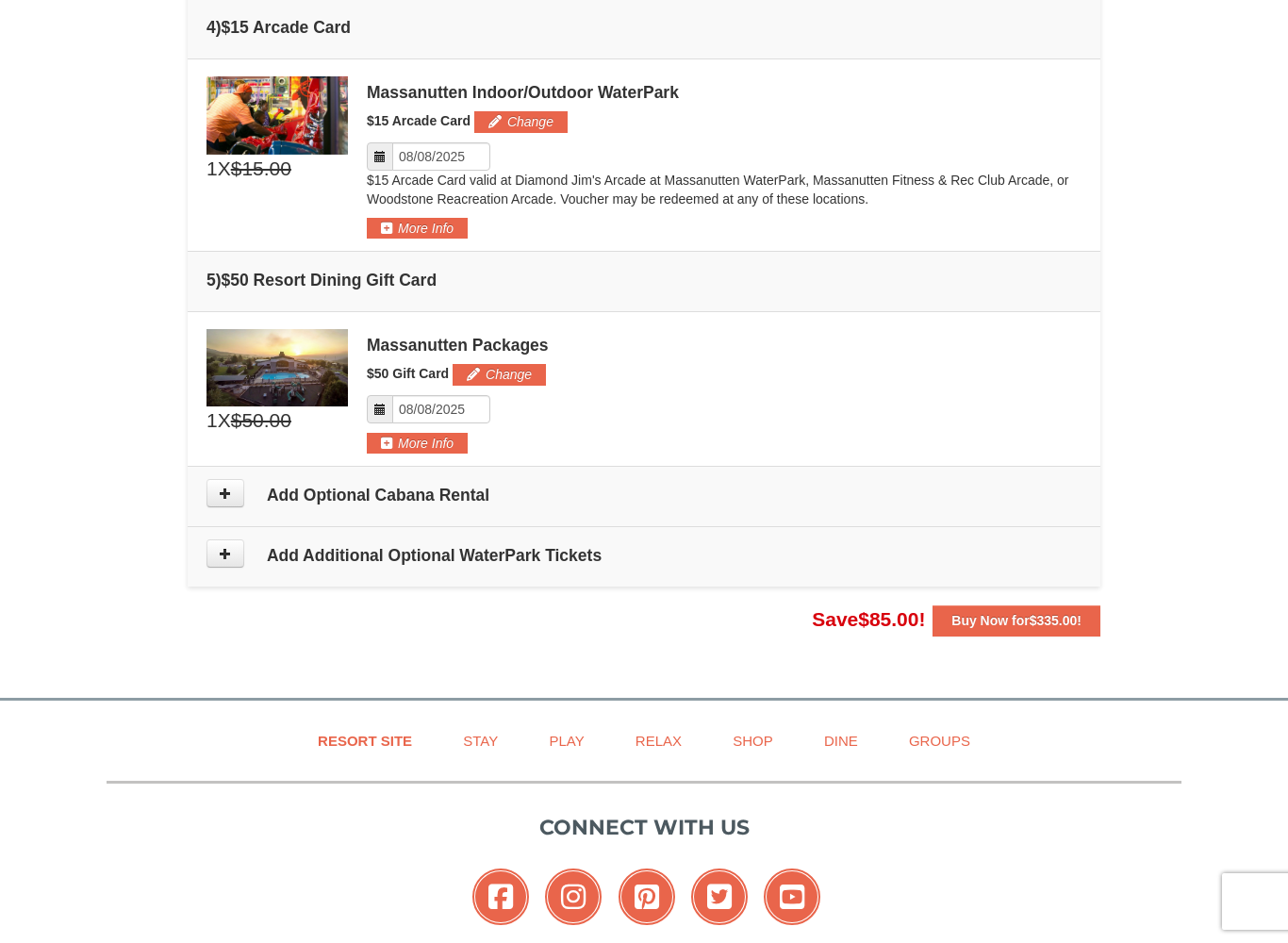scroll, scrollTop: 1244, scrollLeft: 0, axis: vertical 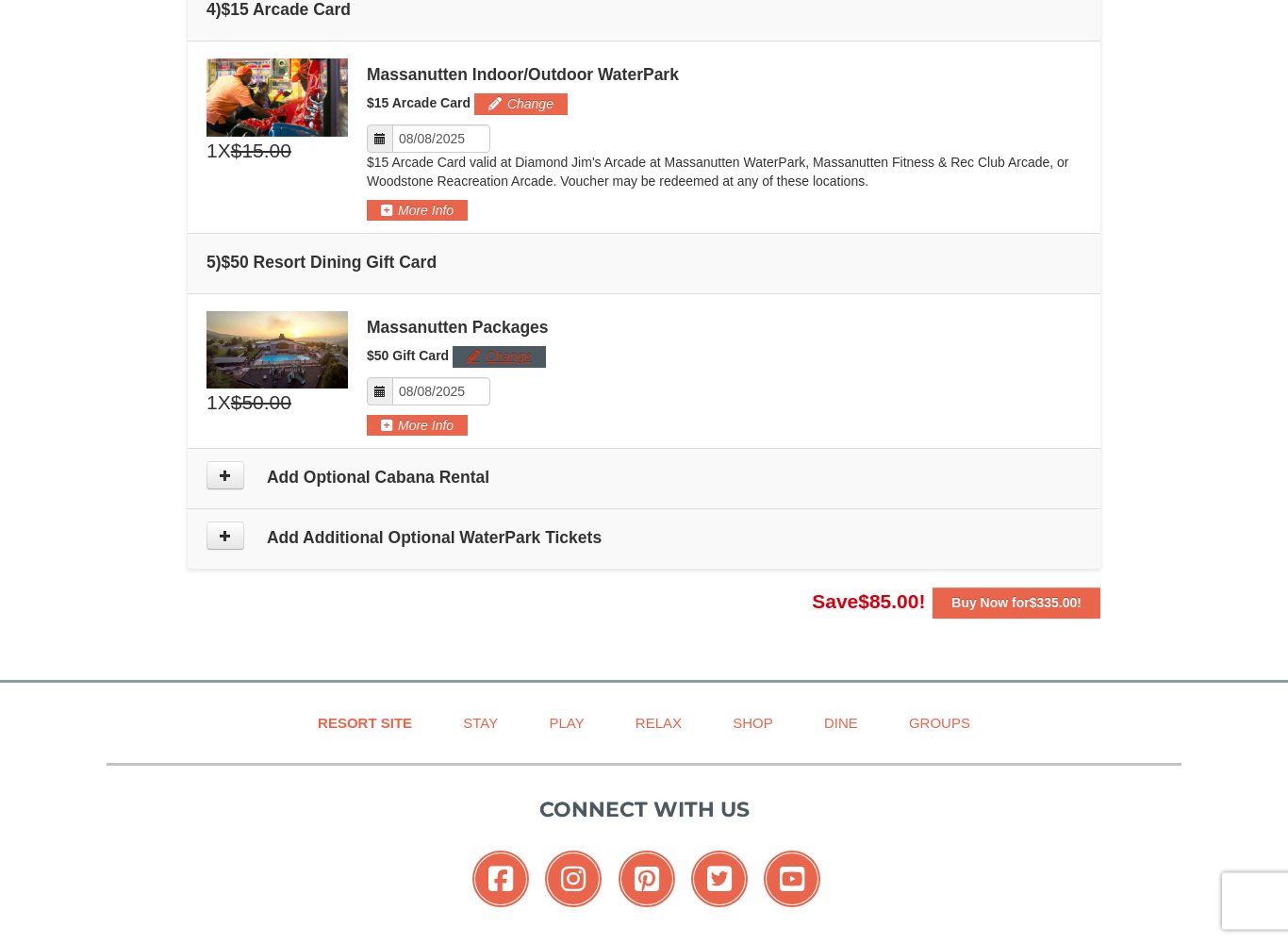 click on "Change" at bounding box center [499, 357] 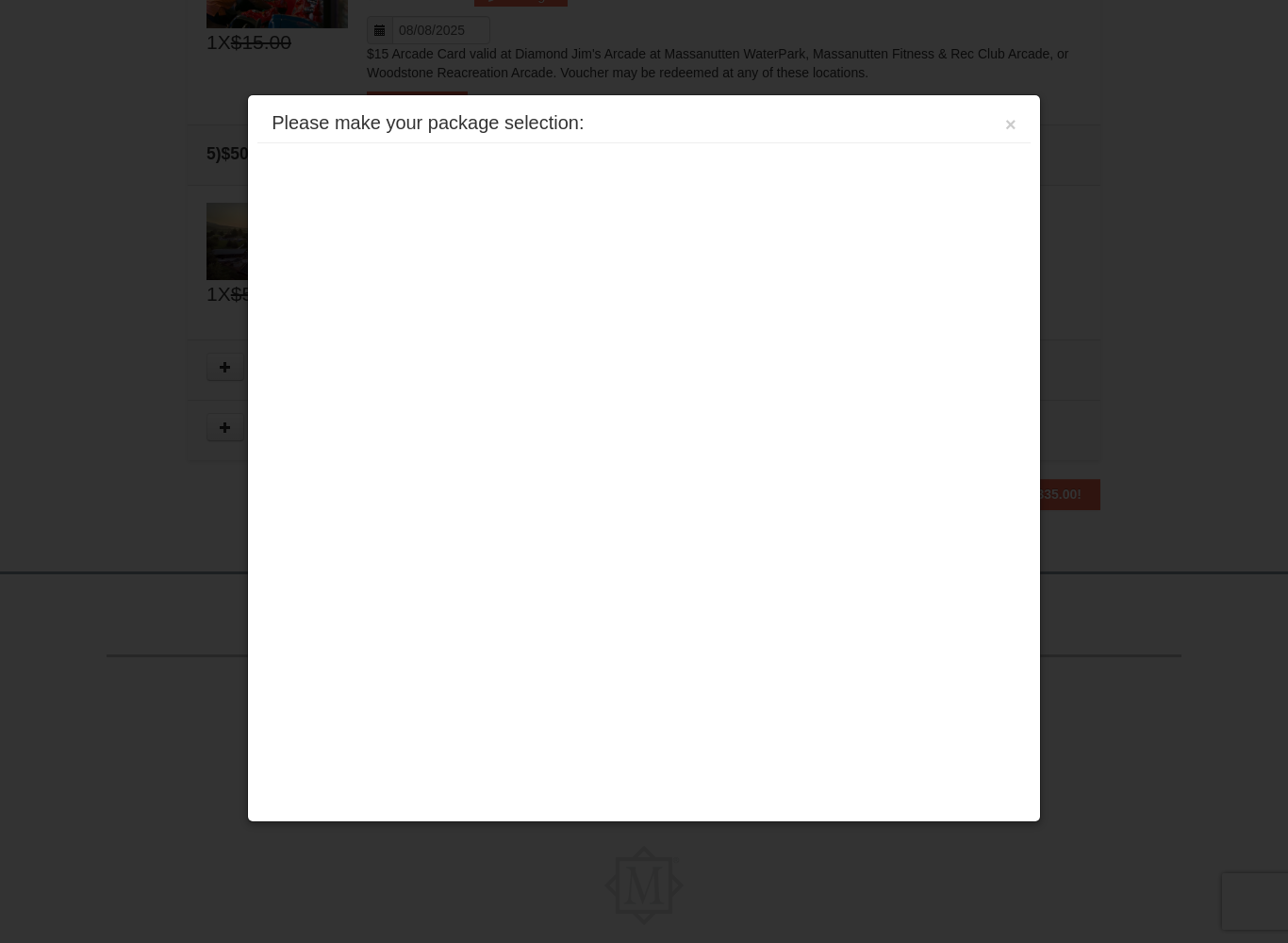scroll, scrollTop: 1431, scrollLeft: 0, axis: vertical 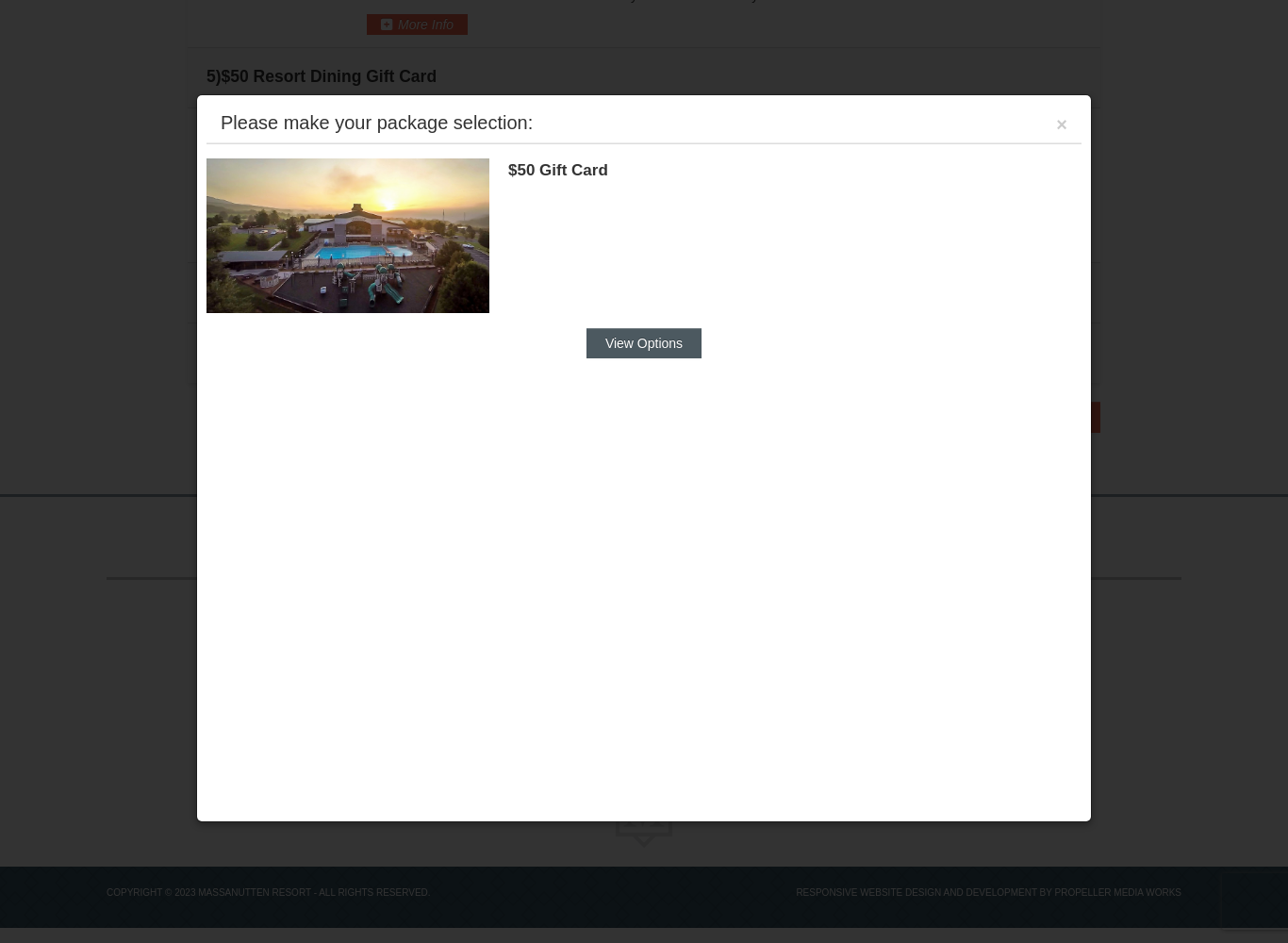 click on "View Options" at bounding box center [644, 343] 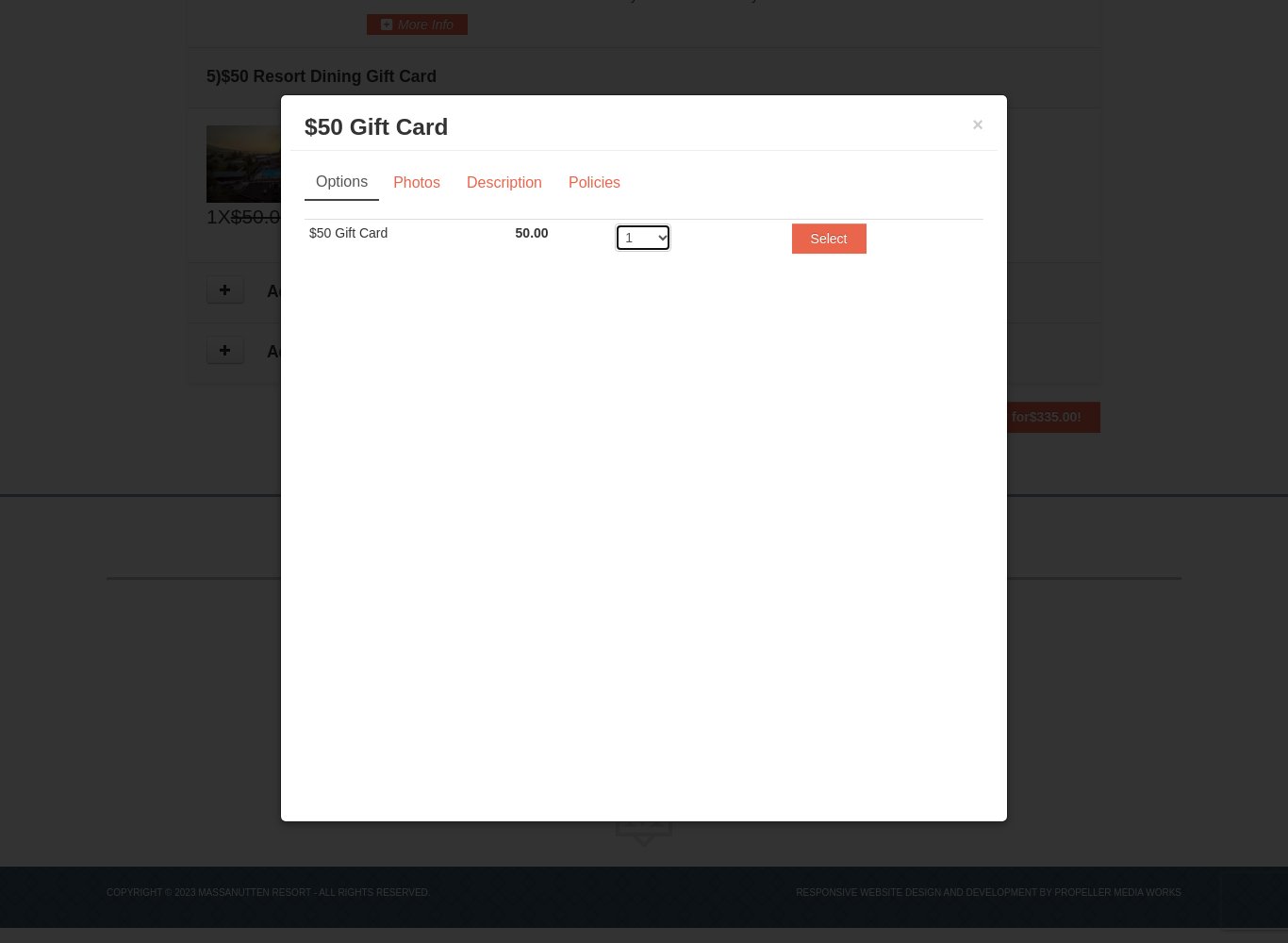 click on "1 2 3 4 5 6 7 8 9 10 11 12 13 14 15 16 17 18 19 20" at bounding box center (643, 238) 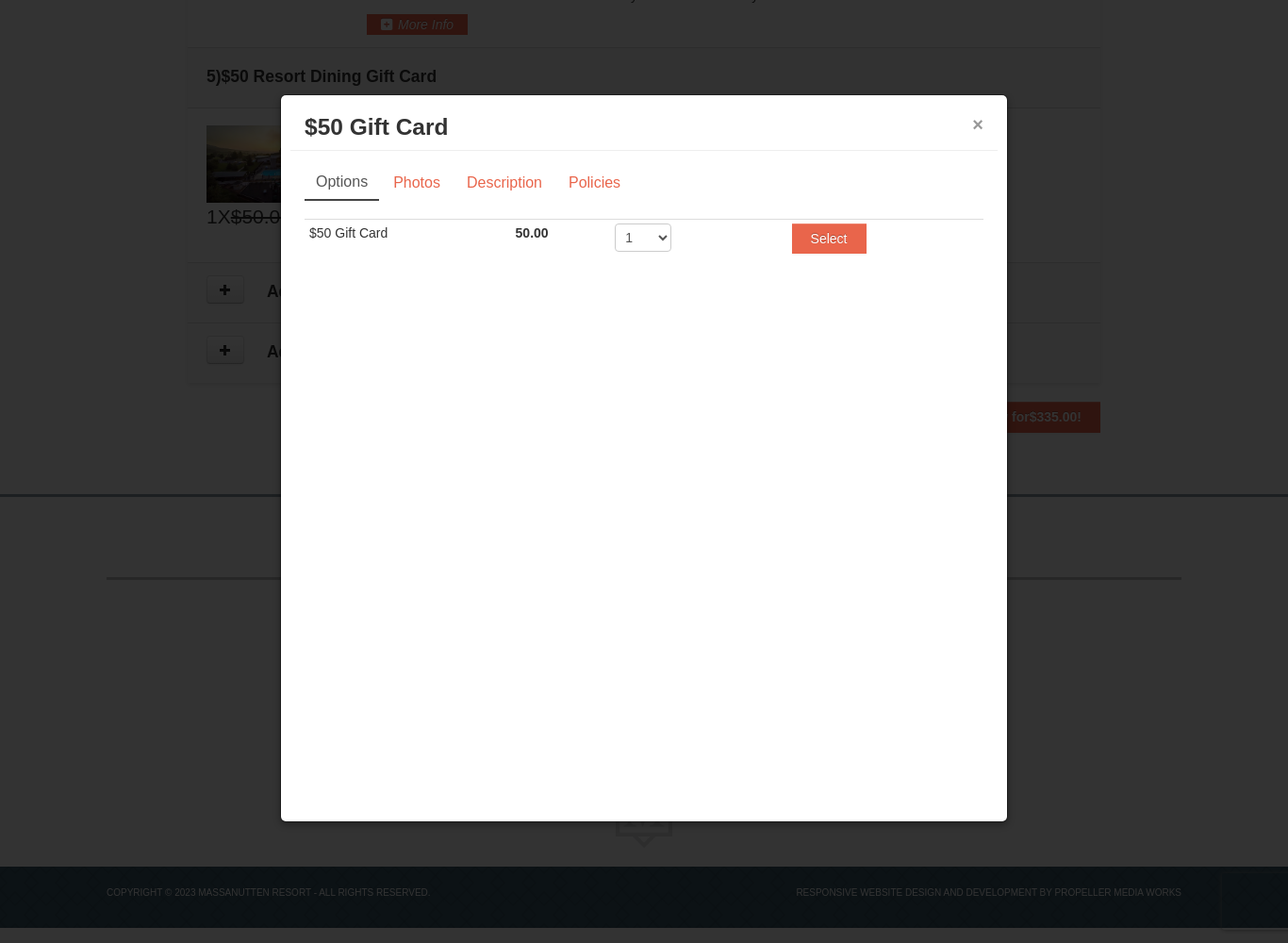 click on "×" at bounding box center (978, 124) 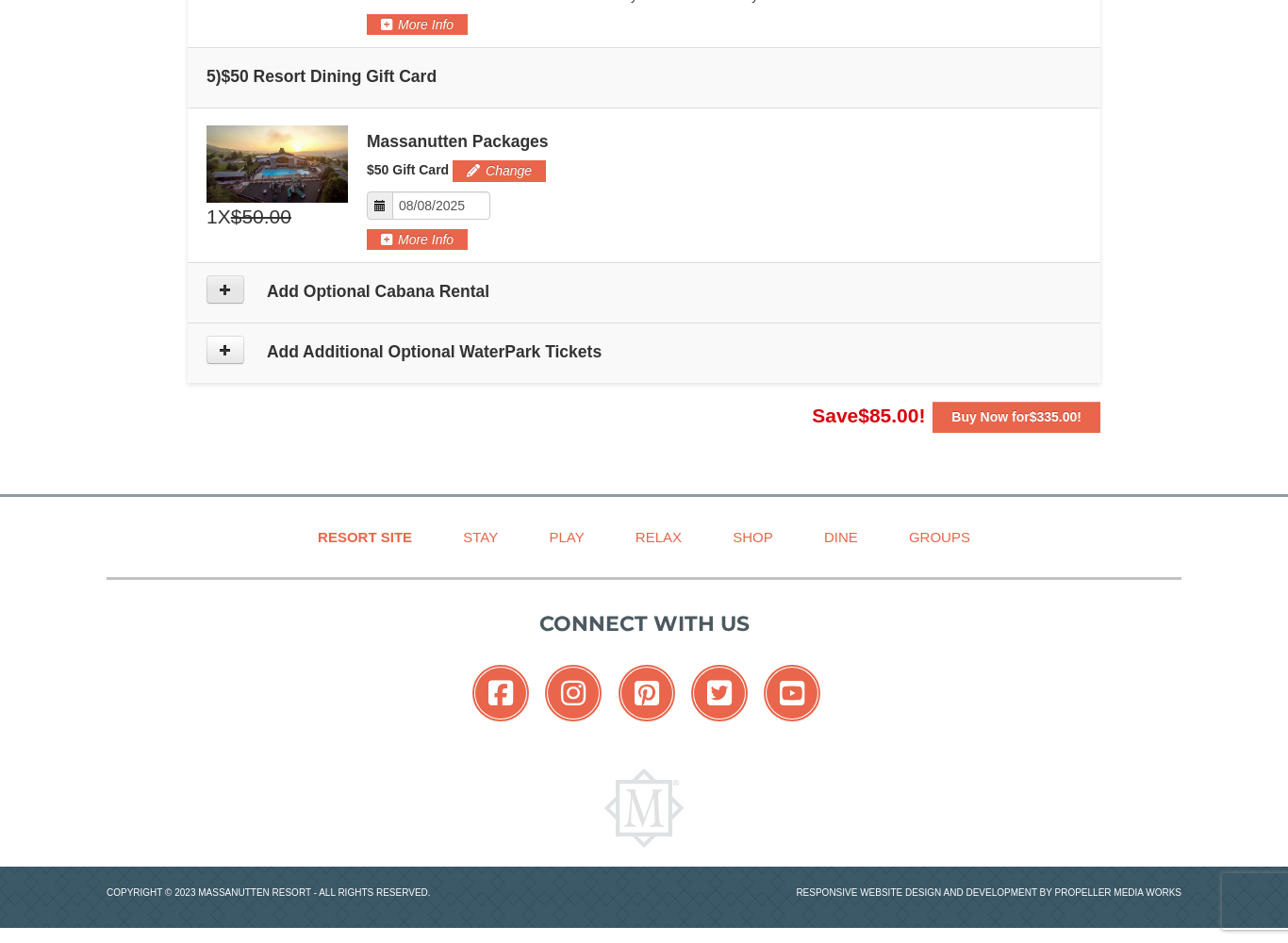 click at bounding box center (225, 290) 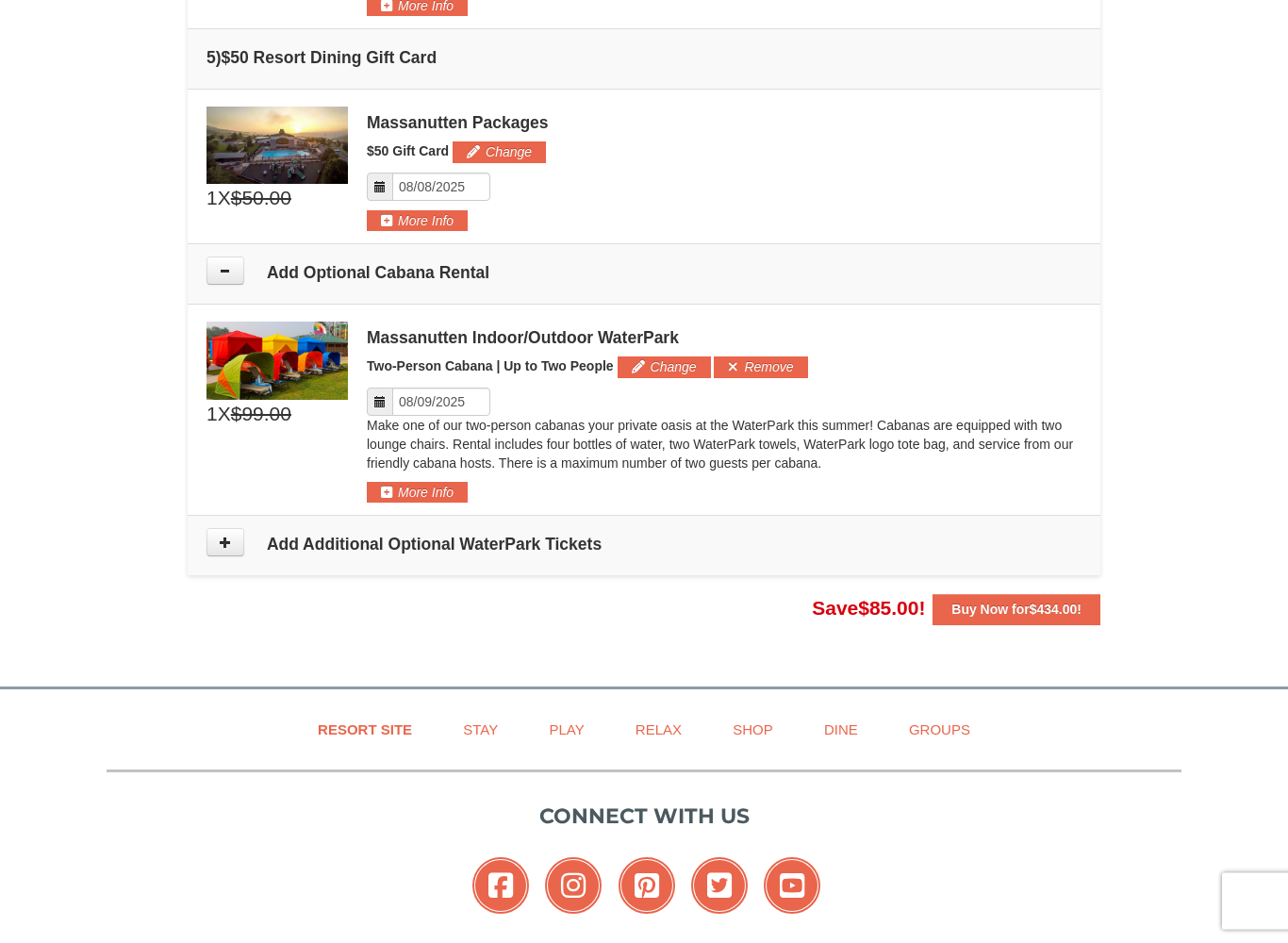 scroll, scrollTop: 1447, scrollLeft: 0, axis: vertical 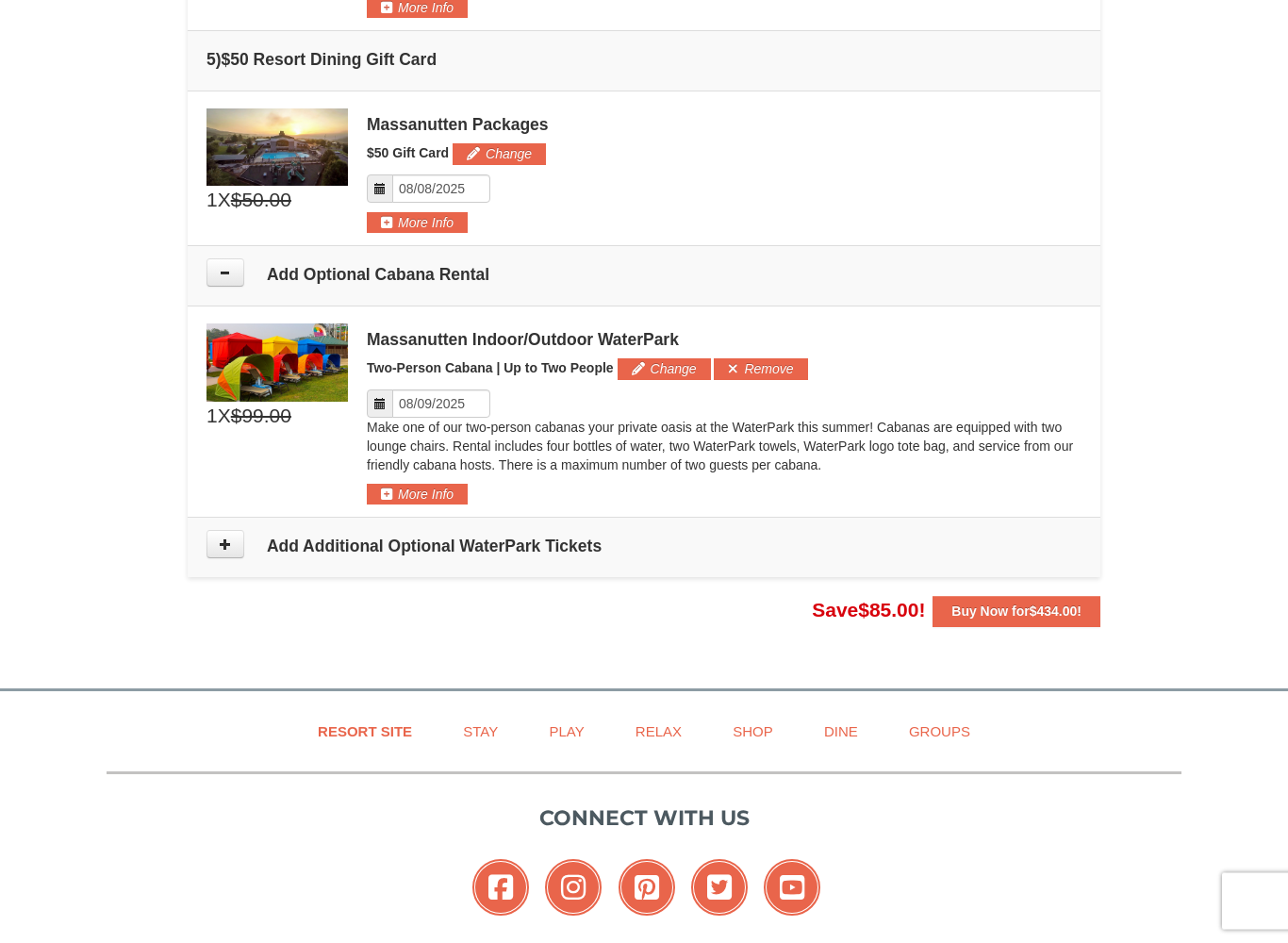 click at bounding box center (277, 363) 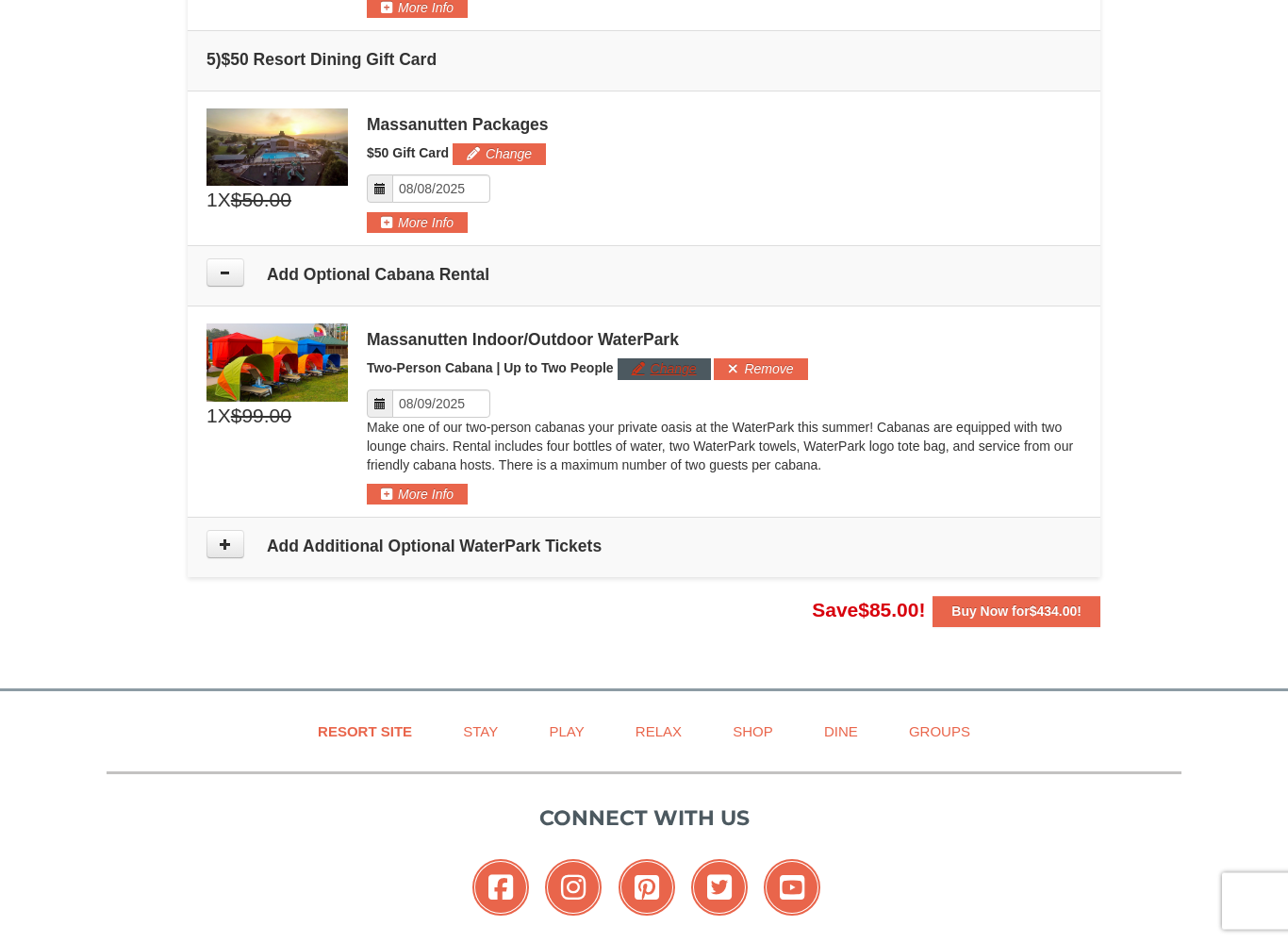 click on "Change" at bounding box center (664, 370) 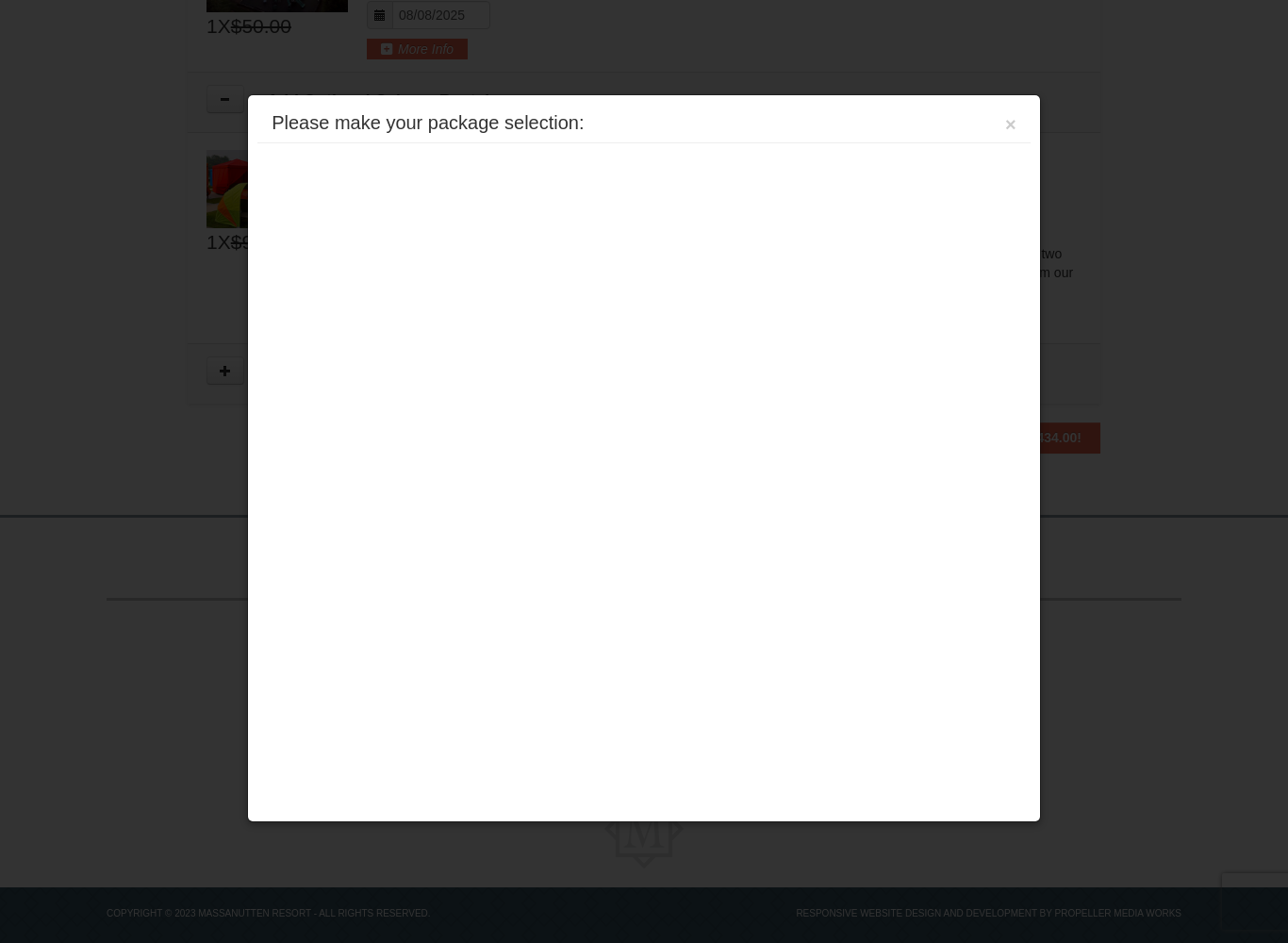 scroll, scrollTop: 1641, scrollLeft: 0, axis: vertical 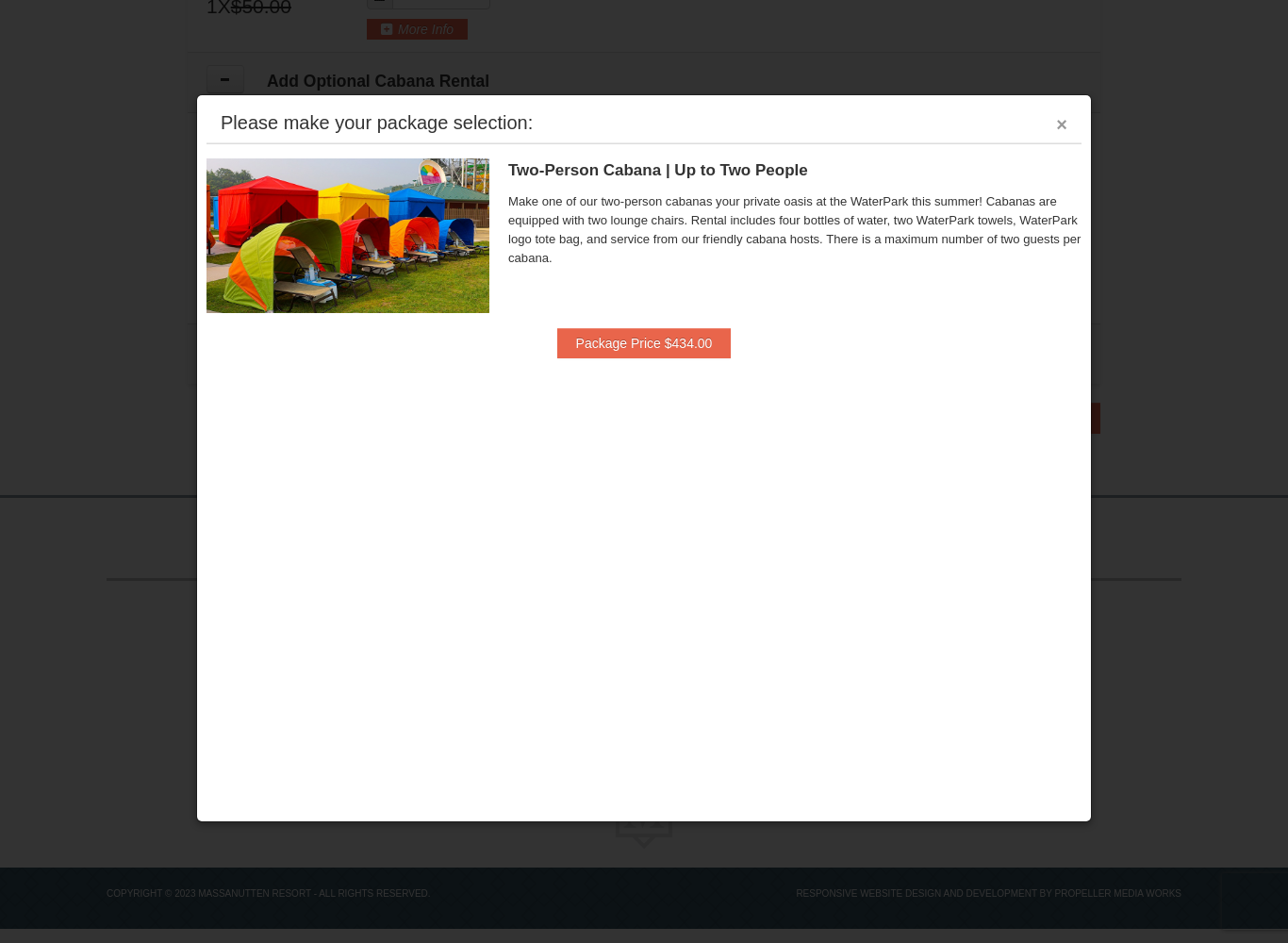click on "×" at bounding box center [1062, 124] 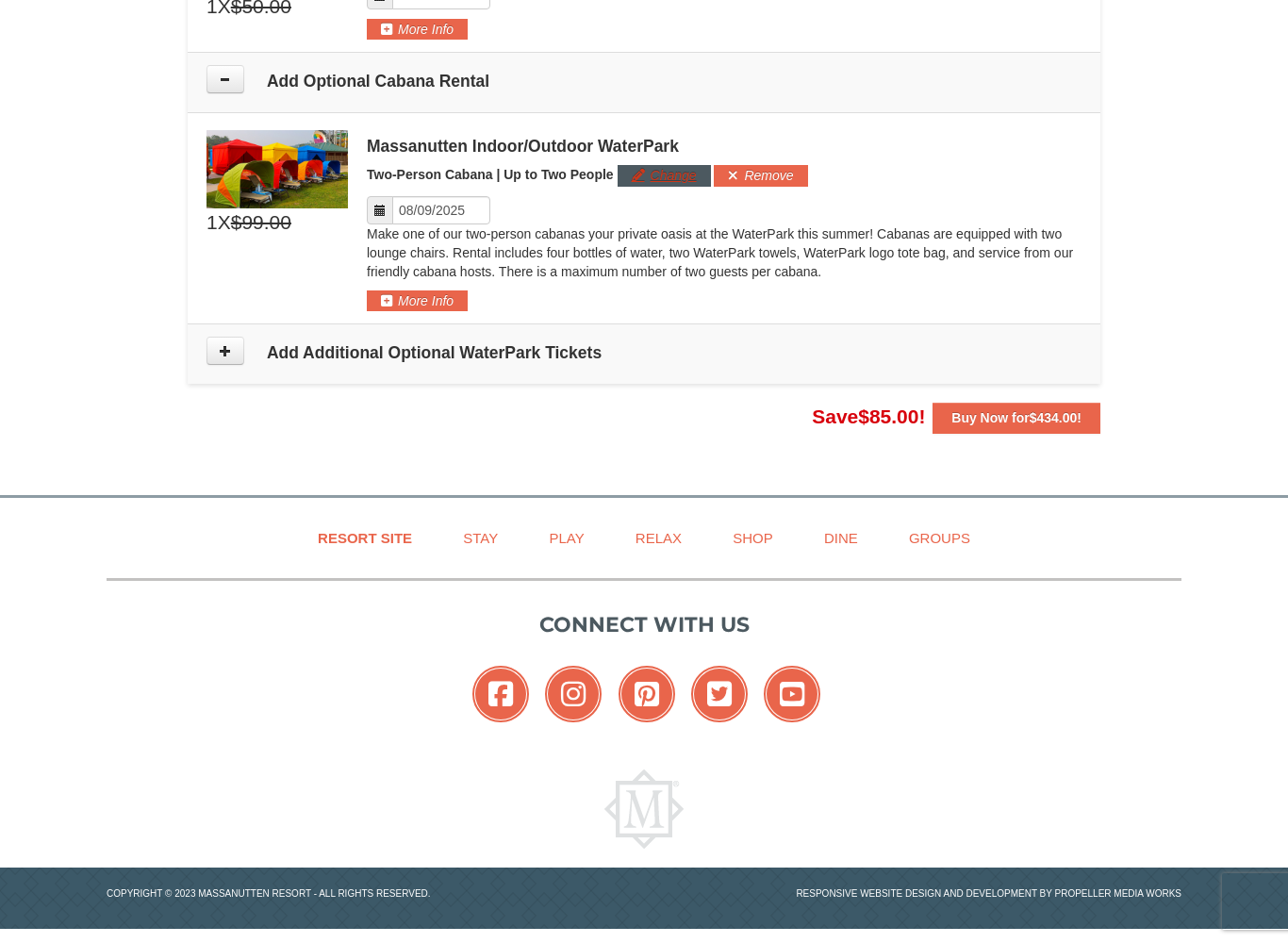 click on "Change" at bounding box center (664, 175) 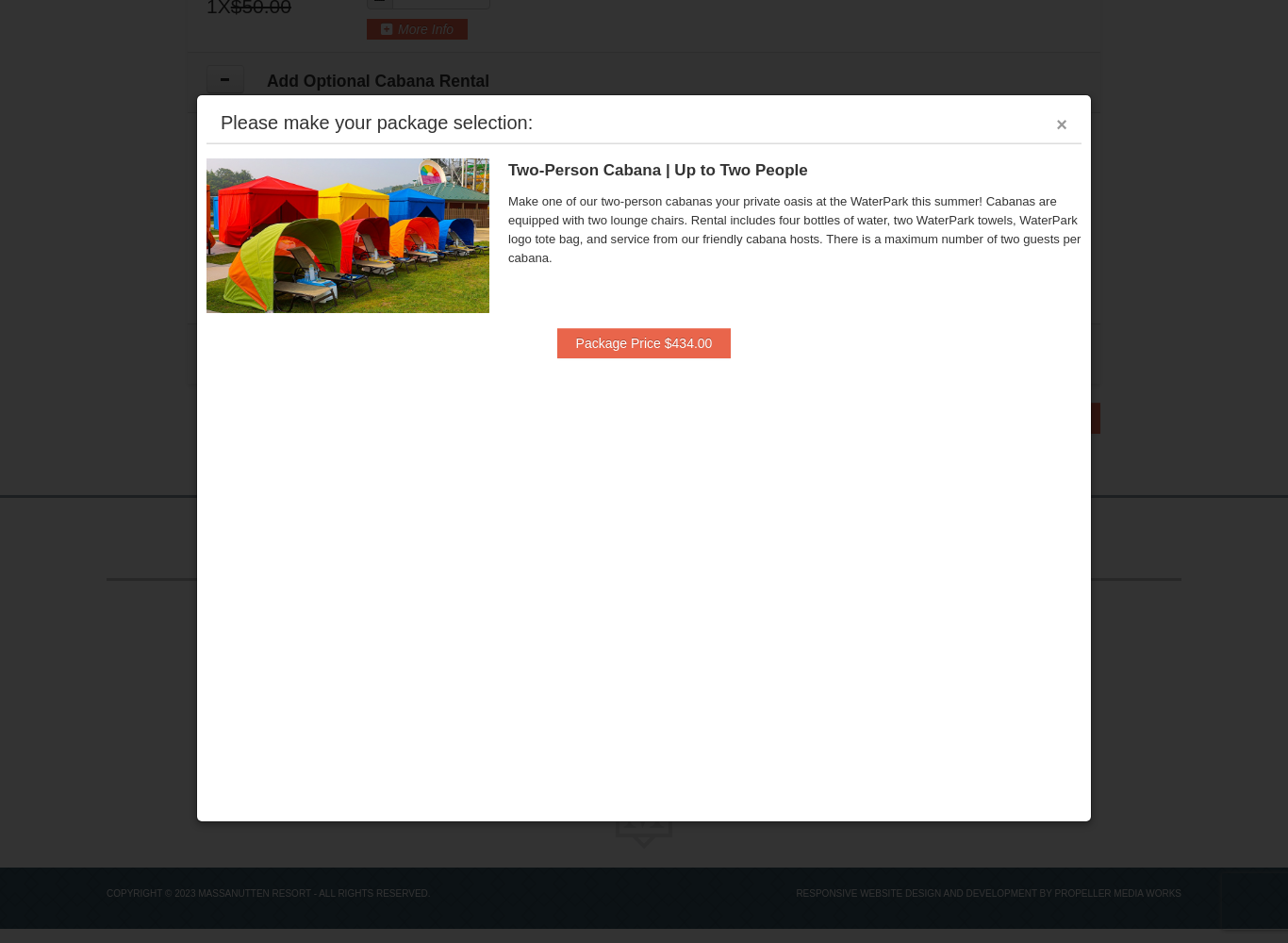 click on "×" at bounding box center (1062, 124) 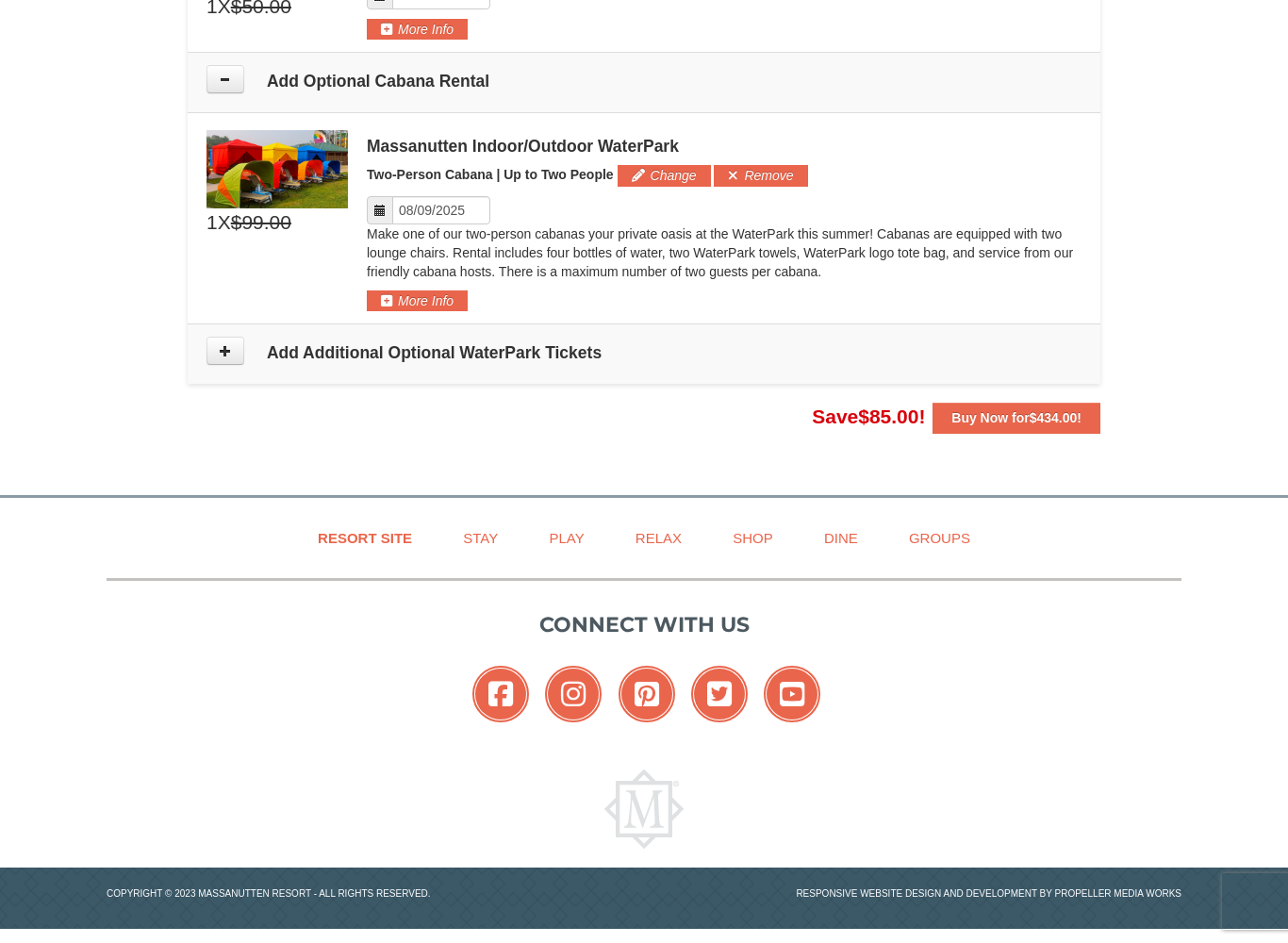click on "$99.00" at bounding box center [261, 223] 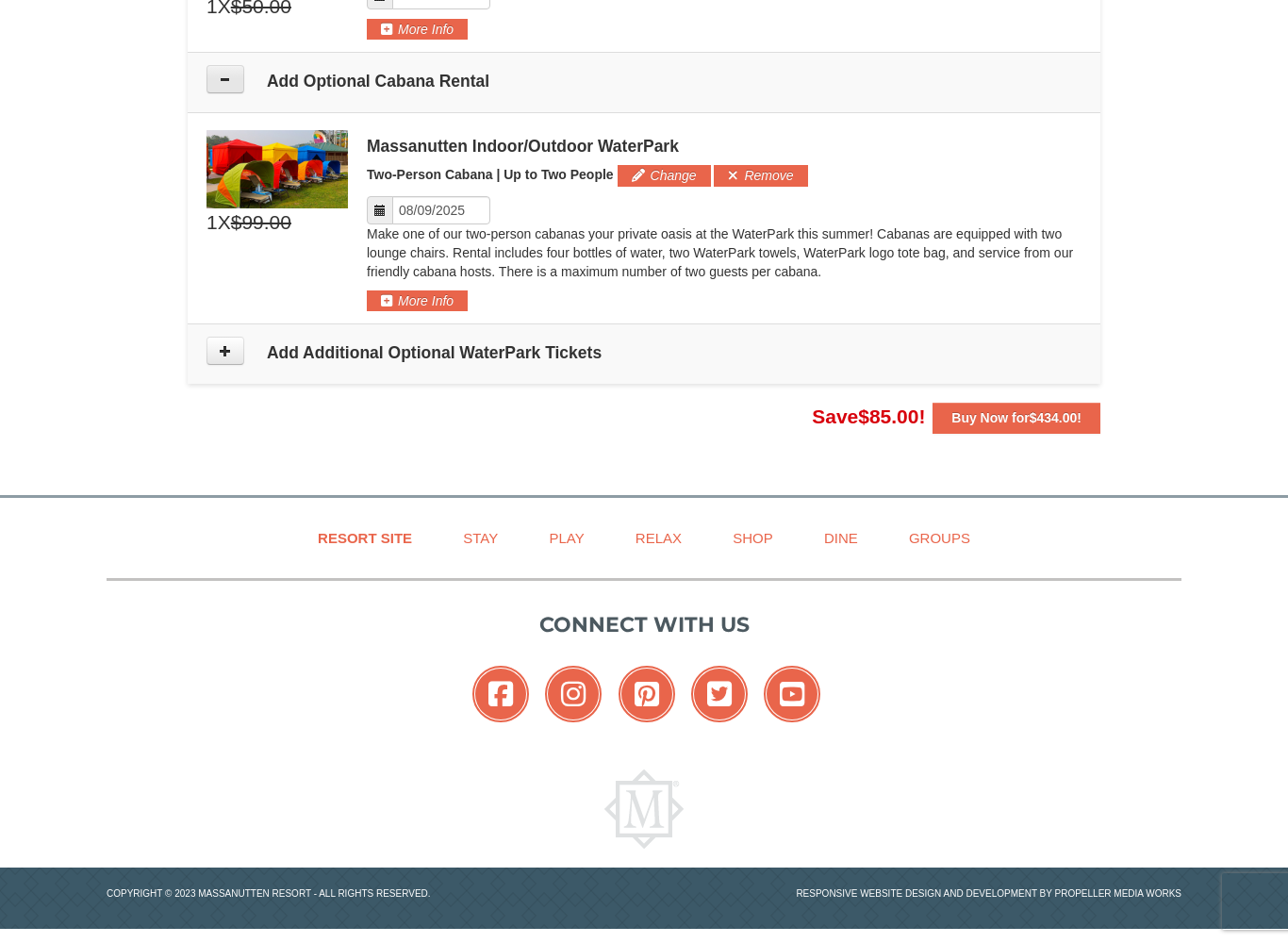 click at bounding box center [225, 79] 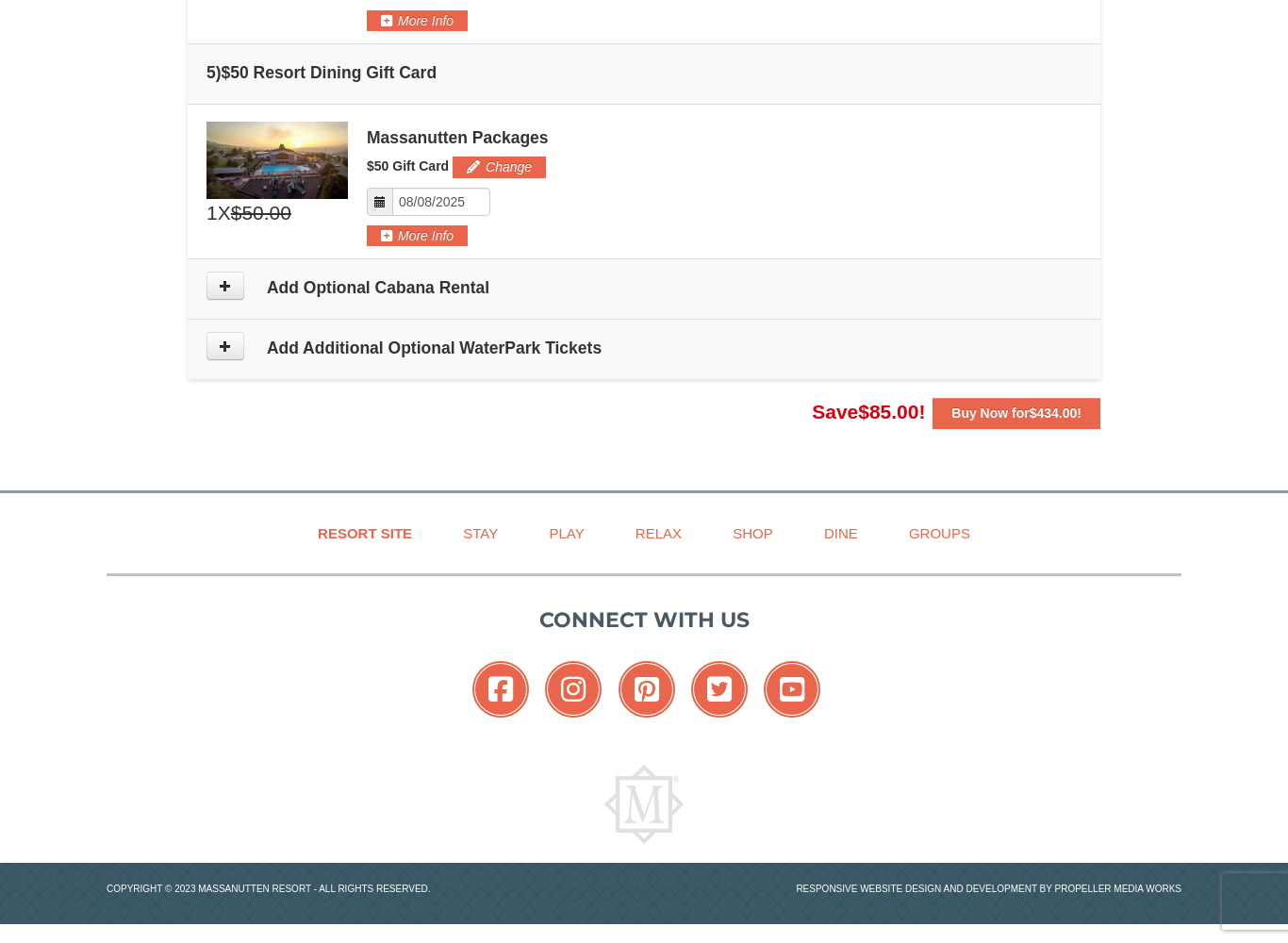 scroll, scrollTop: 1431, scrollLeft: 0, axis: vertical 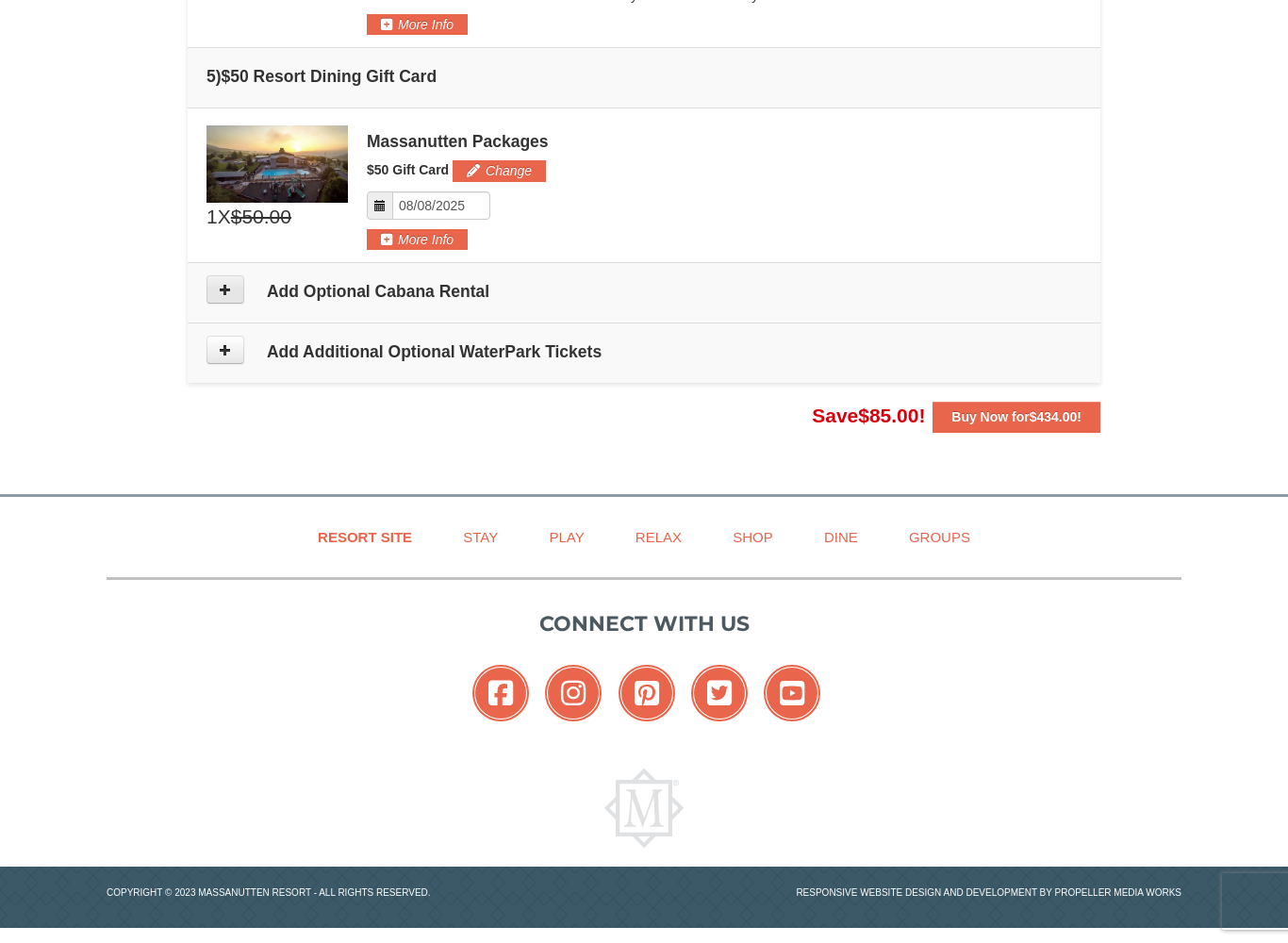 click at bounding box center [225, 290] 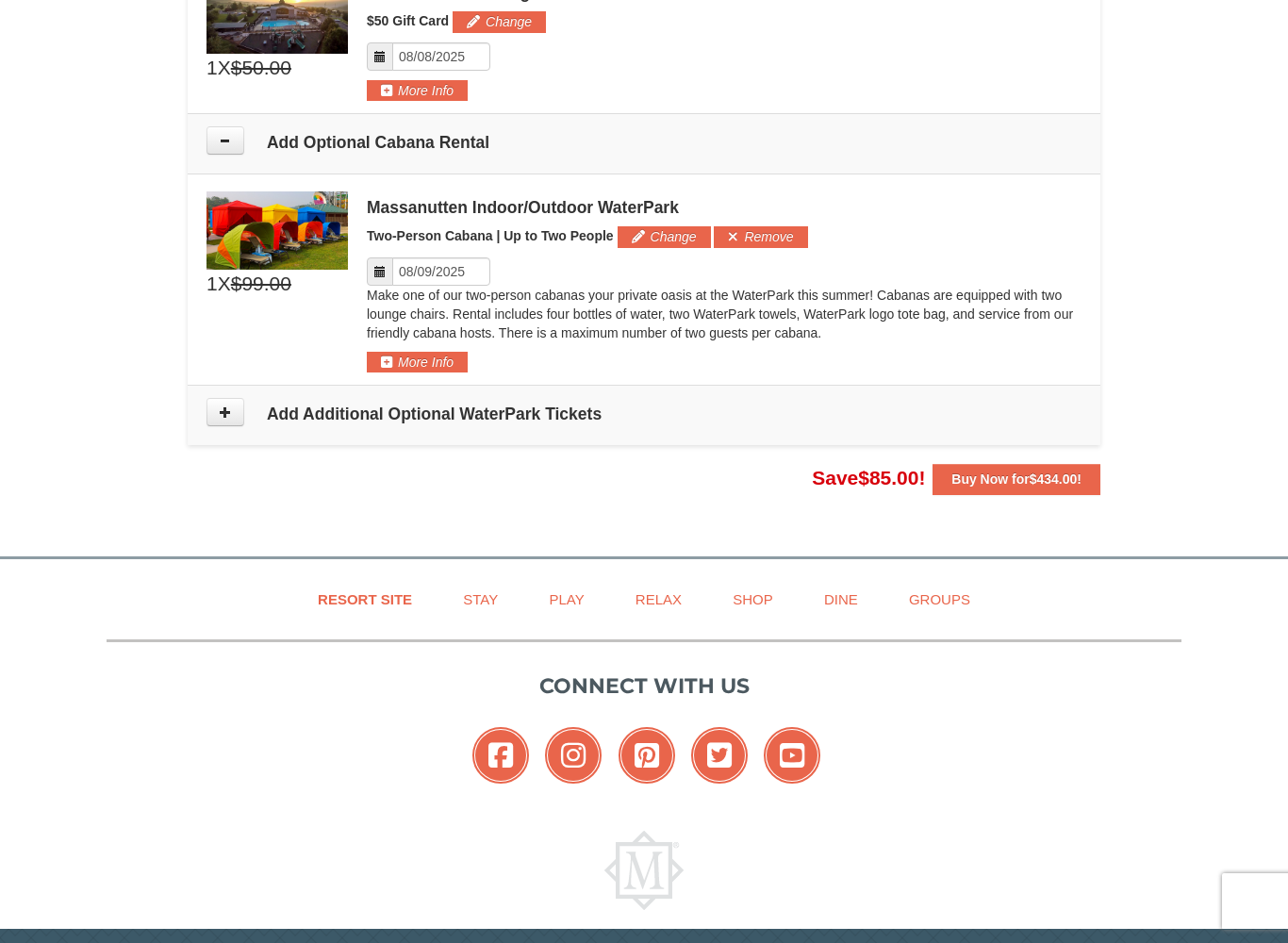 scroll, scrollTop: 1641, scrollLeft: 0, axis: vertical 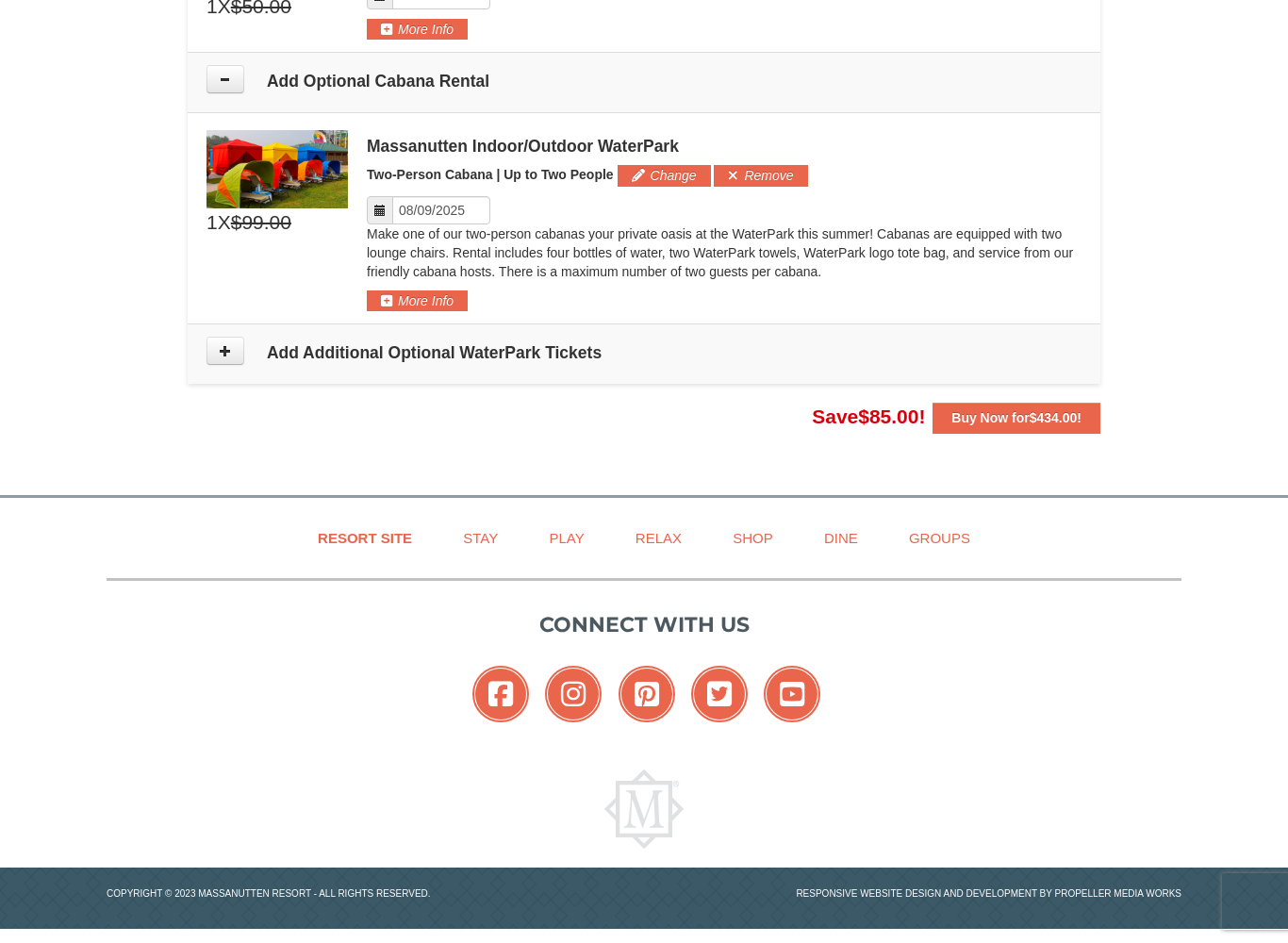 click at bounding box center [277, 169] 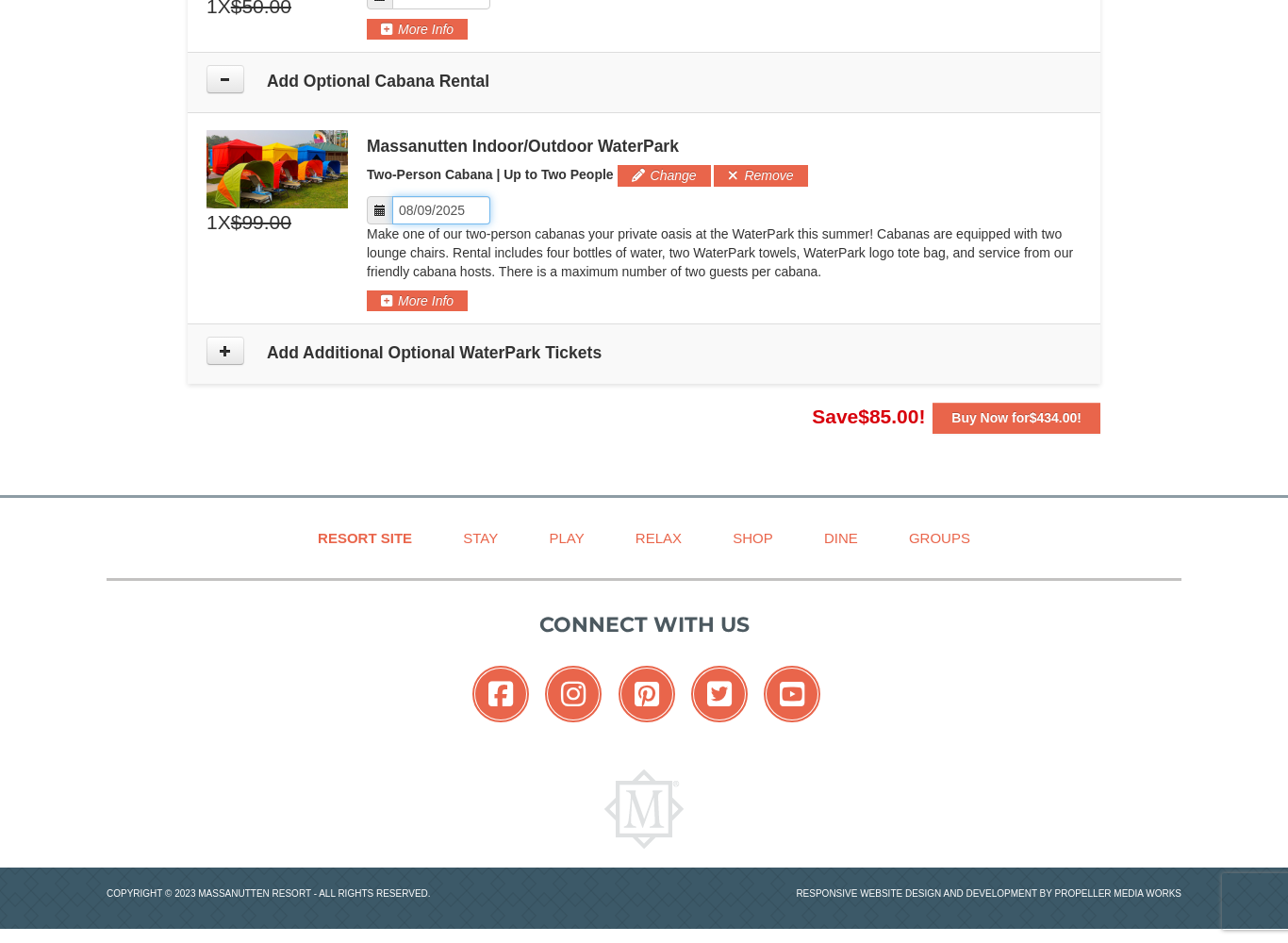 click on "Please format dates MM/DD/YYYY" at bounding box center [441, 210] 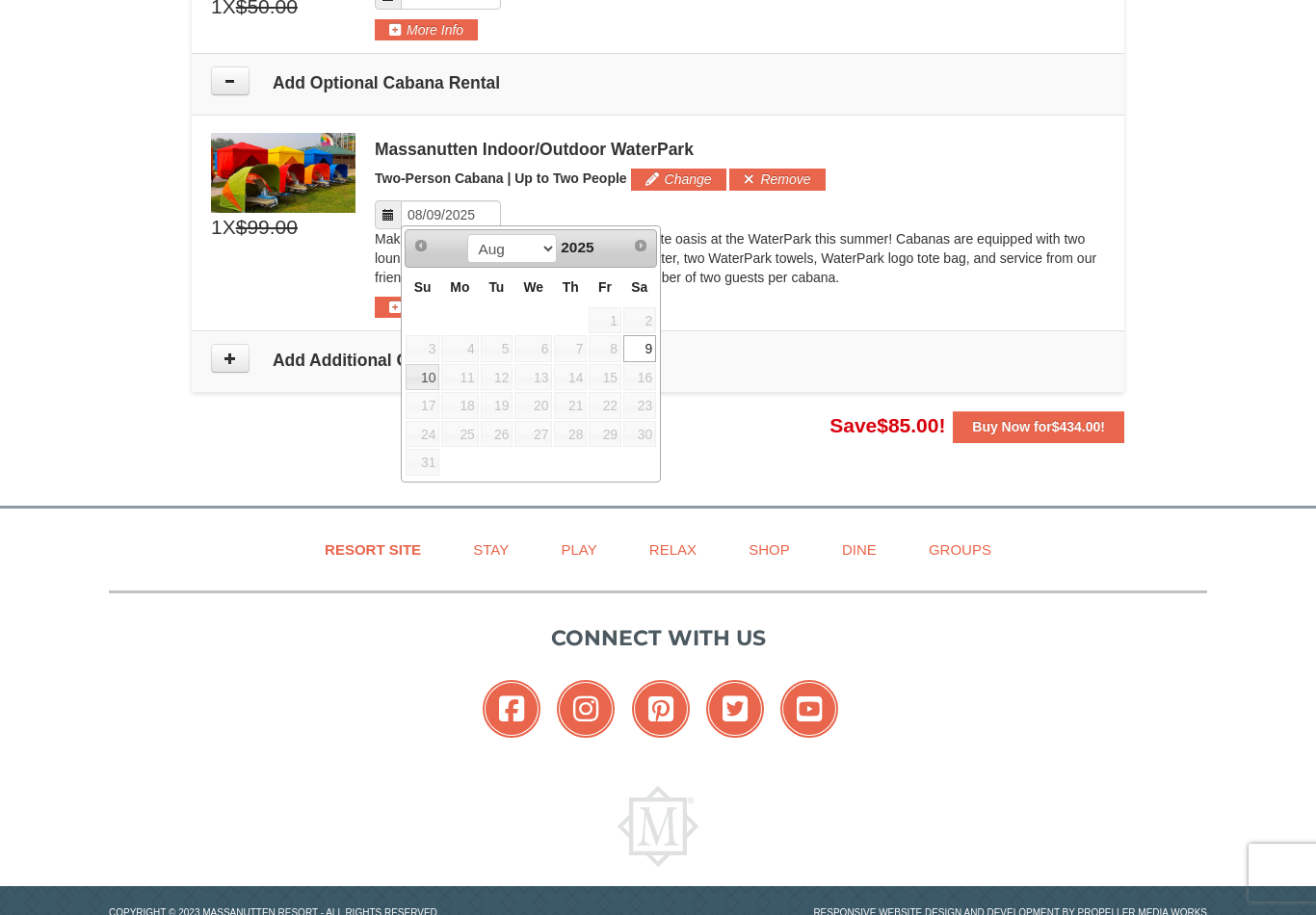 click on "×
From:
To:
Adults:
3
Children:
2
Change
Arrival Please format dates MM/DD/YYYY Please format dates MM/DD/YYYY
08/08/2025
Departure Please format dates MM/DD/YYYY Please format dates MM/DD/YYYY
08/10/2025
Adults 3" at bounding box center [658, -562] 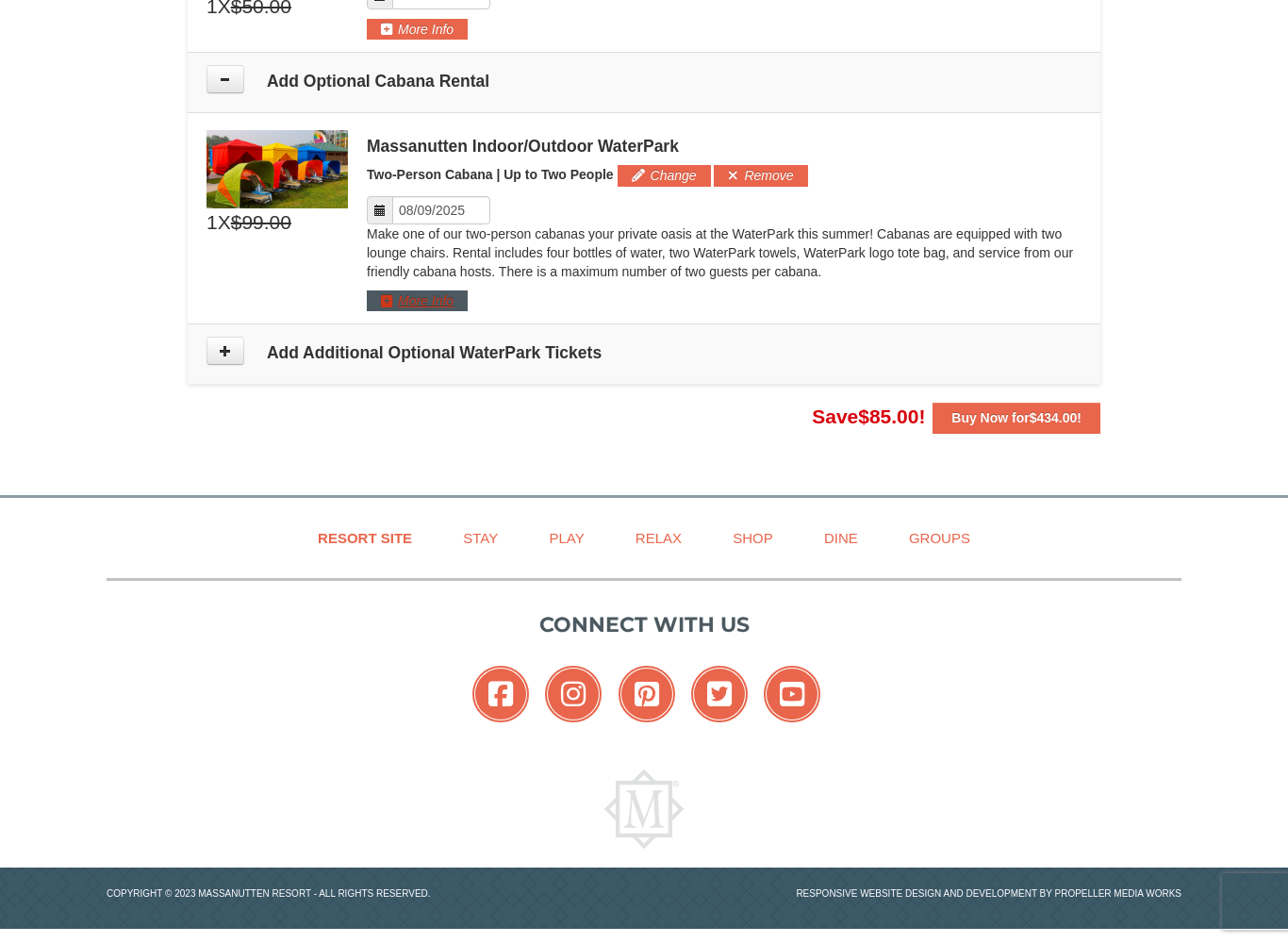 click on "More Info" at bounding box center [417, 301] 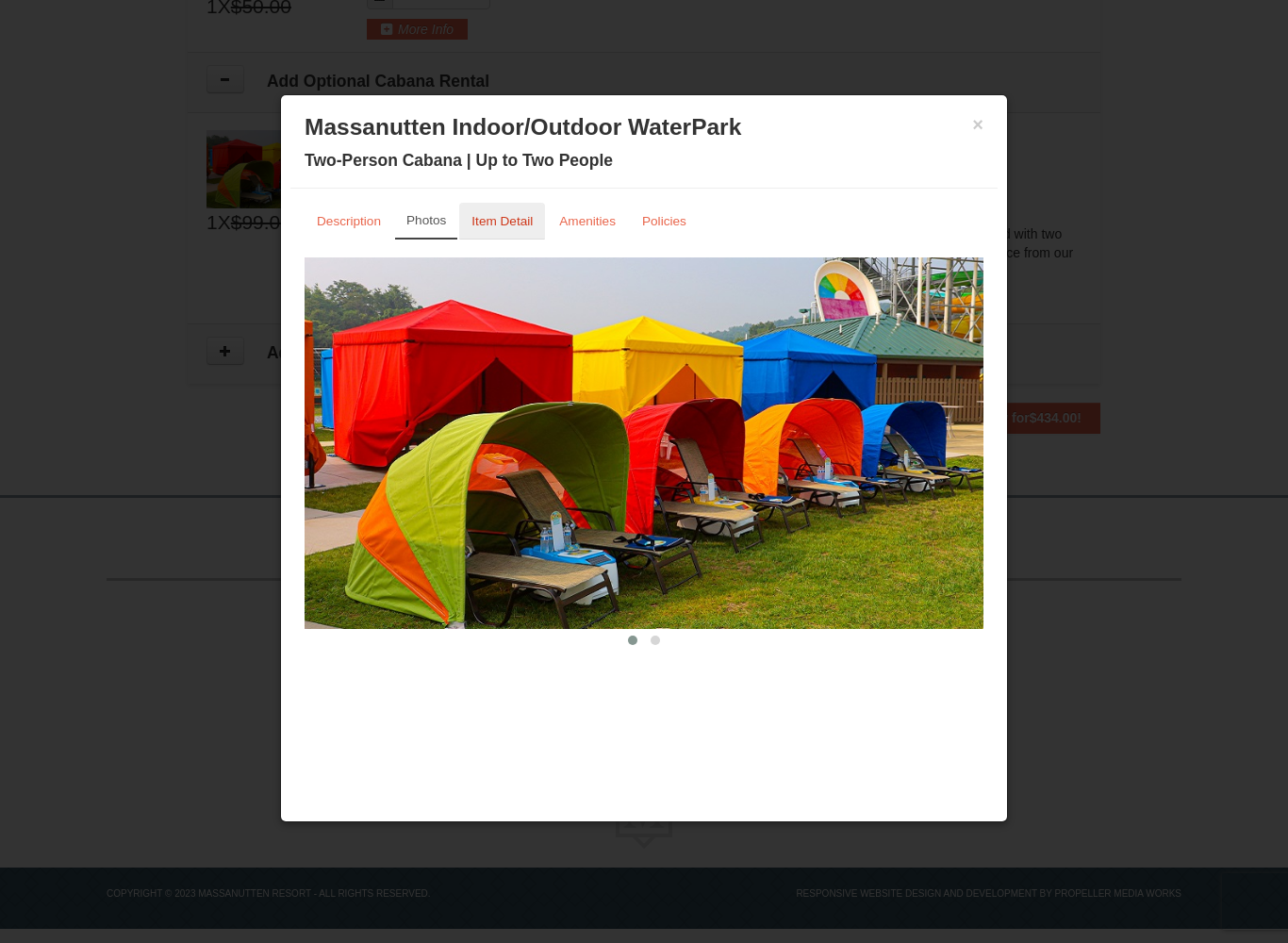 click on "Item Detail" at bounding box center (502, 221) 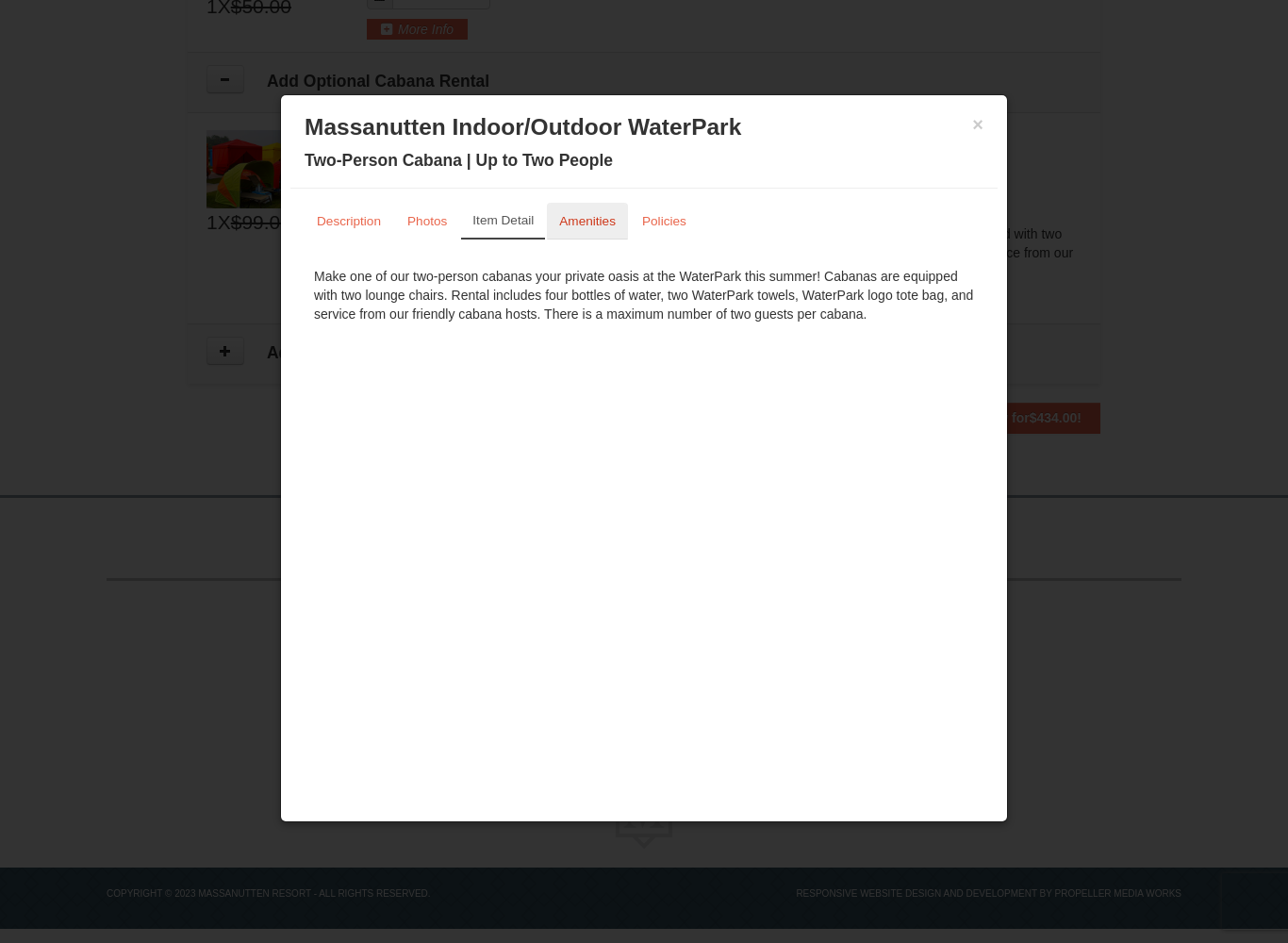 click on "Amenities" at bounding box center (587, 221) 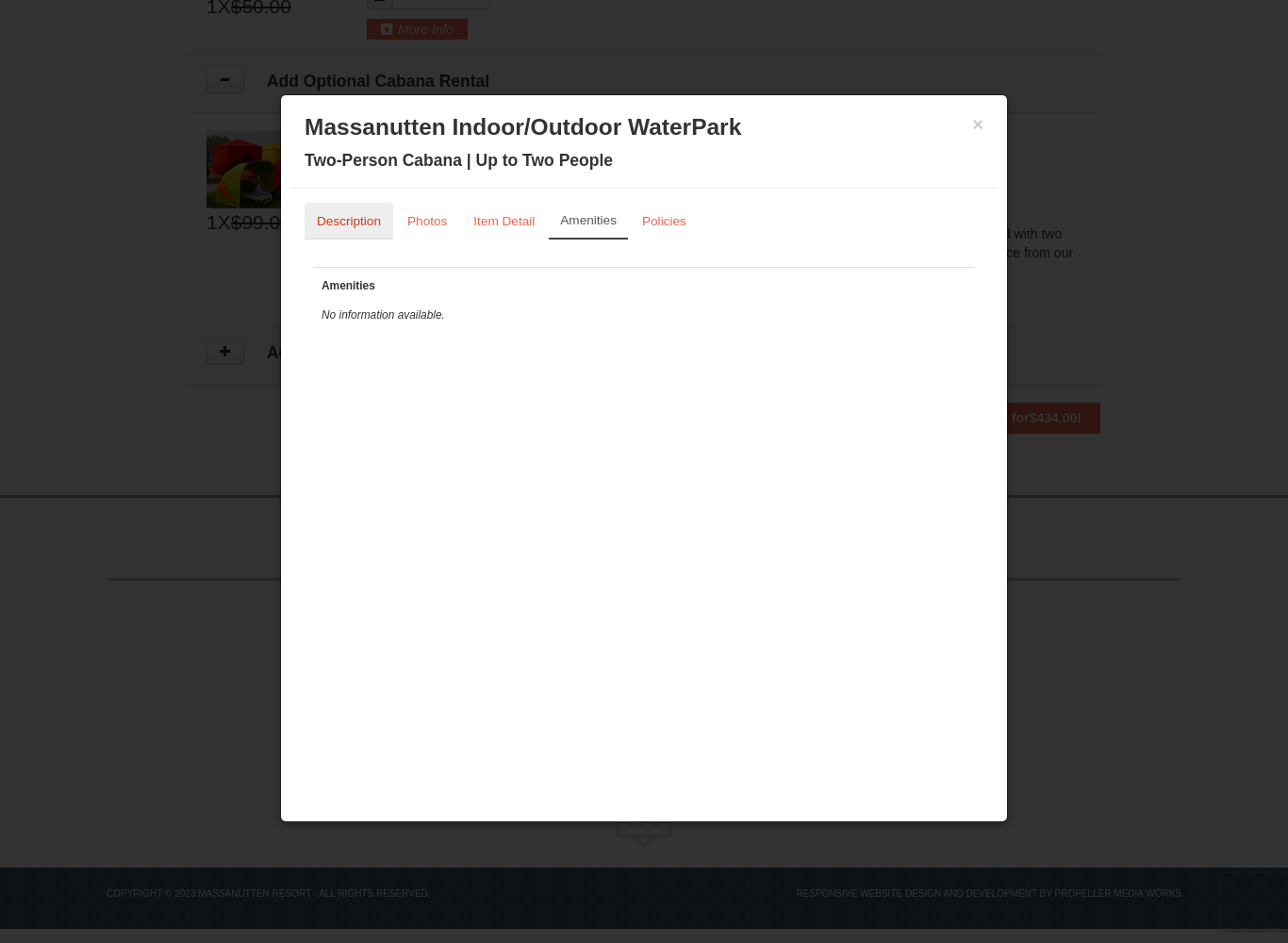 click on "Description" at bounding box center [349, 221] 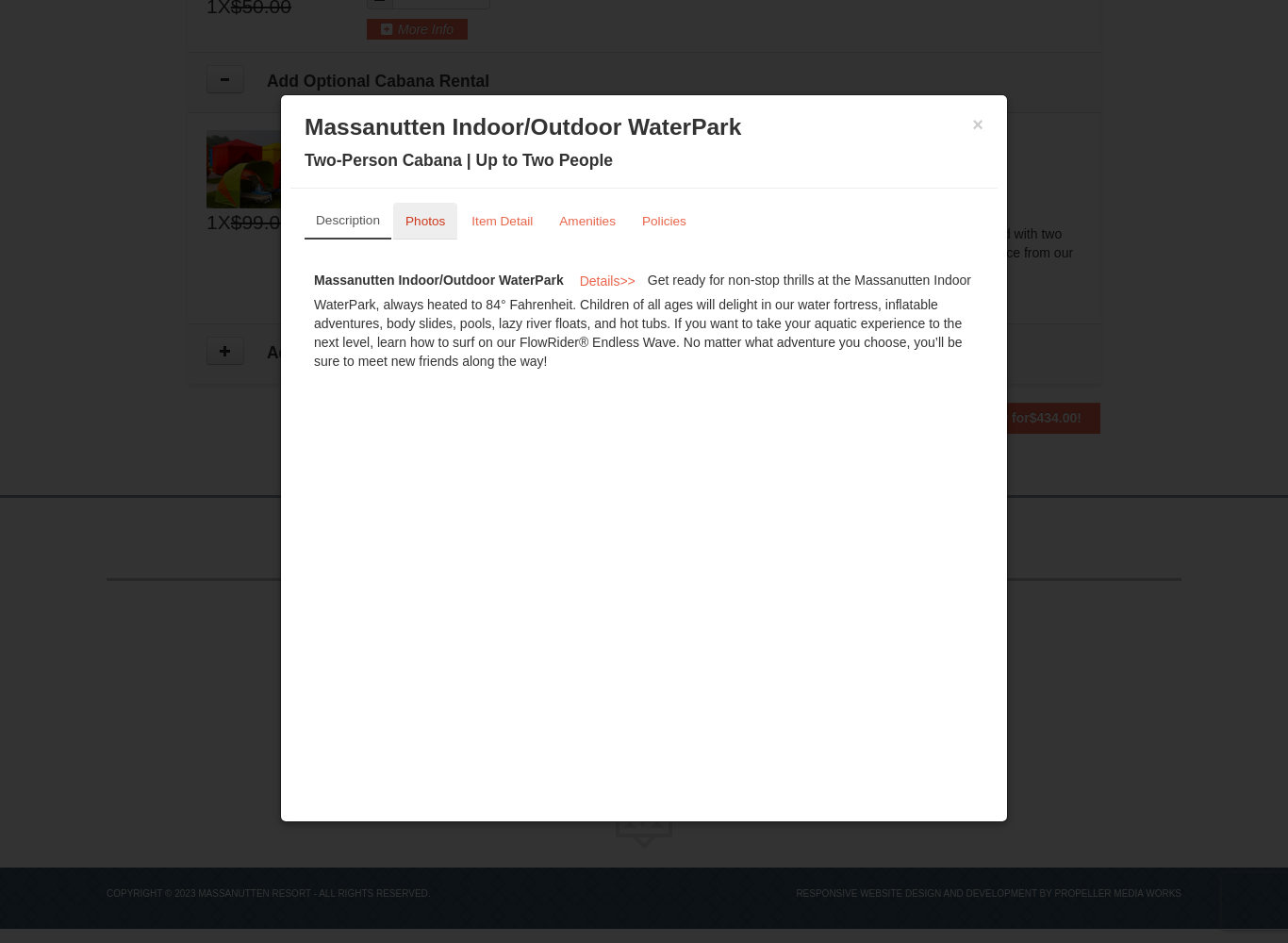 click on "Photos" at bounding box center (425, 221) 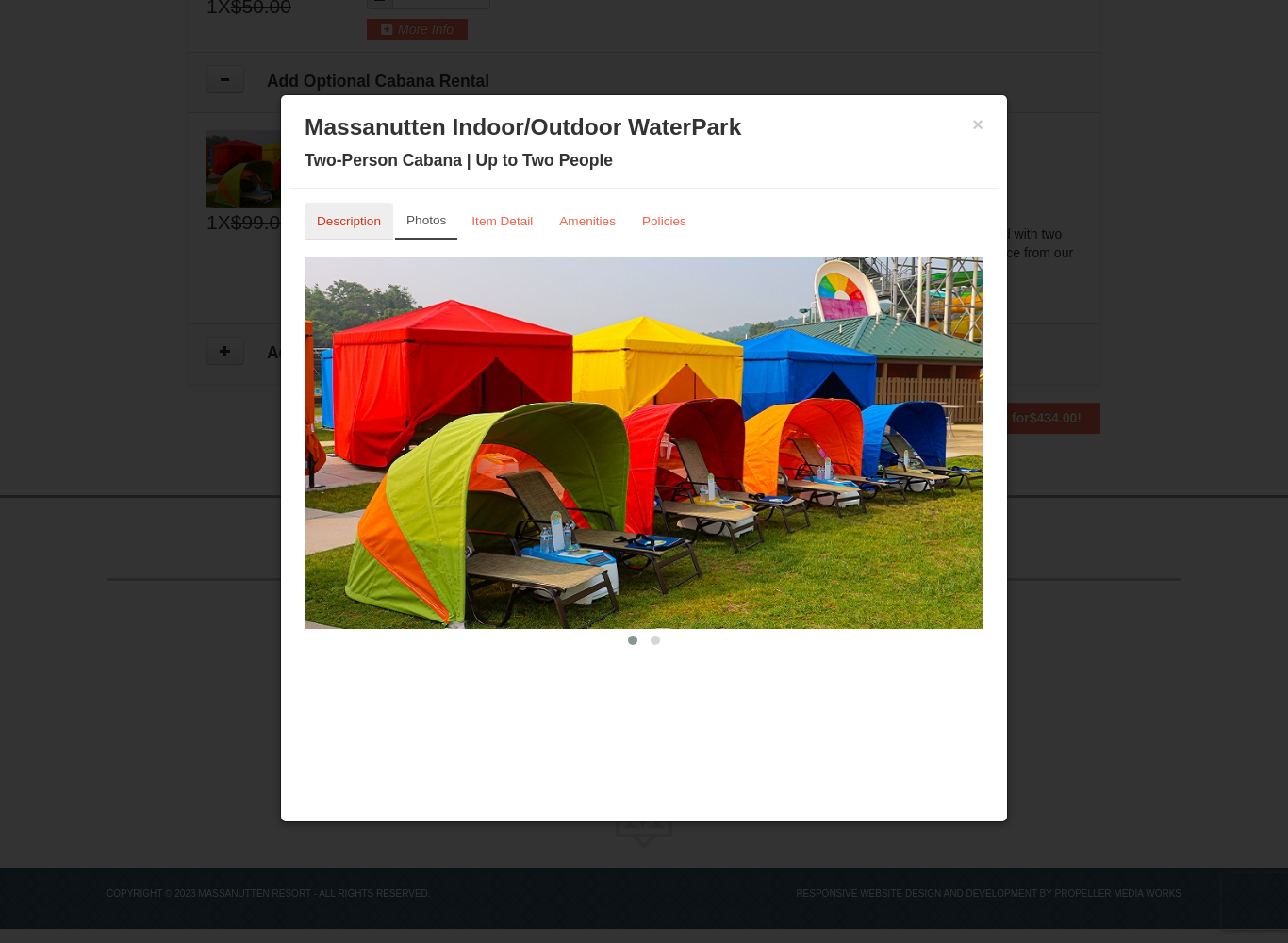 click on "Description" at bounding box center (349, 221) 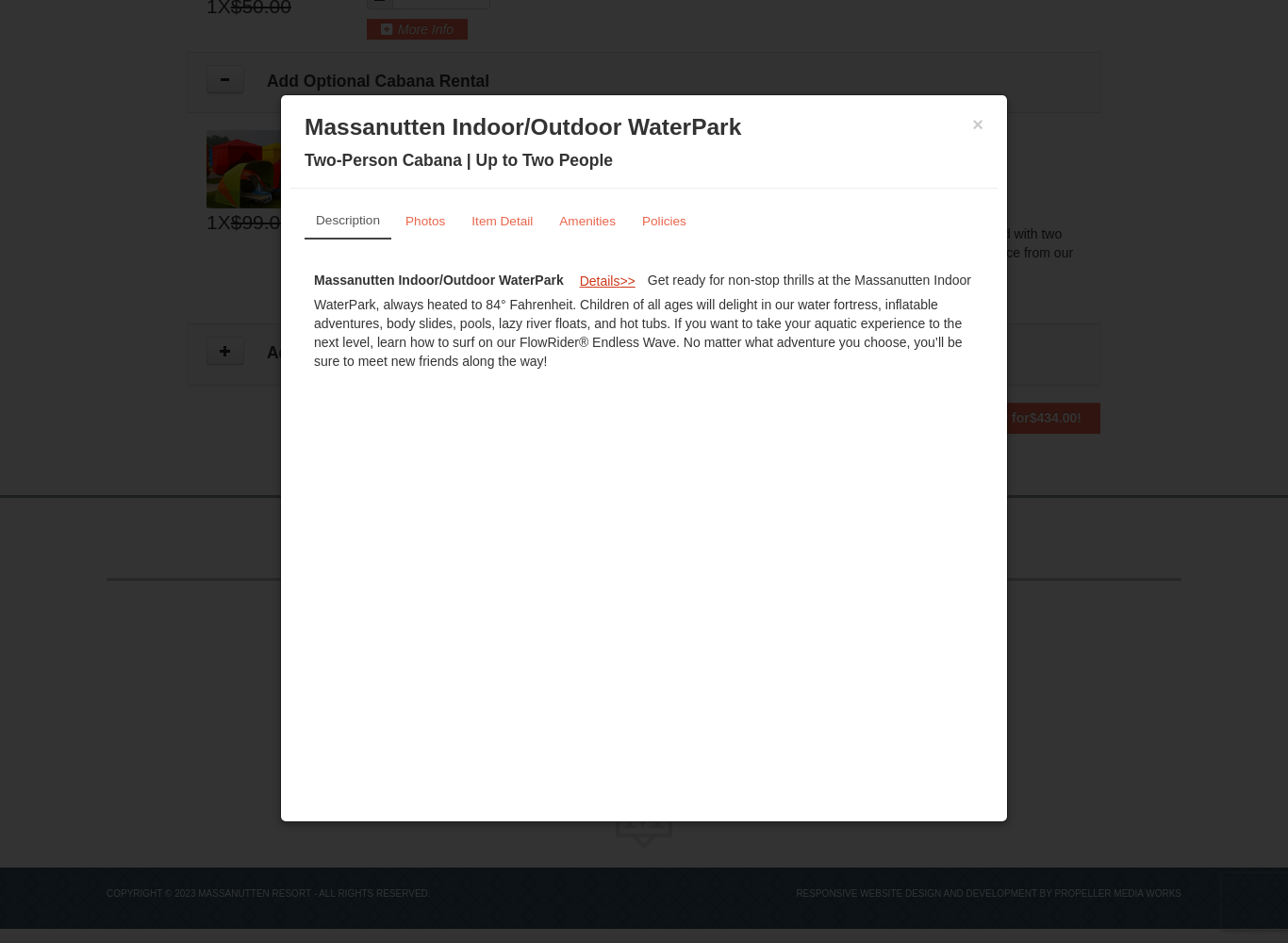 click on "Details" at bounding box center [600, 281] 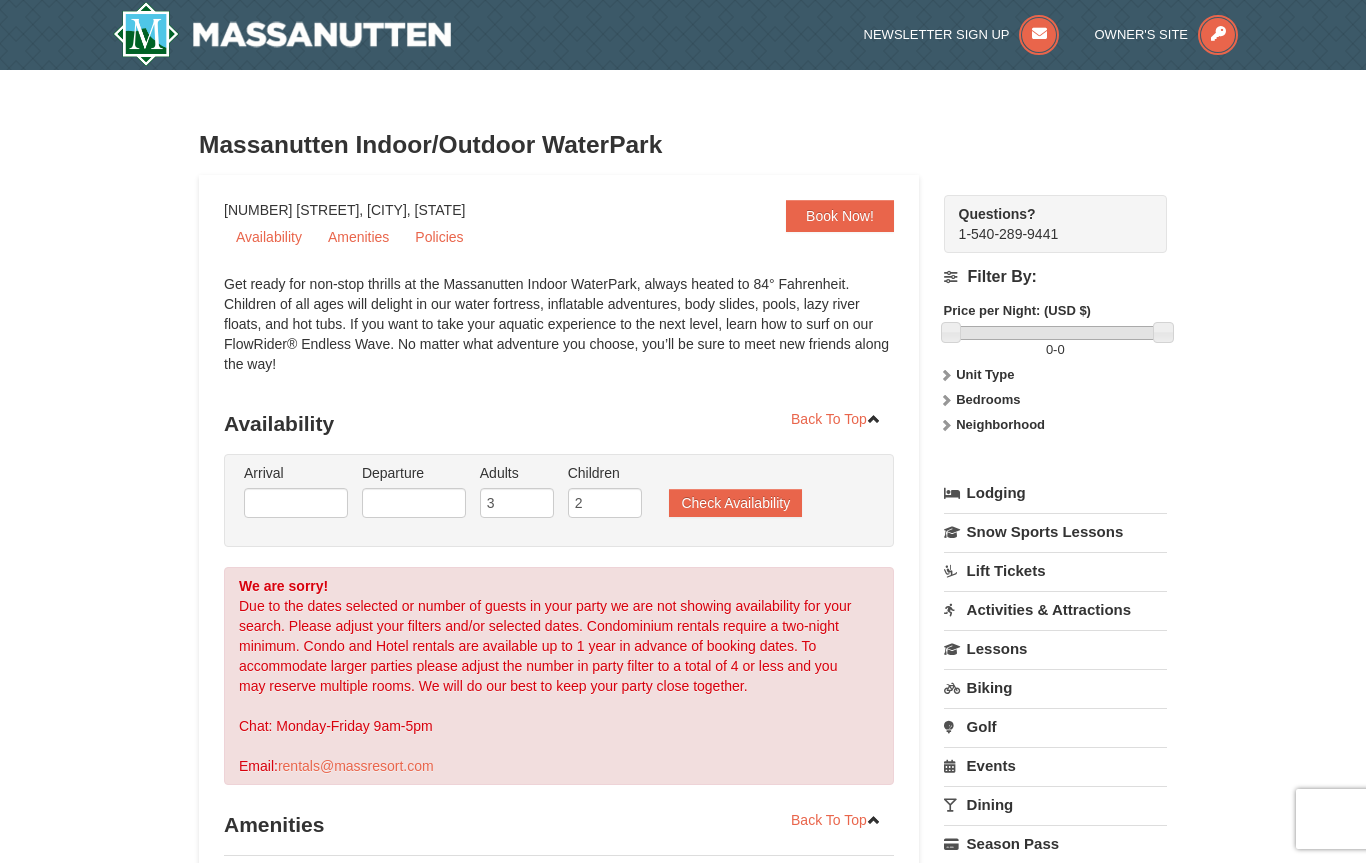 scroll, scrollTop: 0, scrollLeft: 0, axis: both 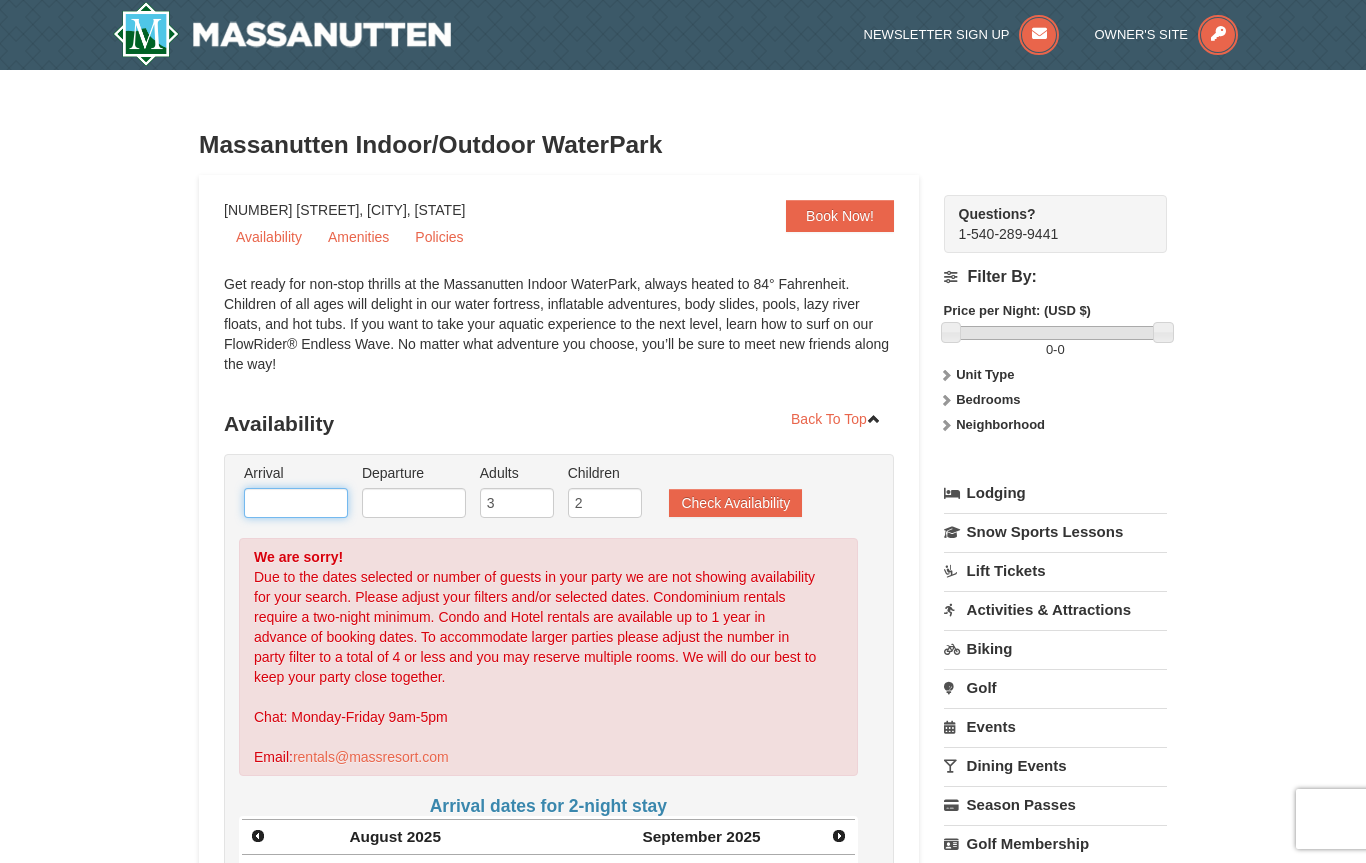 click at bounding box center [296, 503] 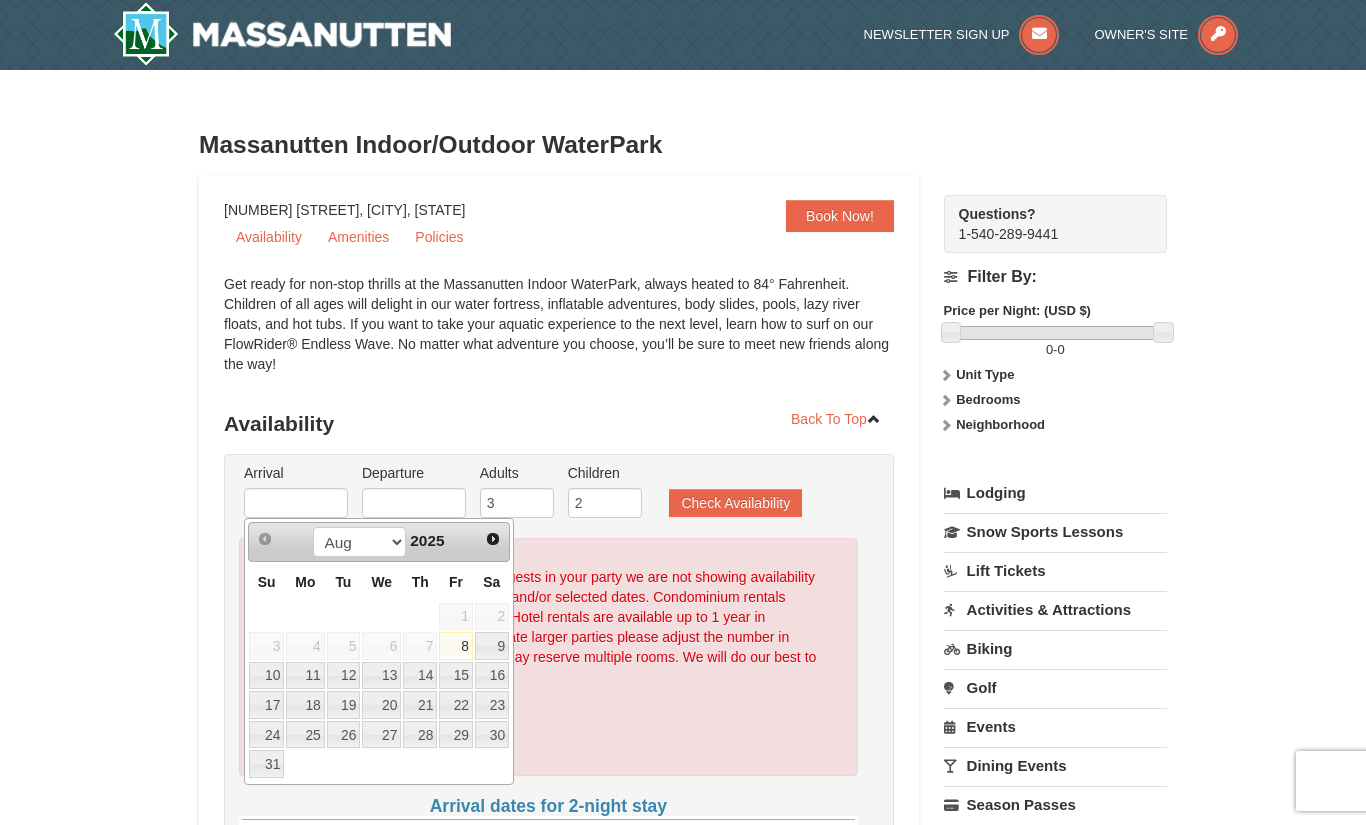 click on "8" at bounding box center (456, 646) 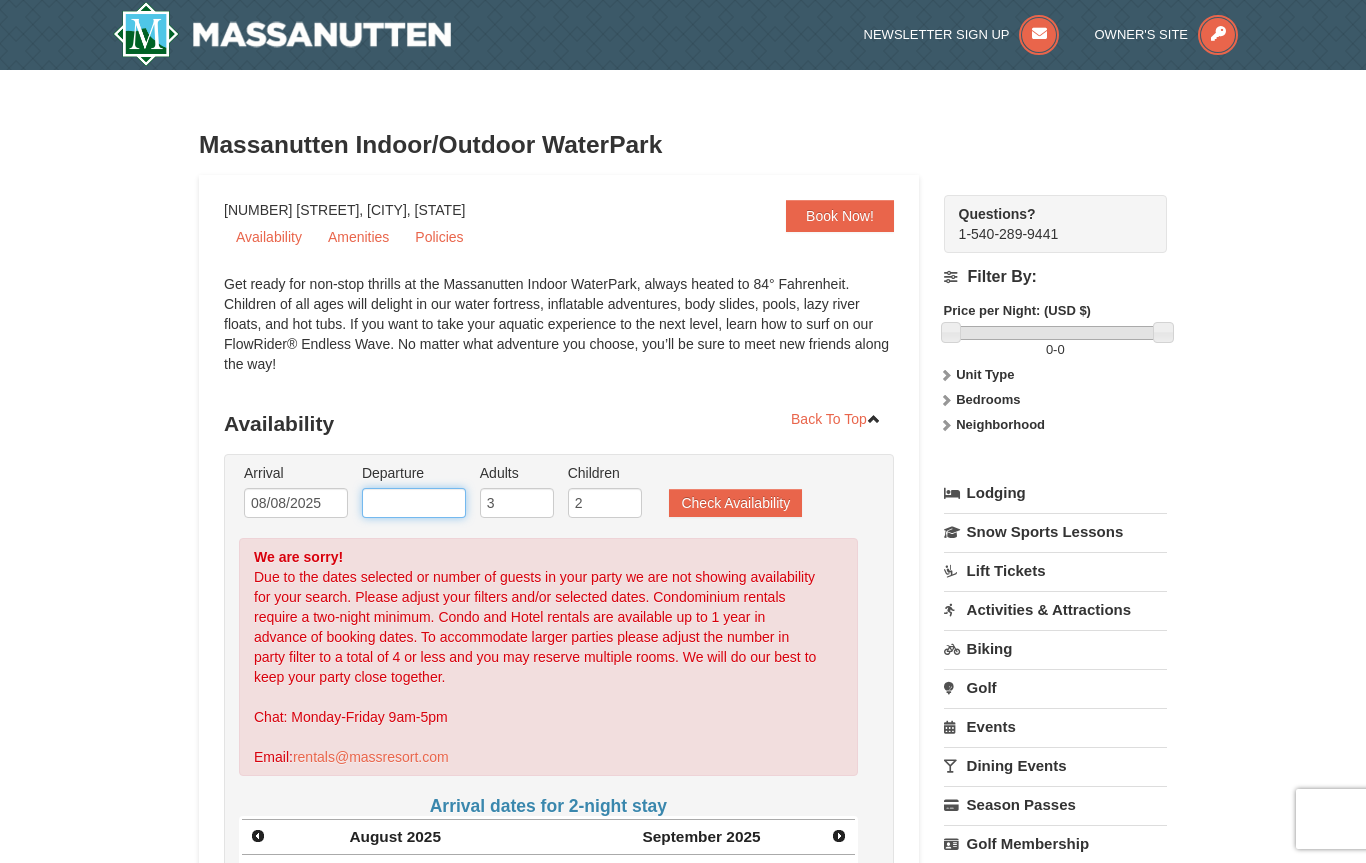 click at bounding box center (414, 503) 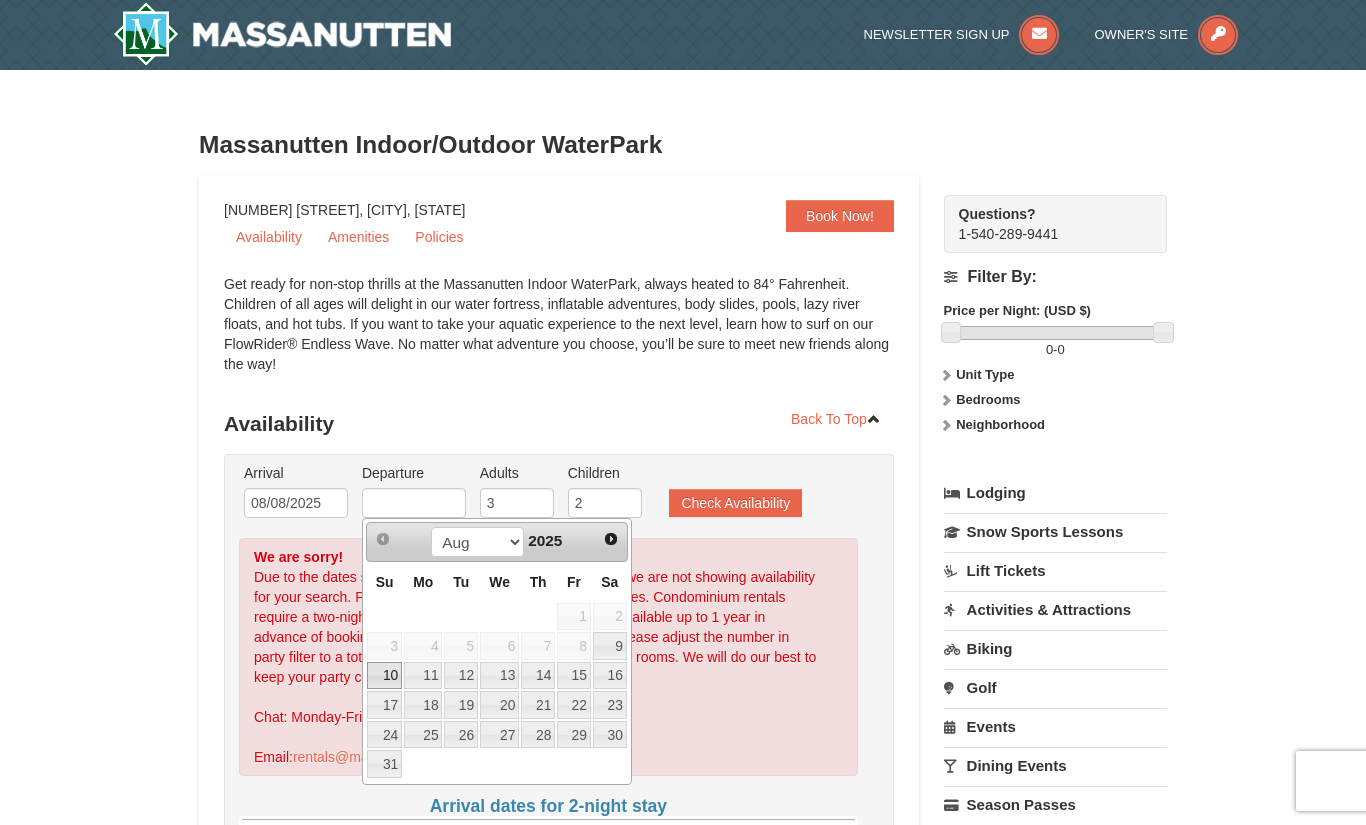 click on "10" at bounding box center (384, 676) 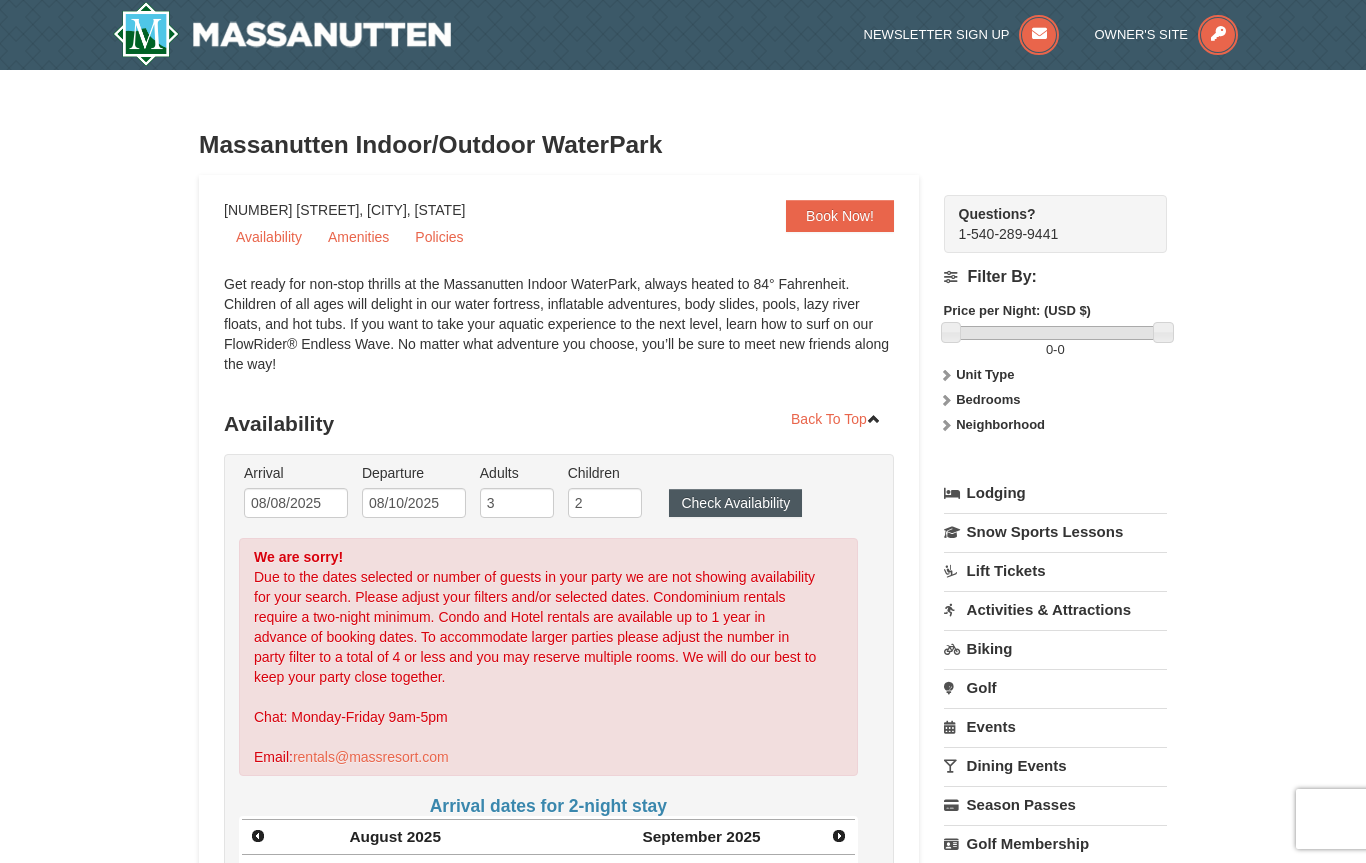 click on "Check Availability" at bounding box center [735, 503] 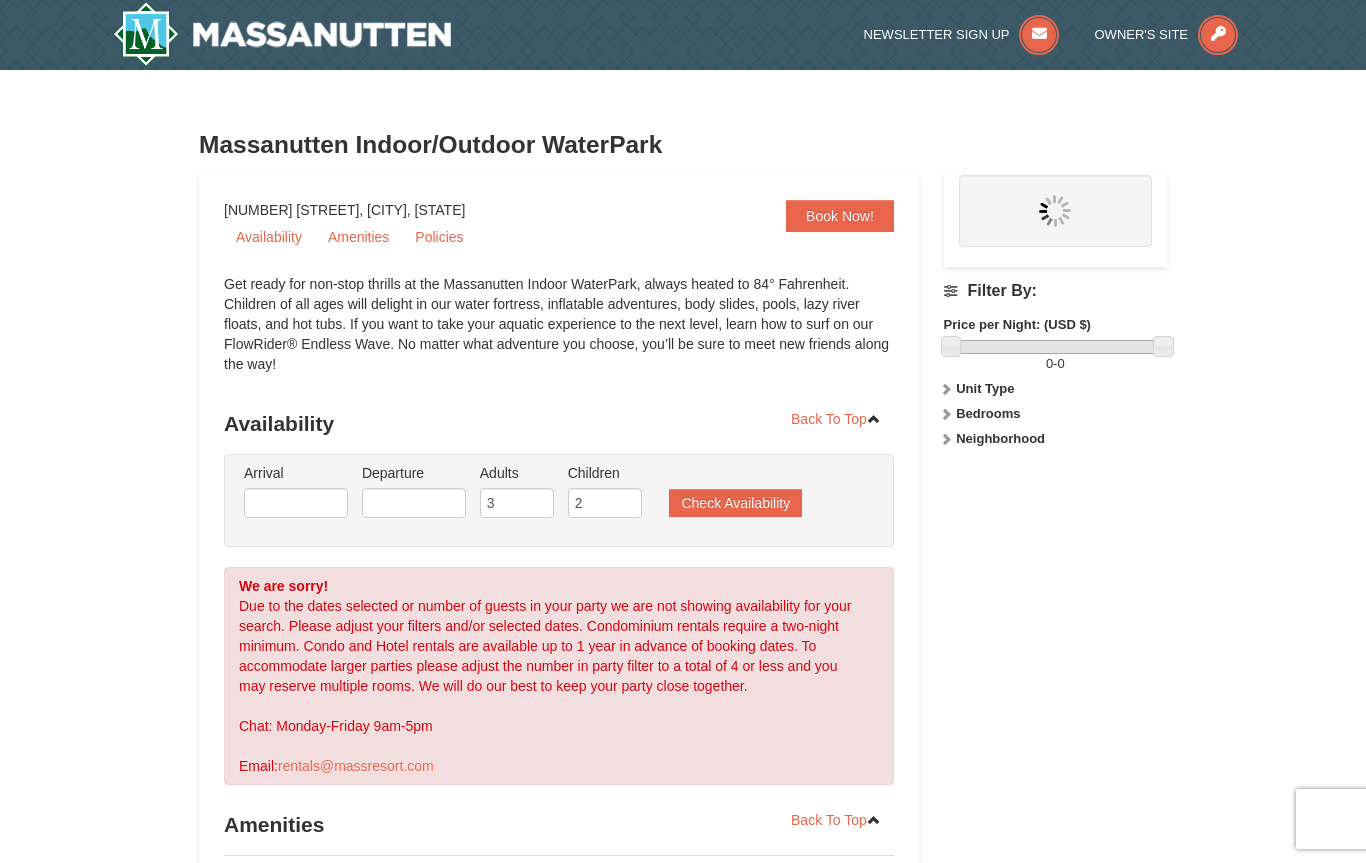 scroll, scrollTop: 435, scrollLeft: 0, axis: vertical 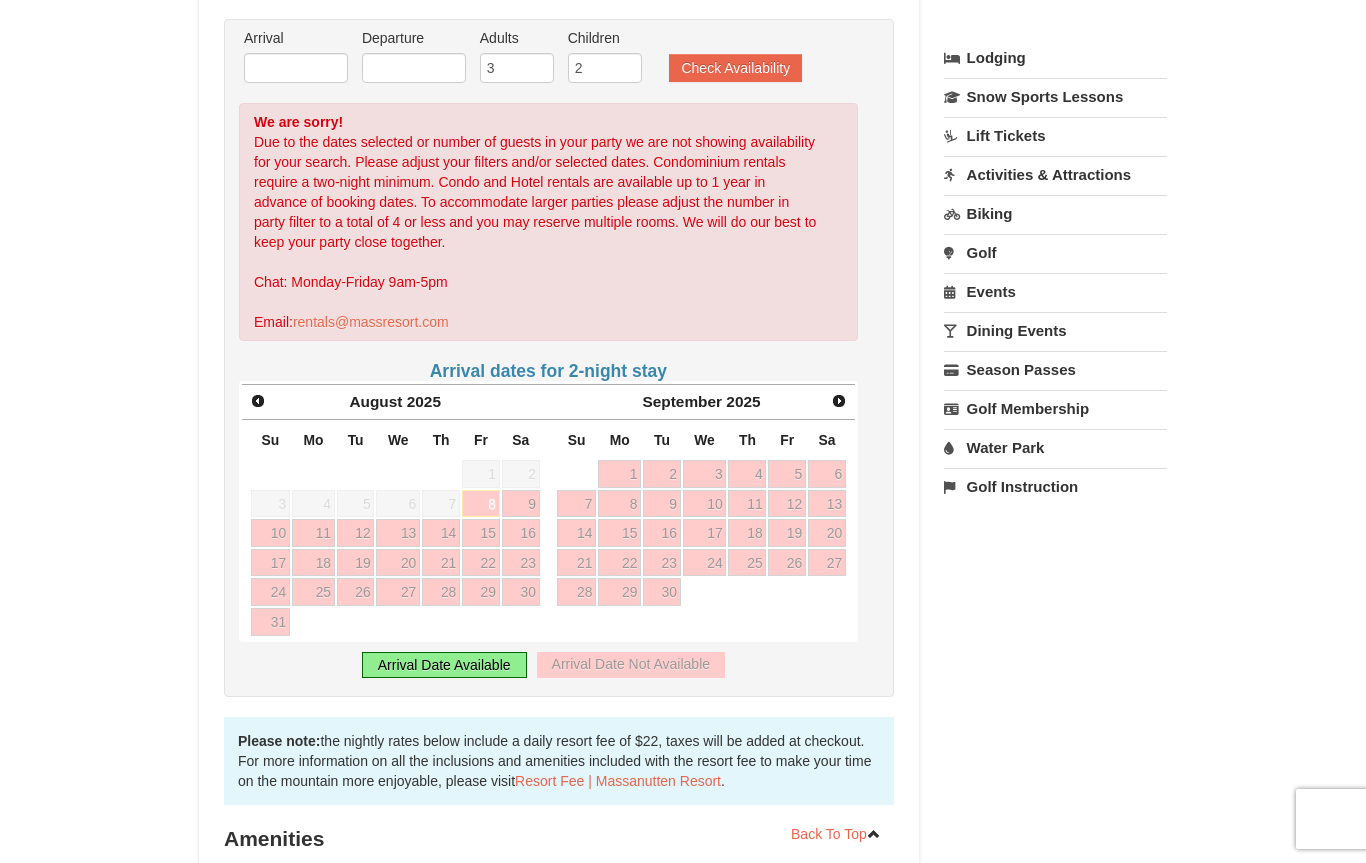 click on "Arrival Date Available" at bounding box center [444, 665] 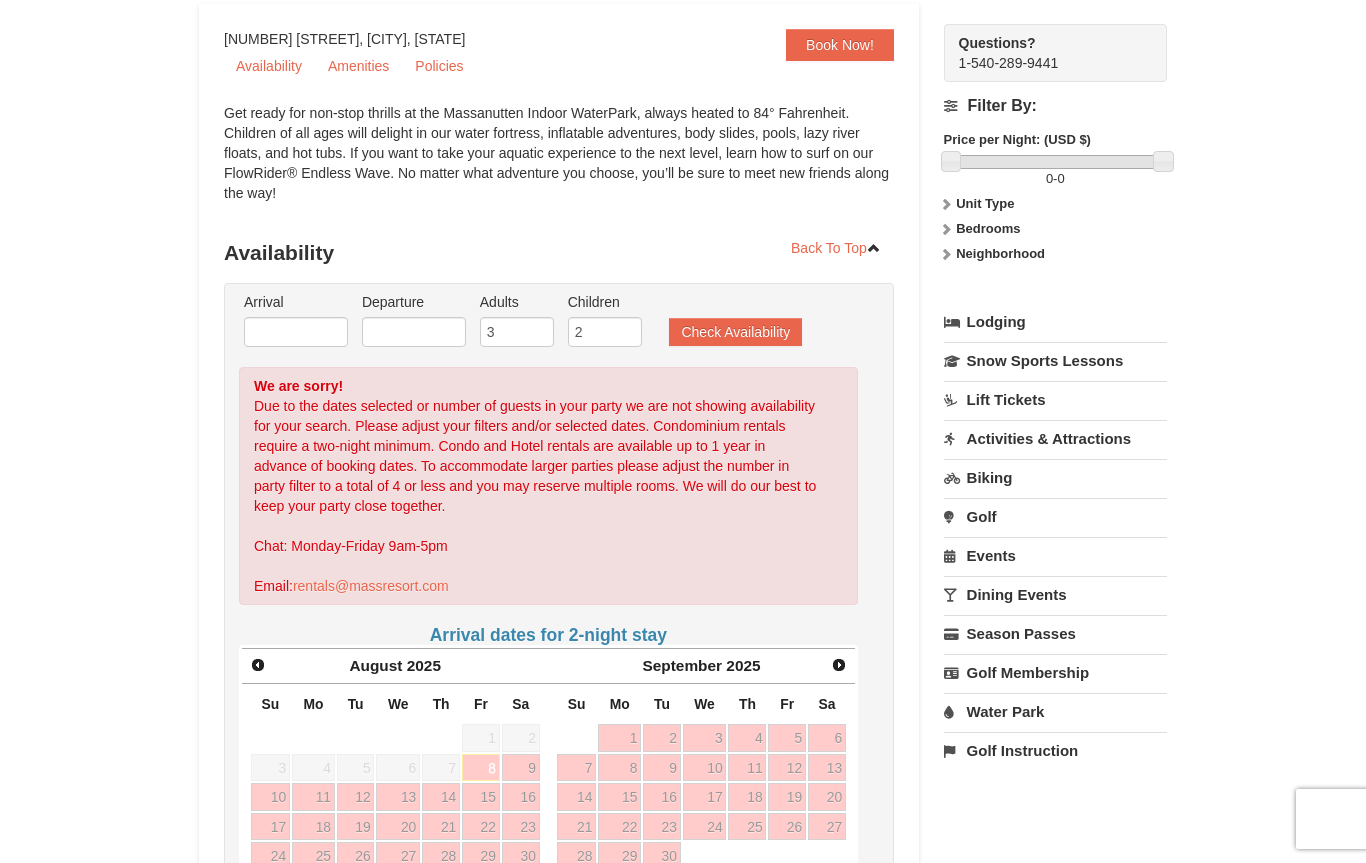 scroll, scrollTop: 0, scrollLeft: 0, axis: both 